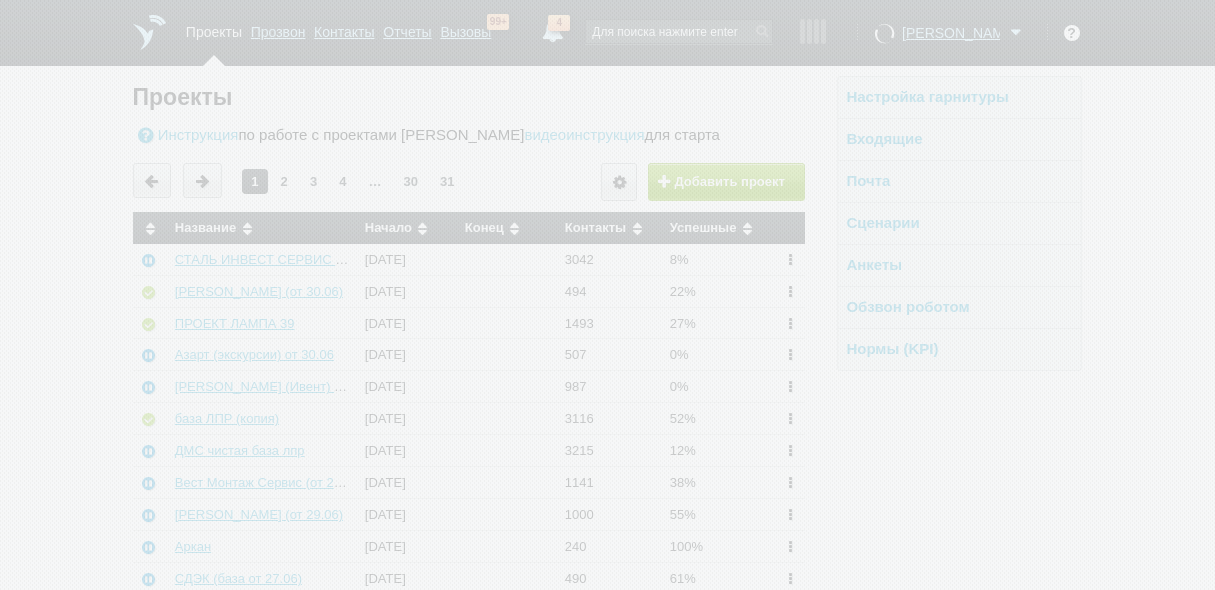 scroll, scrollTop: 0, scrollLeft: 0, axis: both 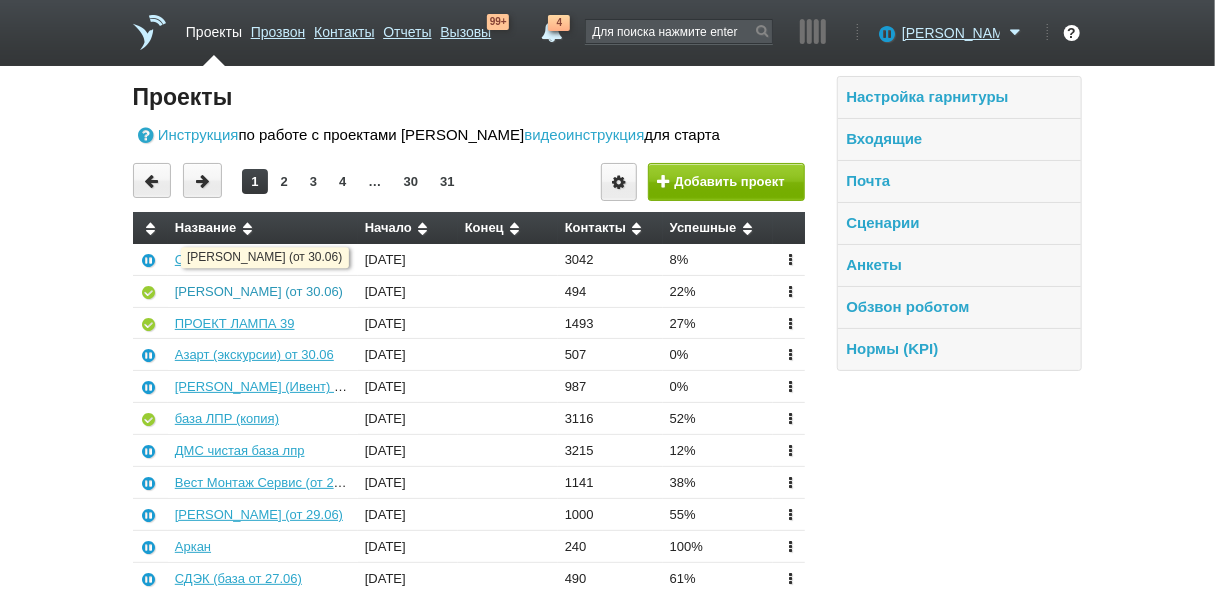 click on "[PERSON_NAME] (от 30.06)" at bounding box center (259, 291) 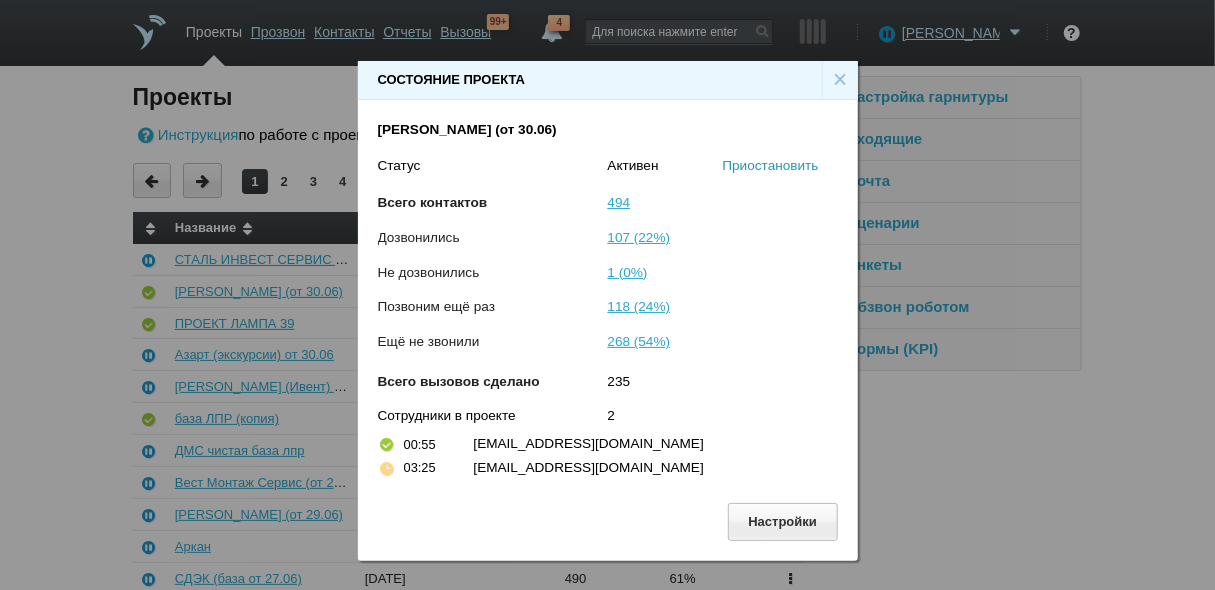 click on "Приостановить" at bounding box center (771, 165) 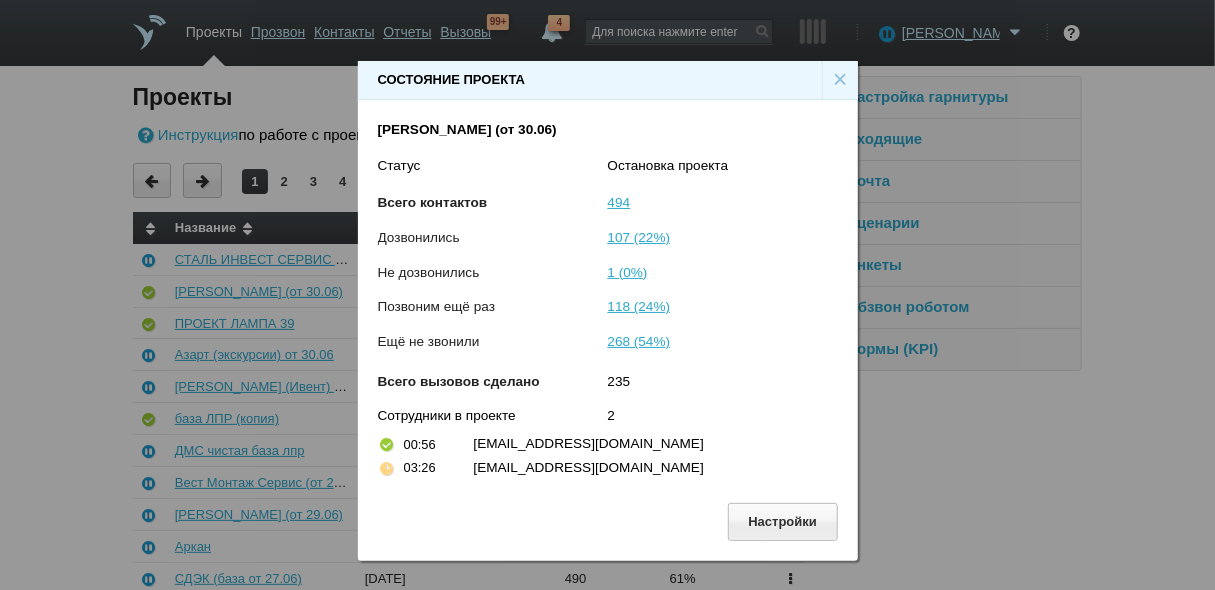 click on "×" at bounding box center [840, 80] 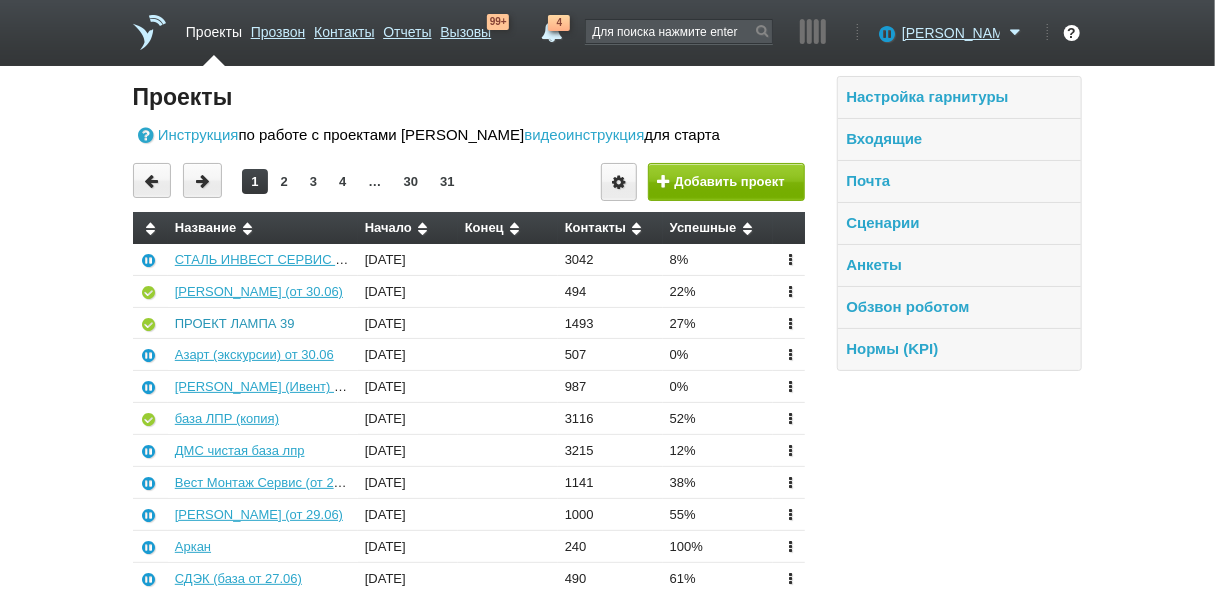 click on "ПРОЕКТ ЛАМПА 39" at bounding box center (235, 323) 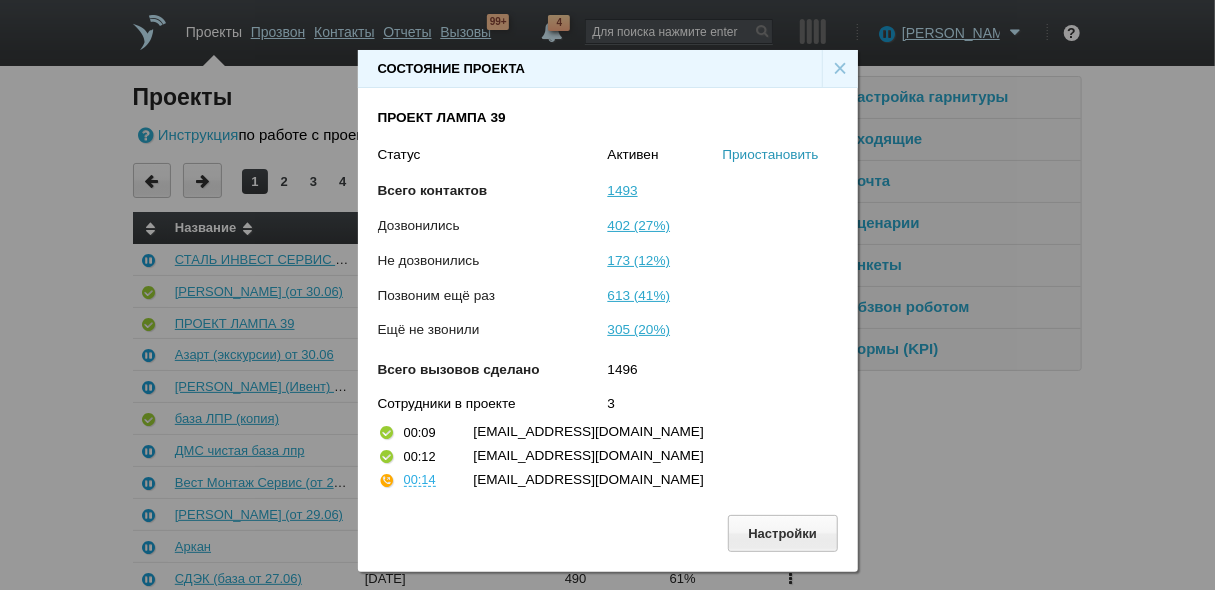 click on "Приостановить" at bounding box center (771, 154) 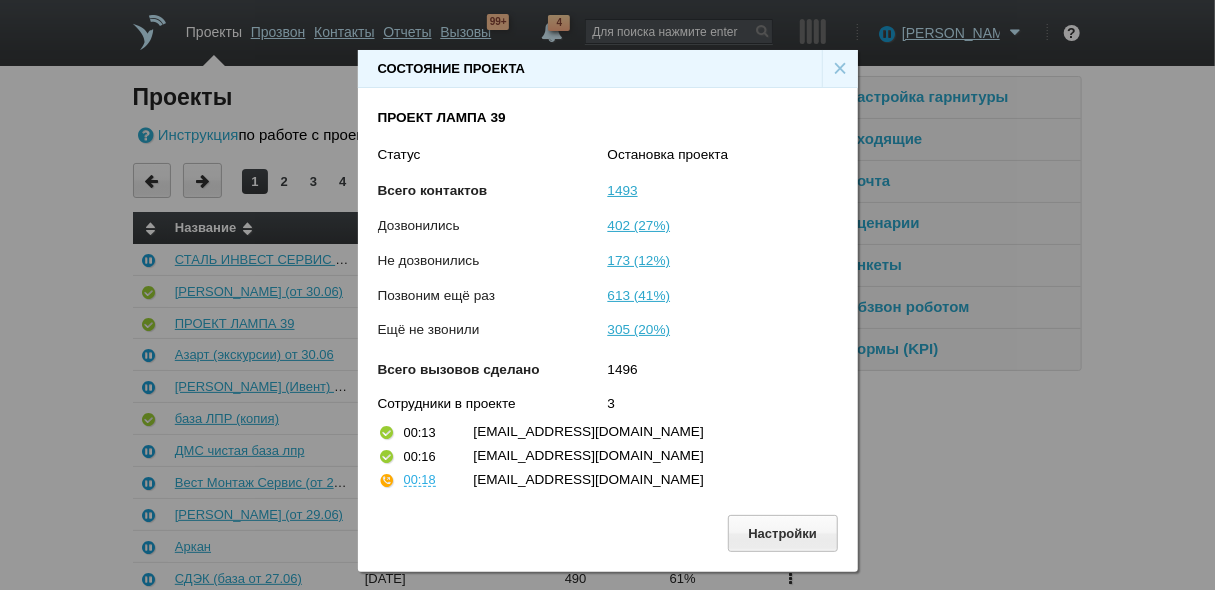 click on "×" at bounding box center (840, 69) 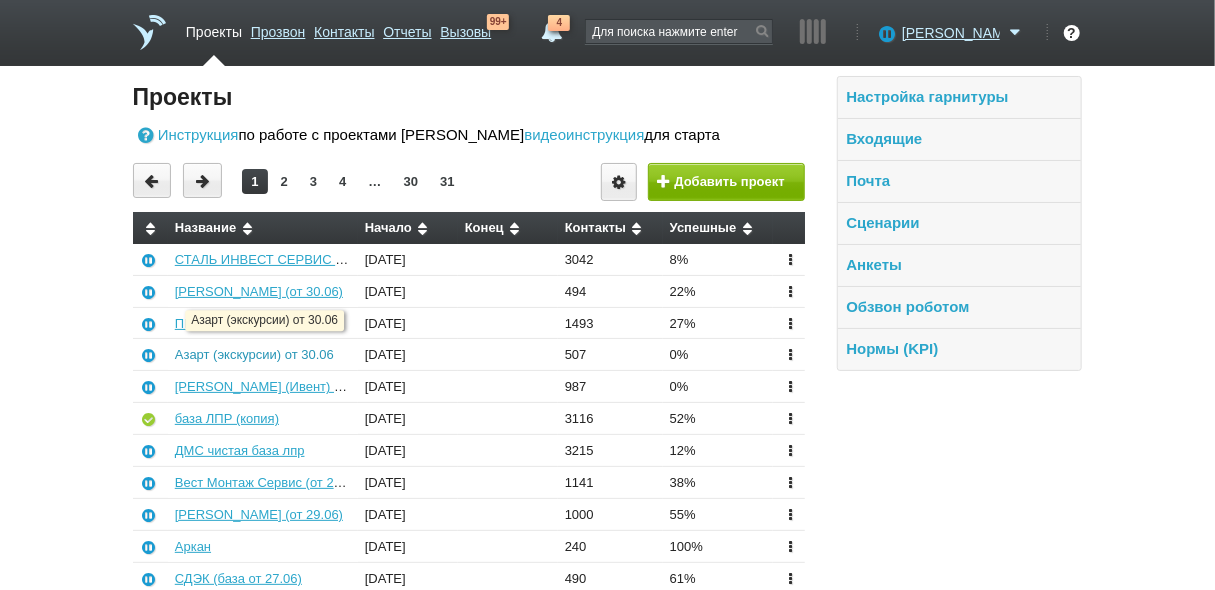 click on "Азарт (экскурсии) от 30.06" at bounding box center [254, 354] 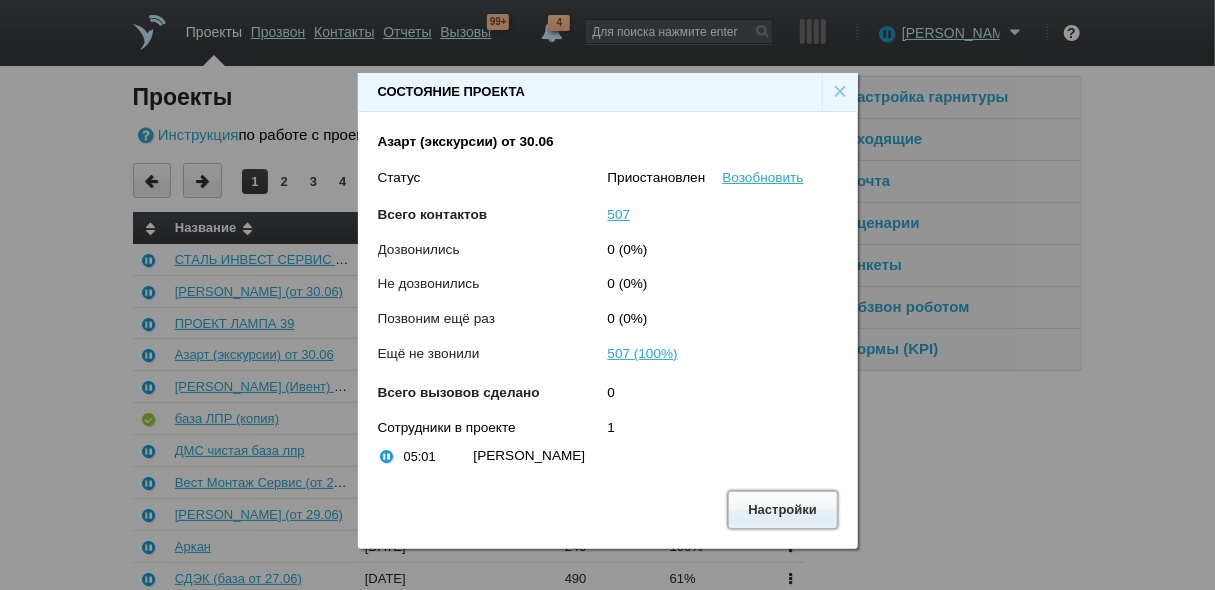 click on "Настройки" at bounding box center [783, 509] 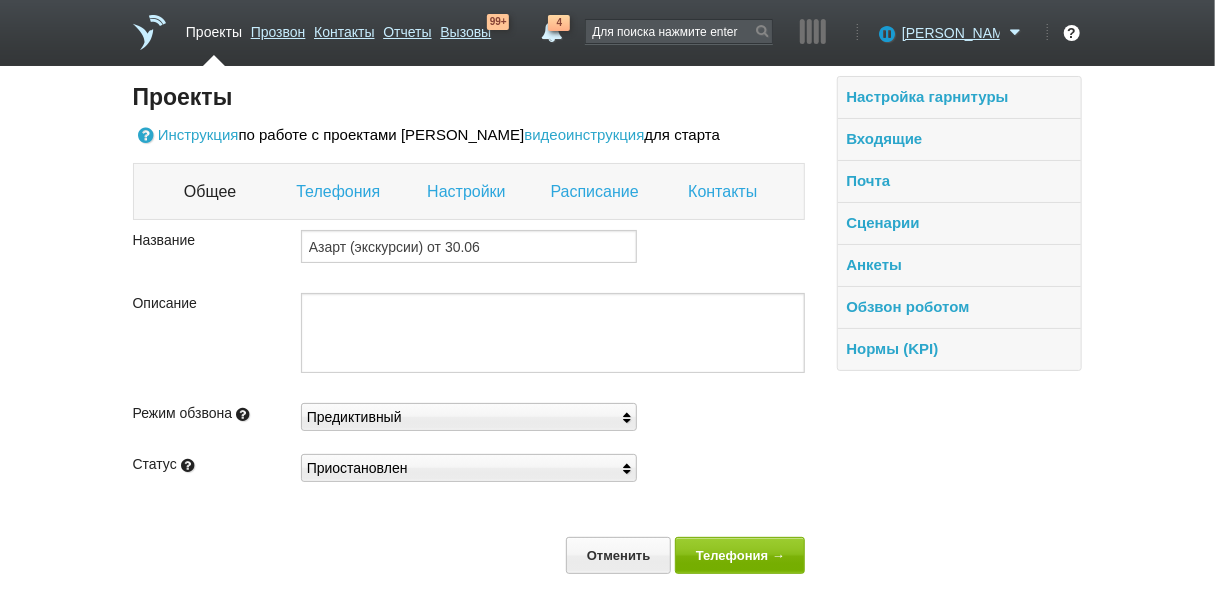 click on "Телефония" at bounding box center (340, 192) 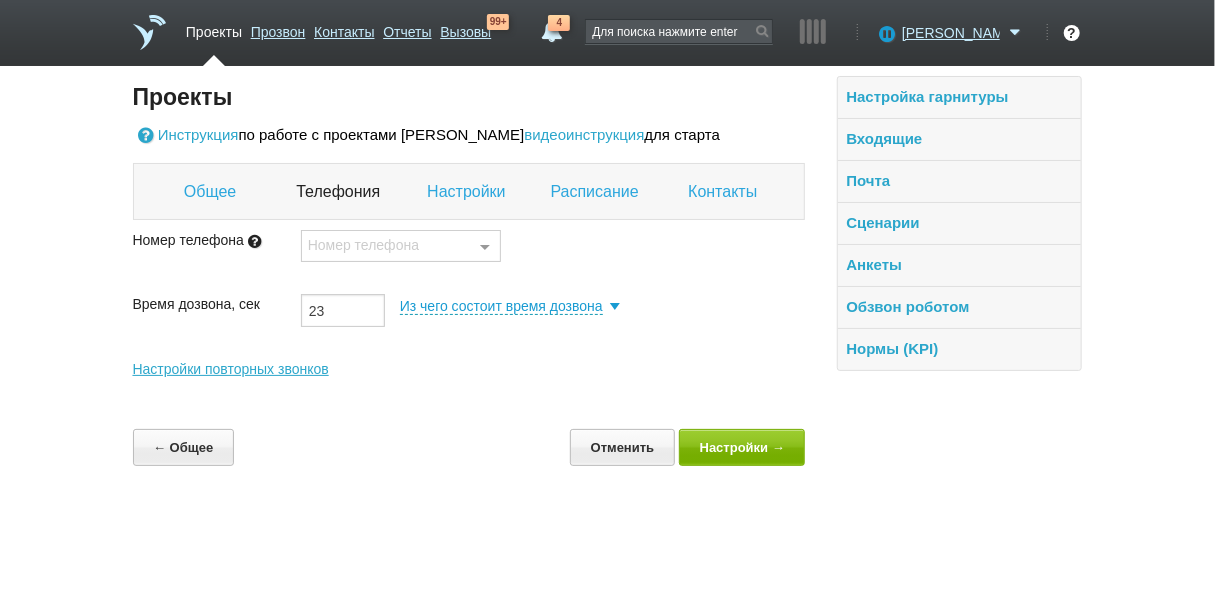 click on "Настройки" at bounding box center (468, 192) 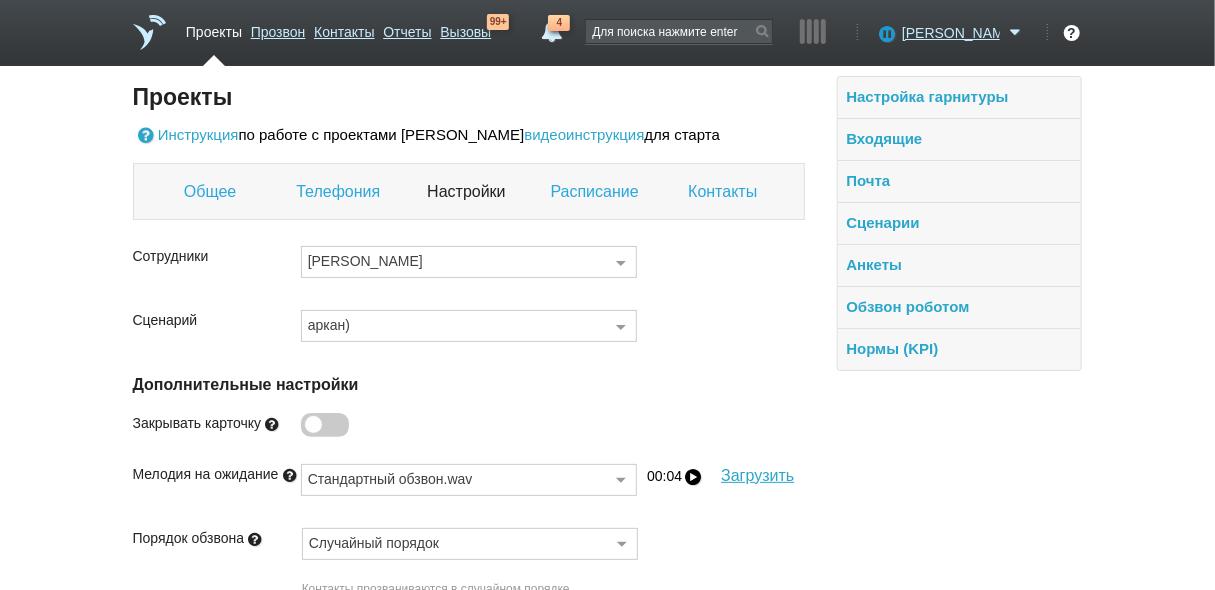 click on "Телефония" at bounding box center (340, 192) 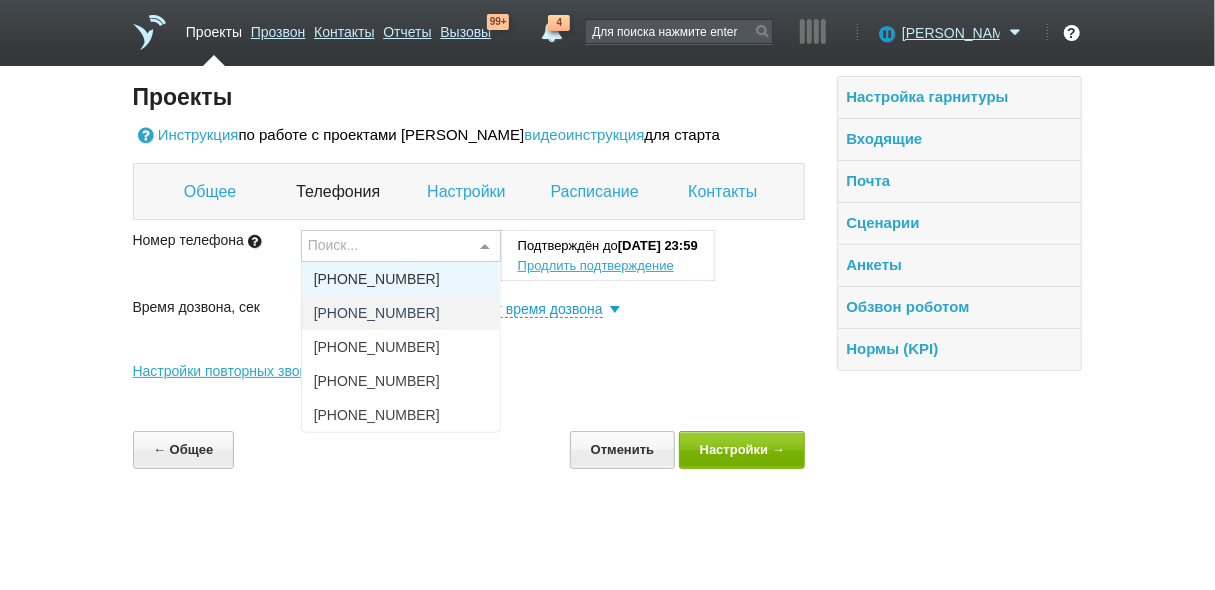 click at bounding box center [485, 247] 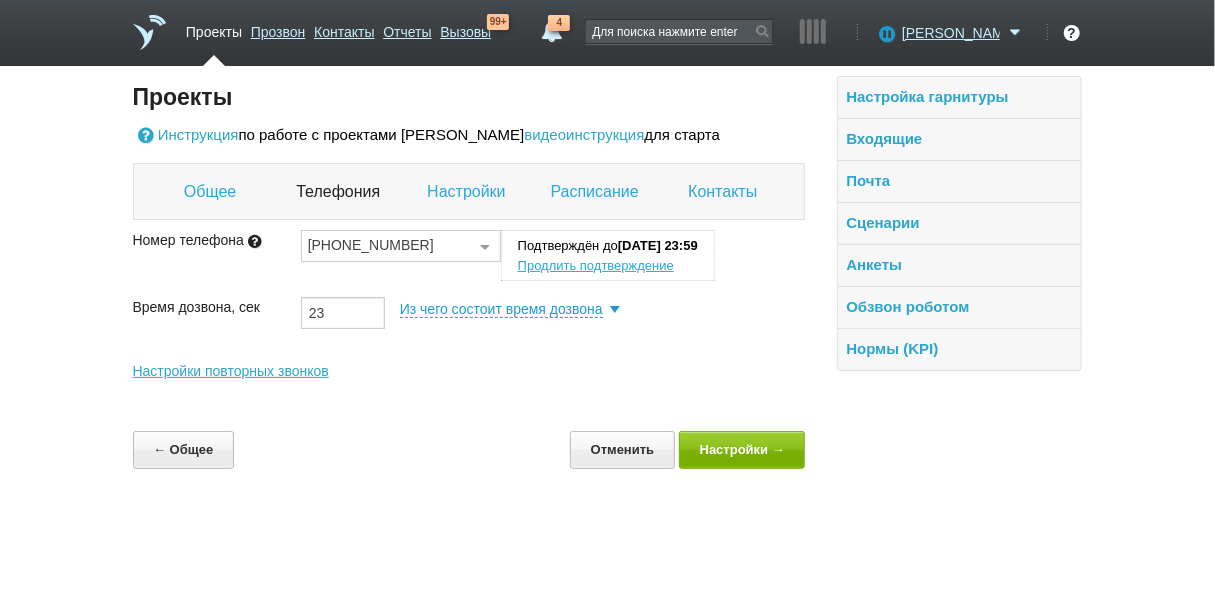 drag, startPoint x: 759, startPoint y: 375, endPoint x: 747, endPoint y: 366, distance: 15 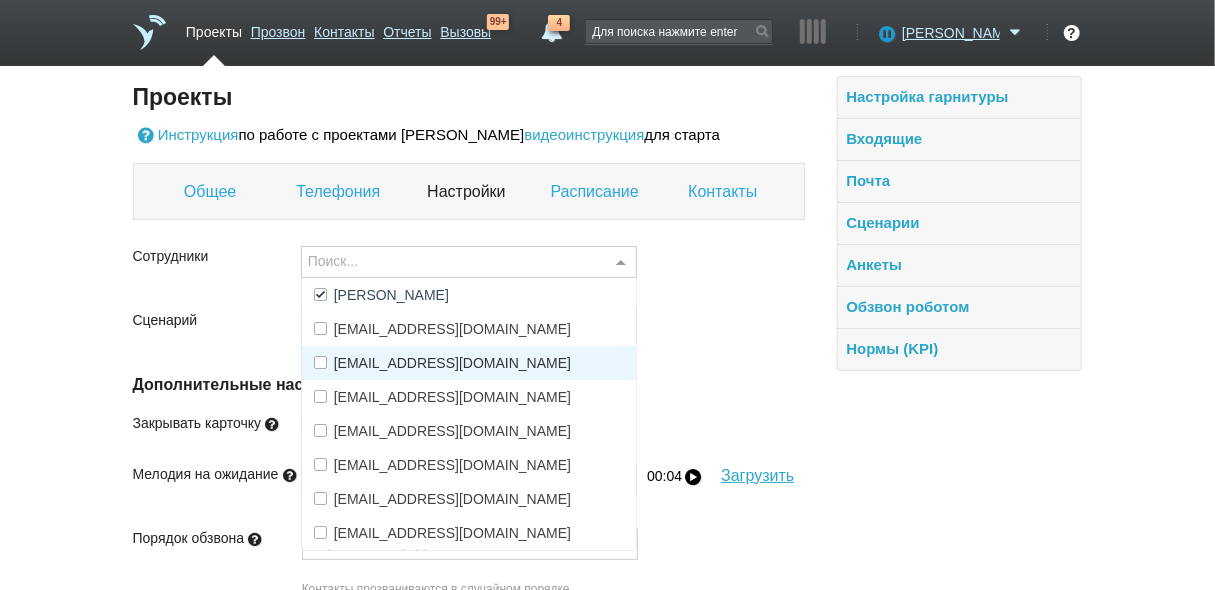 click on "[EMAIL_ADDRESS][DOMAIN_NAME]" at bounding box center (452, 363) 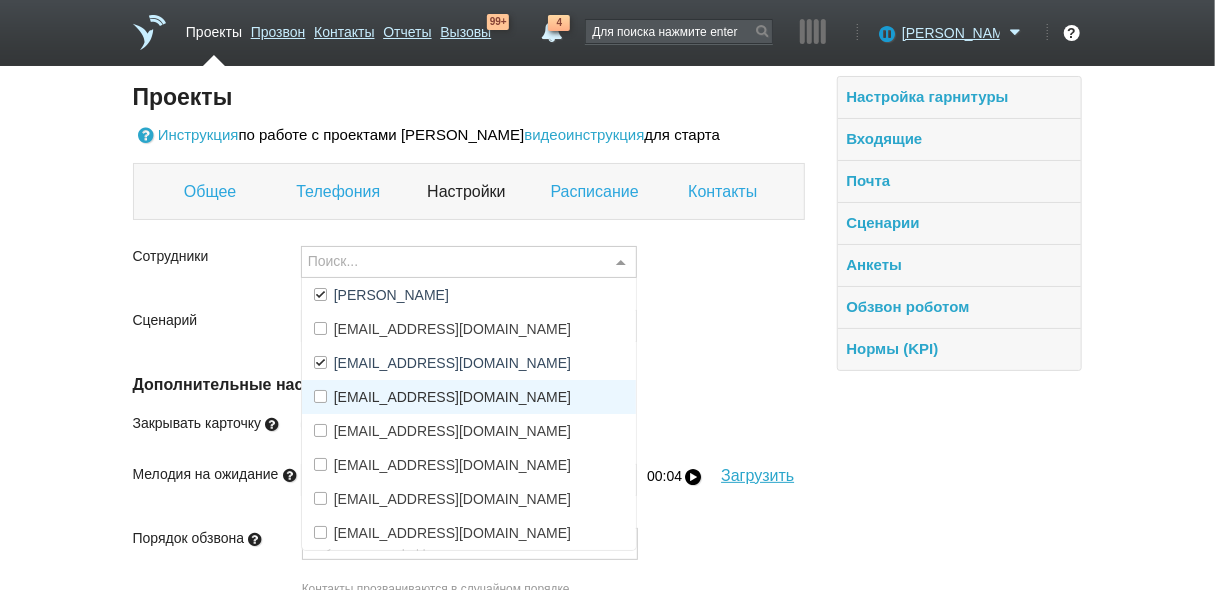 click on "[EMAIL_ADDRESS][DOMAIN_NAME]" at bounding box center [452, 397] 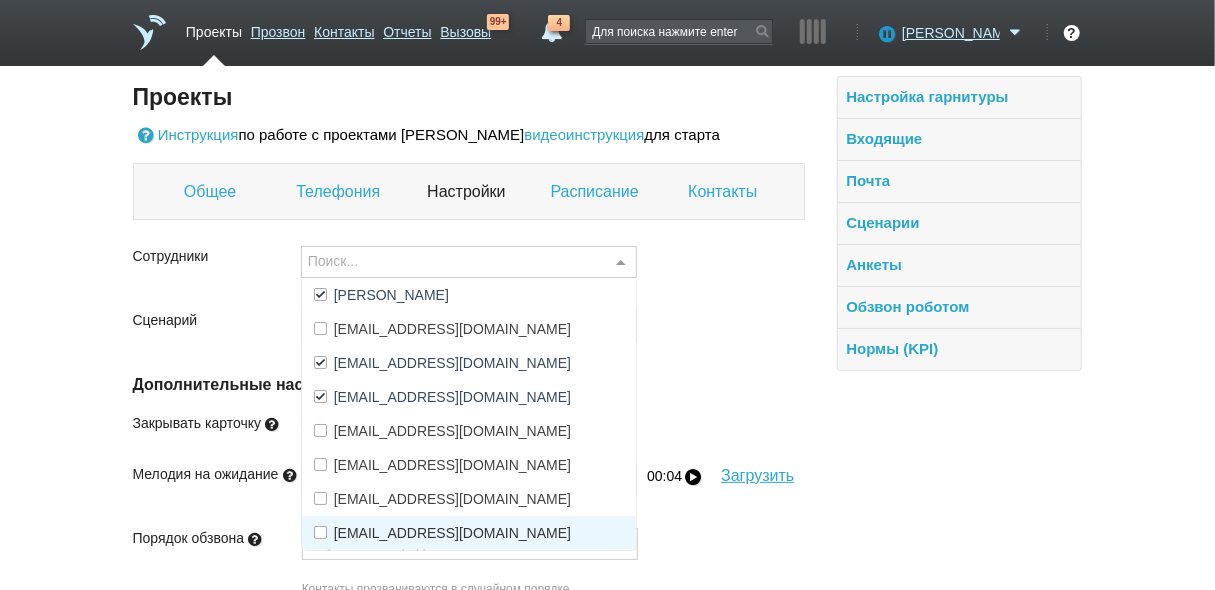 click on "[EMAIL_ADDRESS][DOMAIN_NAME]" at bounding box center [452, 533] 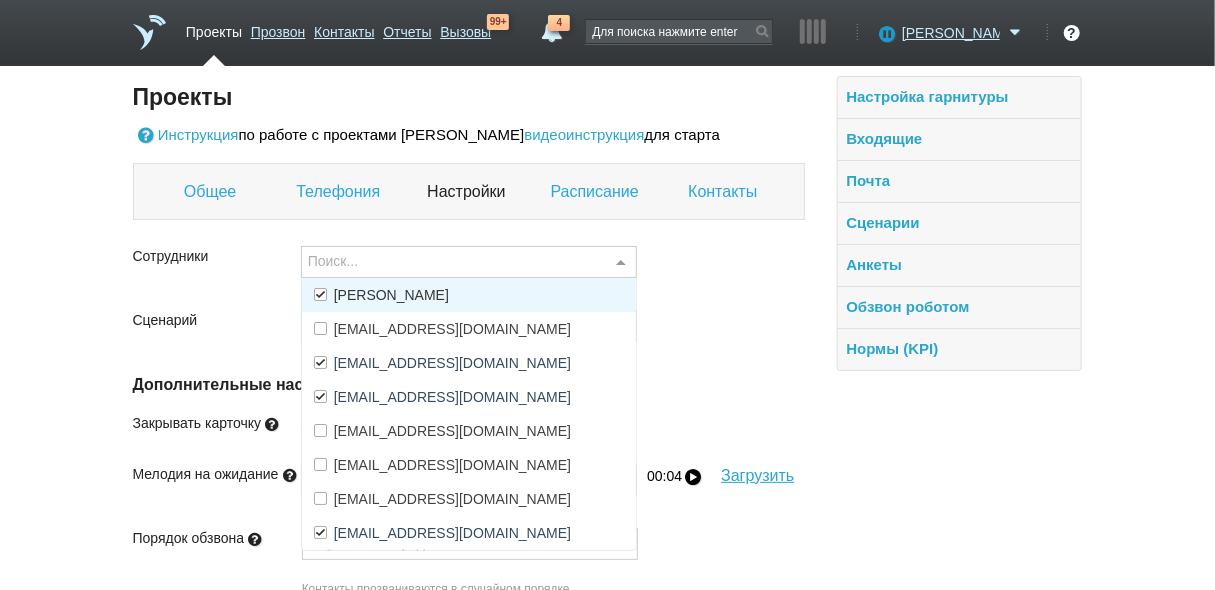 drag, startPoint x: 393, startPoint y: 297, endPoint x: 408, endPoint y: 309, distance: 19.209373 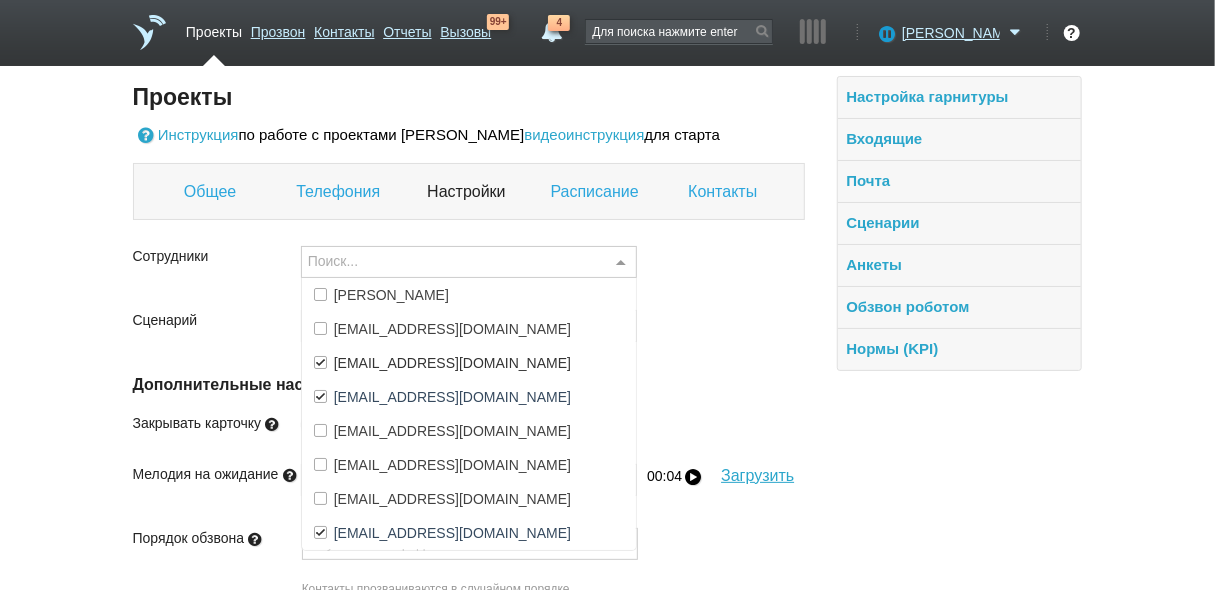 click on "Настройка гарнитуры
Входящие
Почта
Сценарии
Анкеты
Обзвон роботом
Нормы (KPI)" at bounding box center [943, 424] 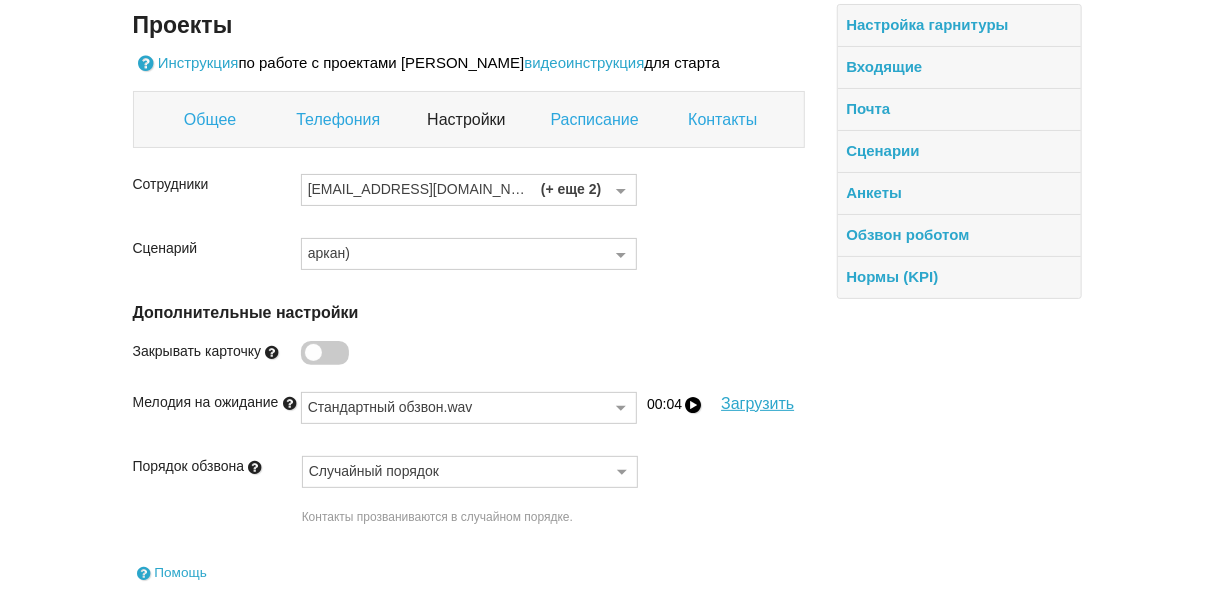 scroll, scrollTop: 181, scrollLeft: 0, axis: vertical 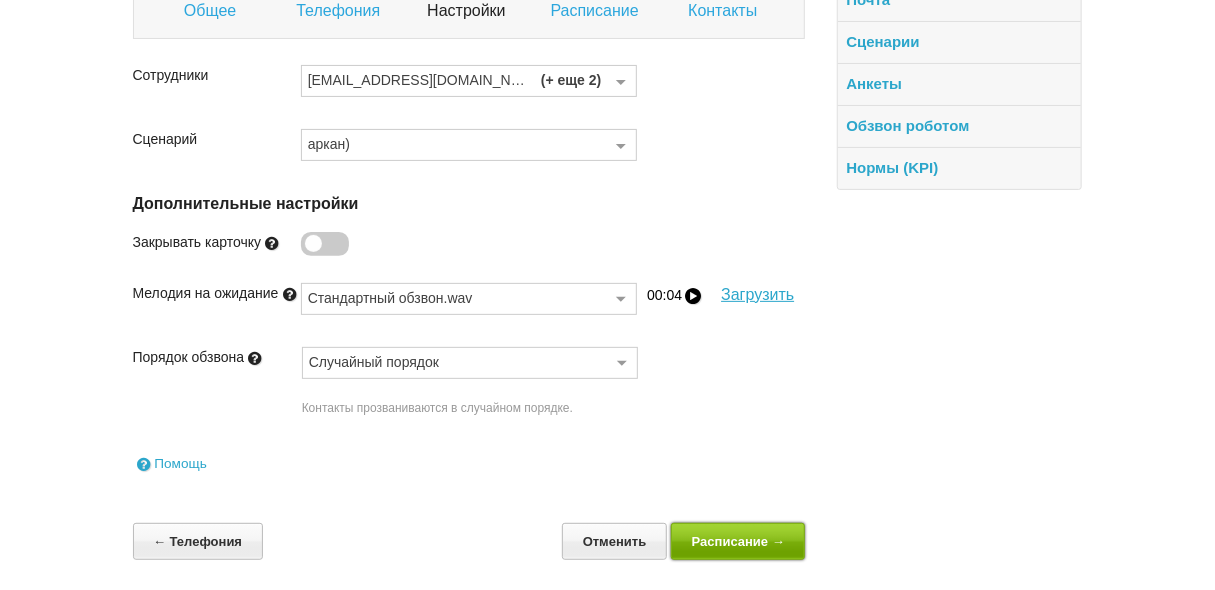 click on "Расписание →" at bounding box center (738, 541) 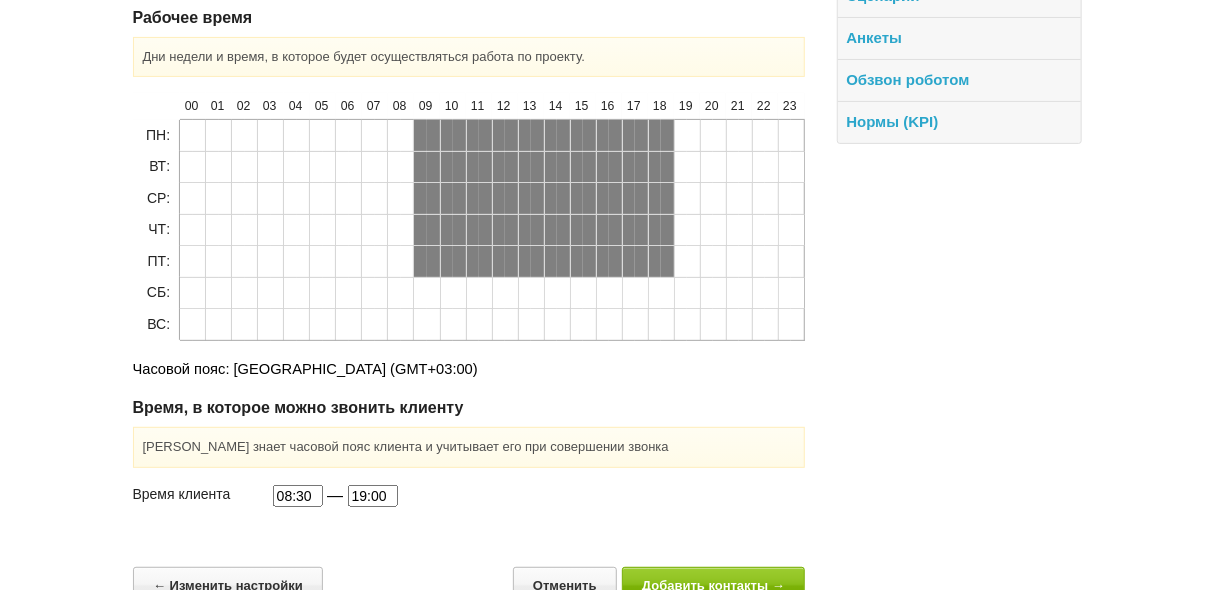 scroll, scrollTop: 269, scrollLeft: 0, axis: vertical 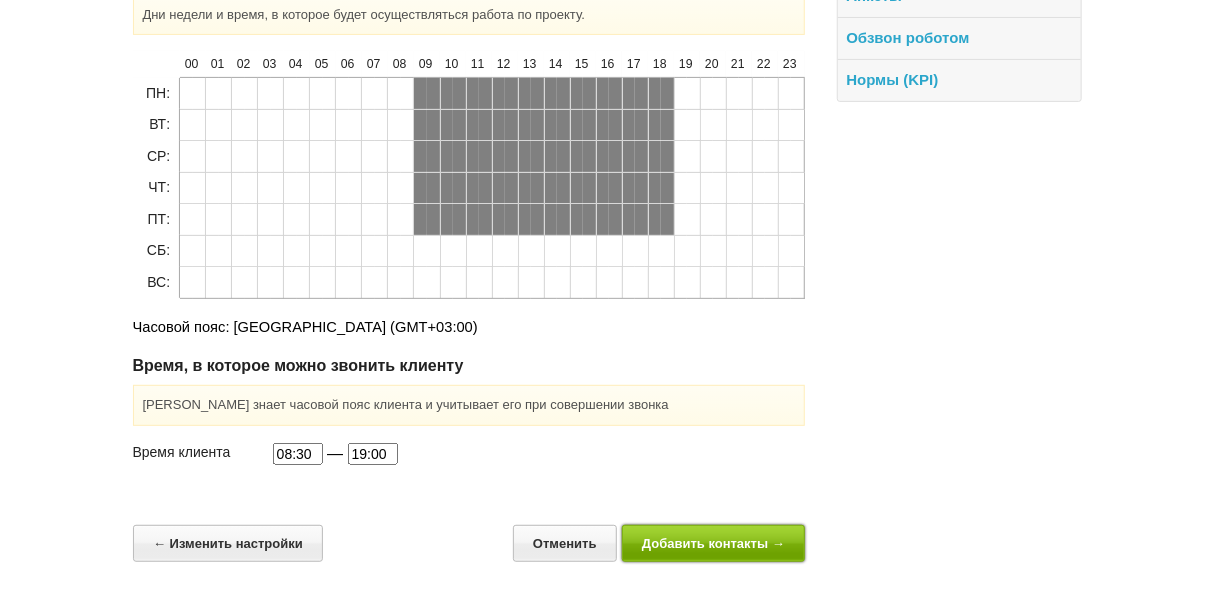 click on "Добавить контакты →" at bounding box center [714, 543] 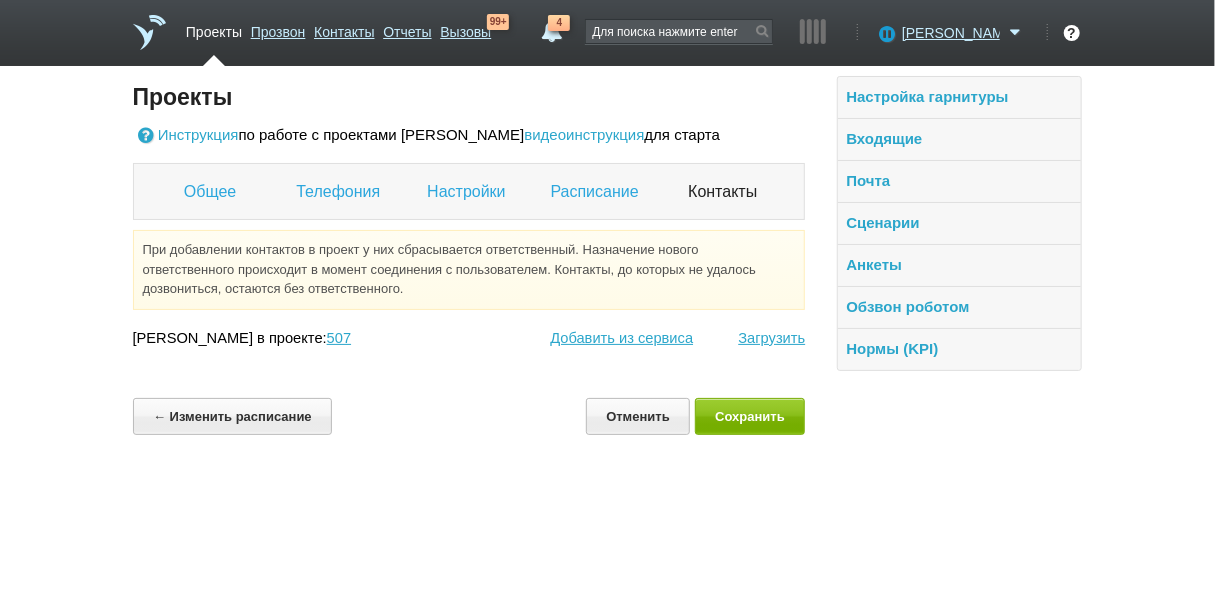 scroll, scrollTop: 0, scrollLeft: 0, axis: both 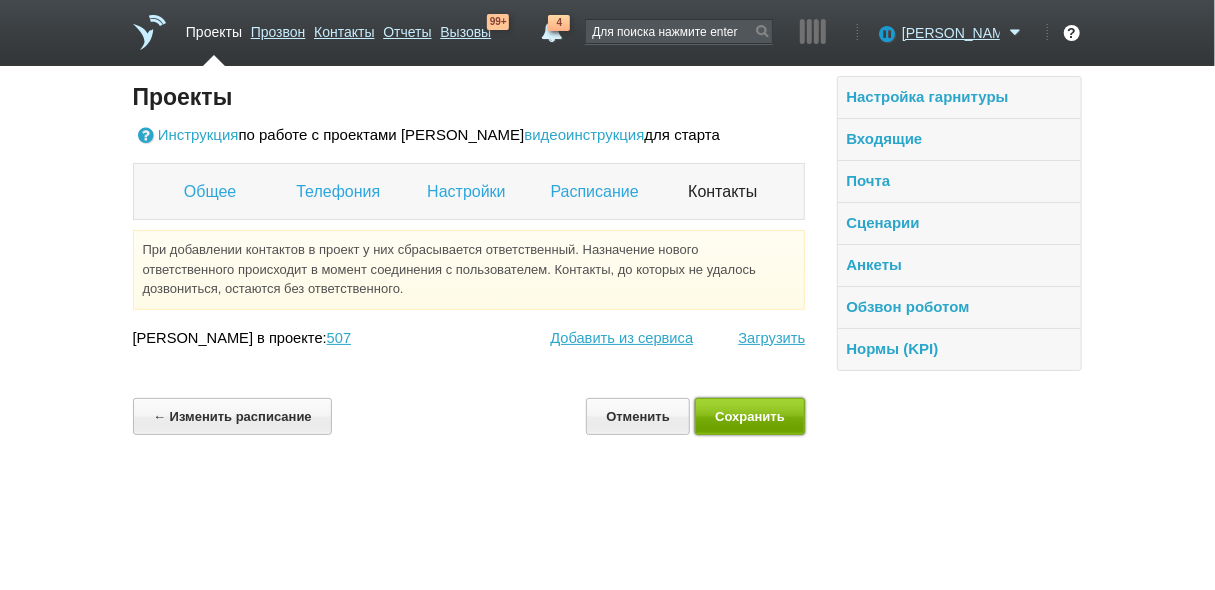 click on "Сохранить" at bounding box center (750, 416) 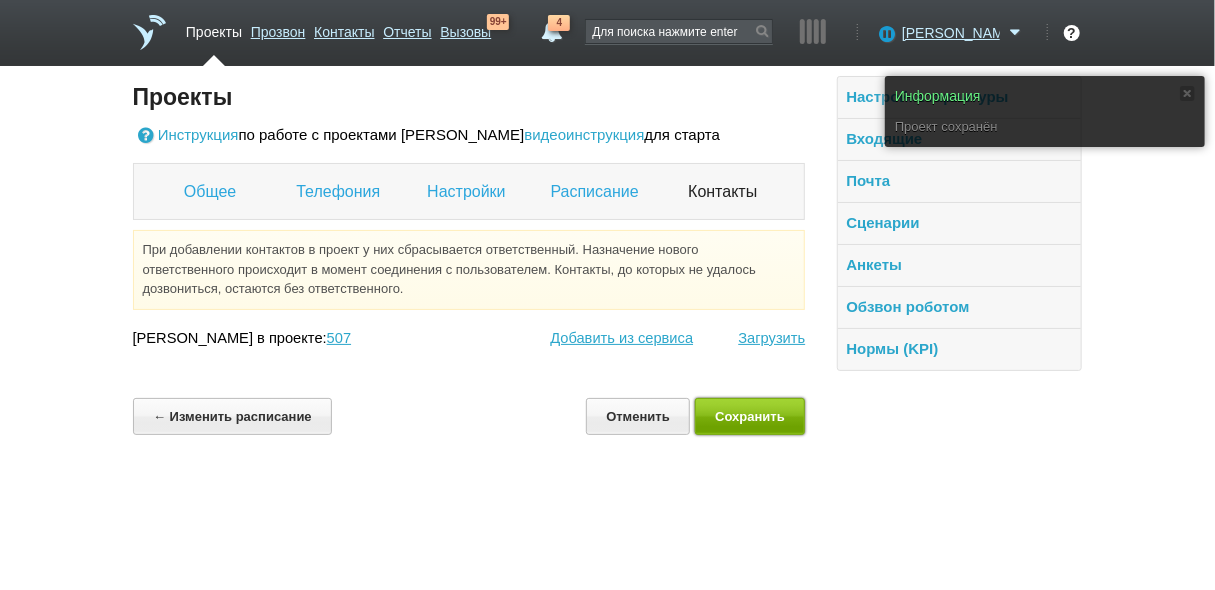 click on "Сохранить" at bounding box center [750, 416] 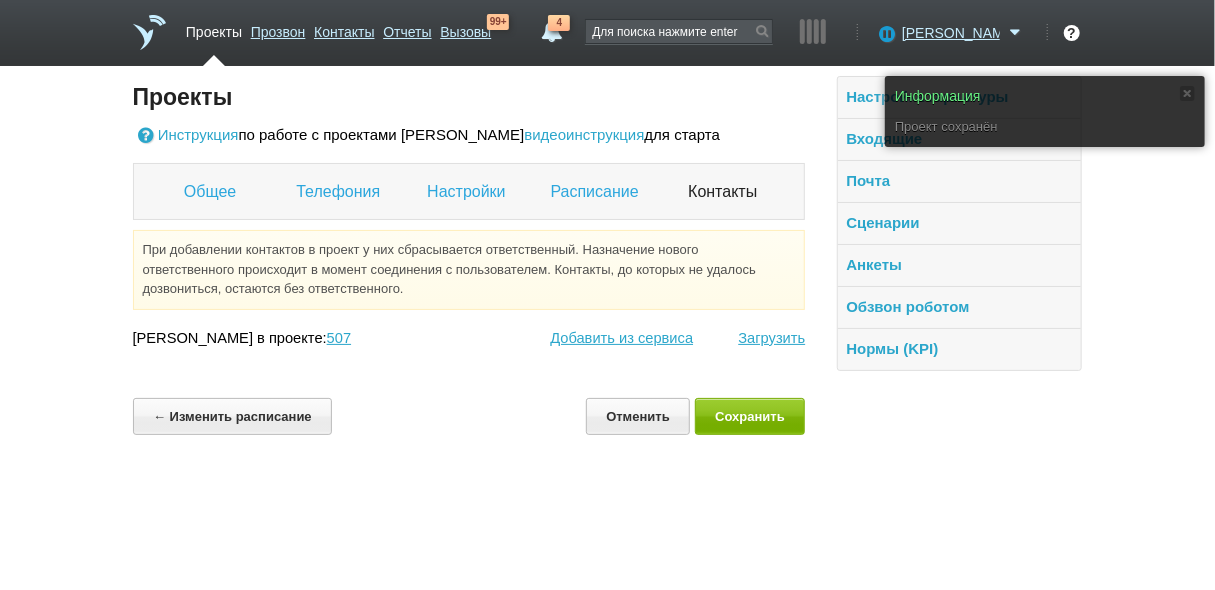 click on "Проекты" at bounding box center [214, 28] 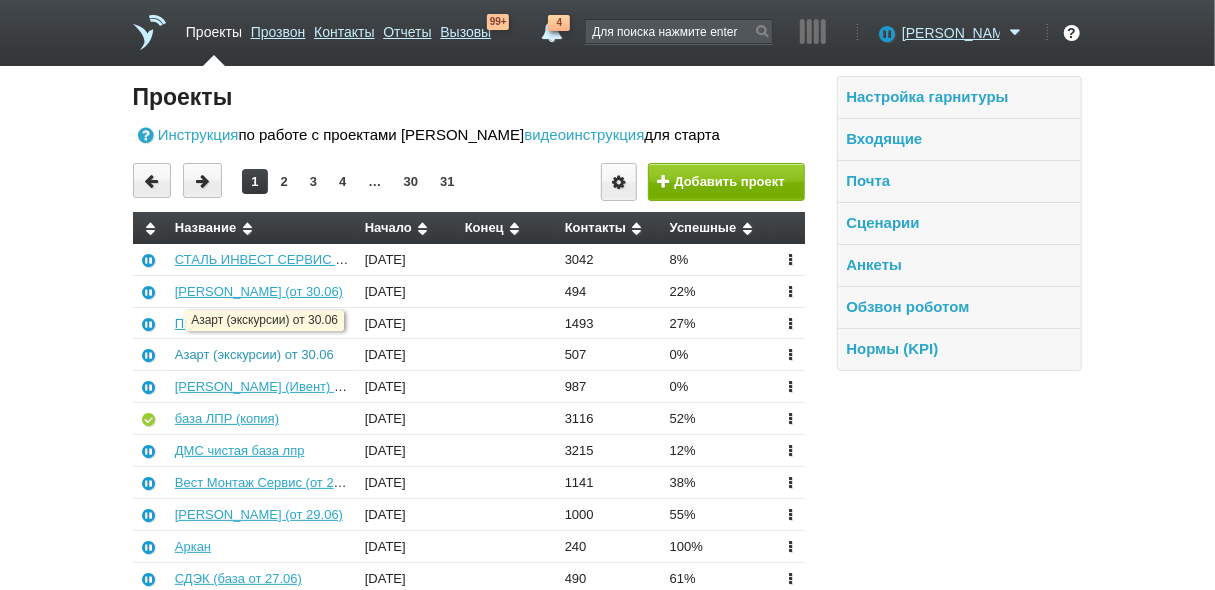 click on "Азарт (экскурсии) от 30.06" at bounding box center (254, 354) 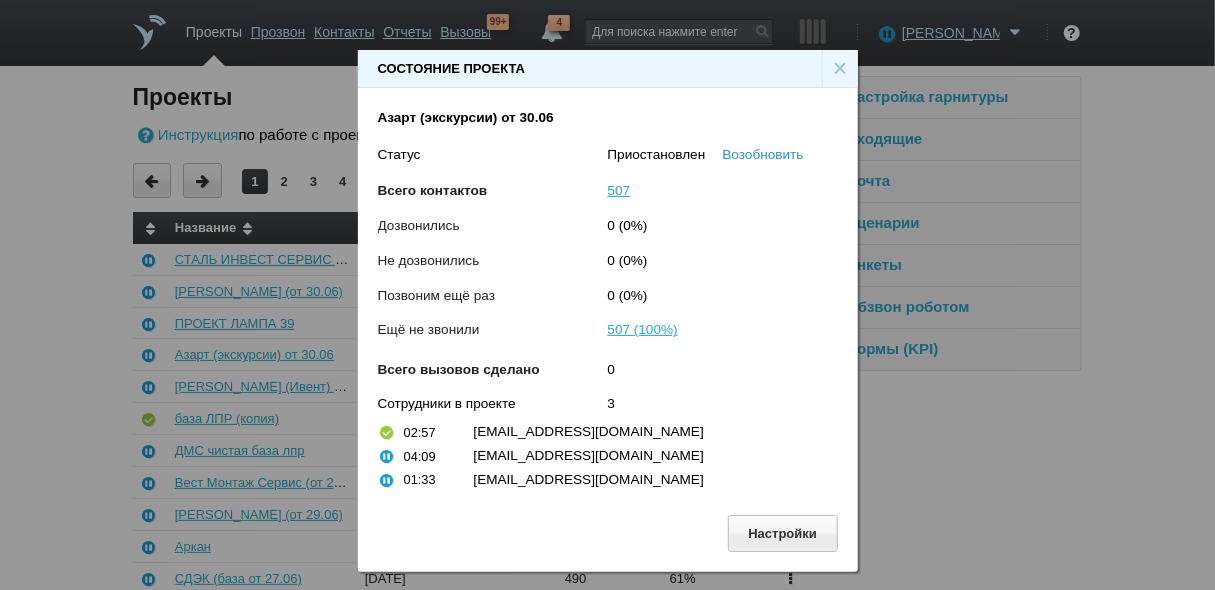 click on "Возобновить" at bounding box center (763, 154) 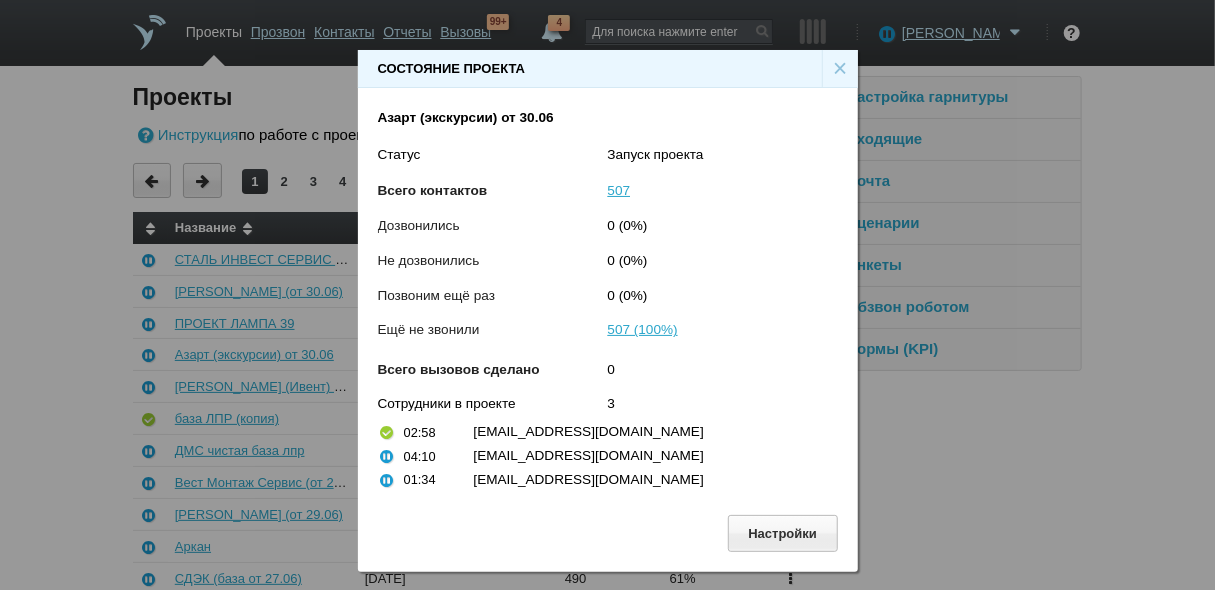click on "×" at bounding box center [840, 69] 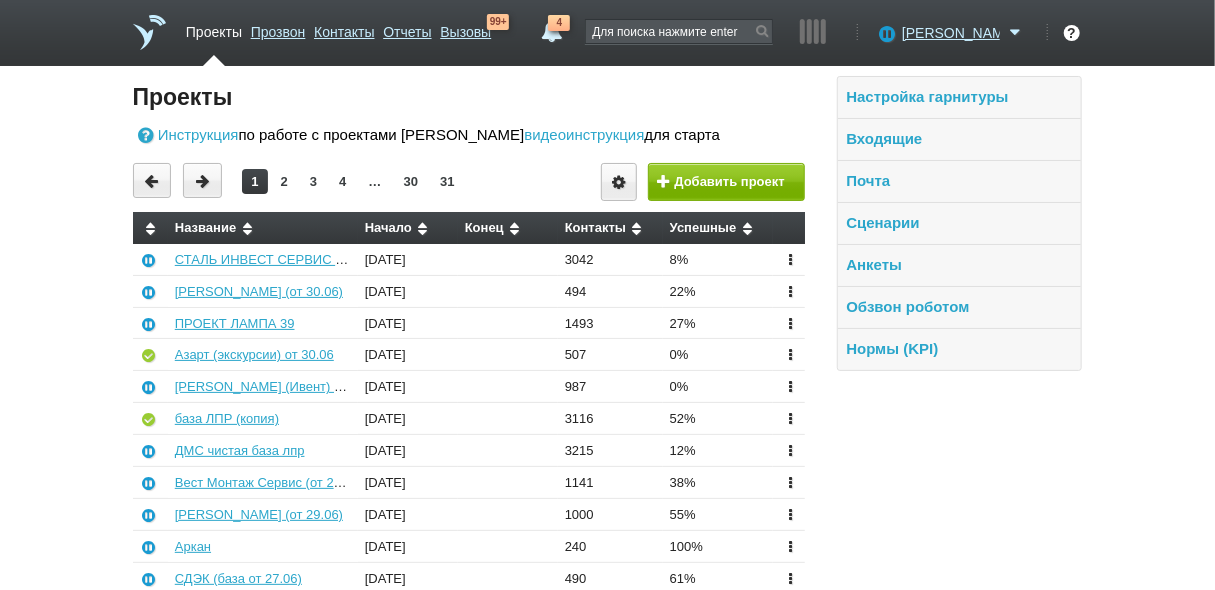 click on "[PERSON_NAME] (от 29.06)" at bounding box center [259, 514] 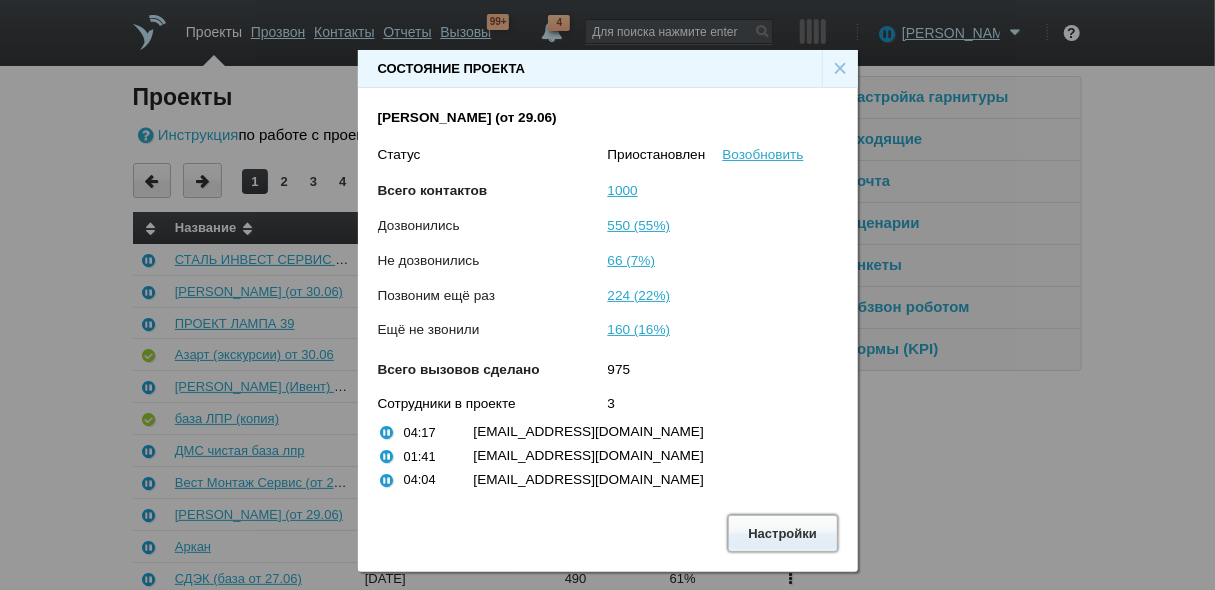 click on "Настройки" at bounding box center (783, 533) 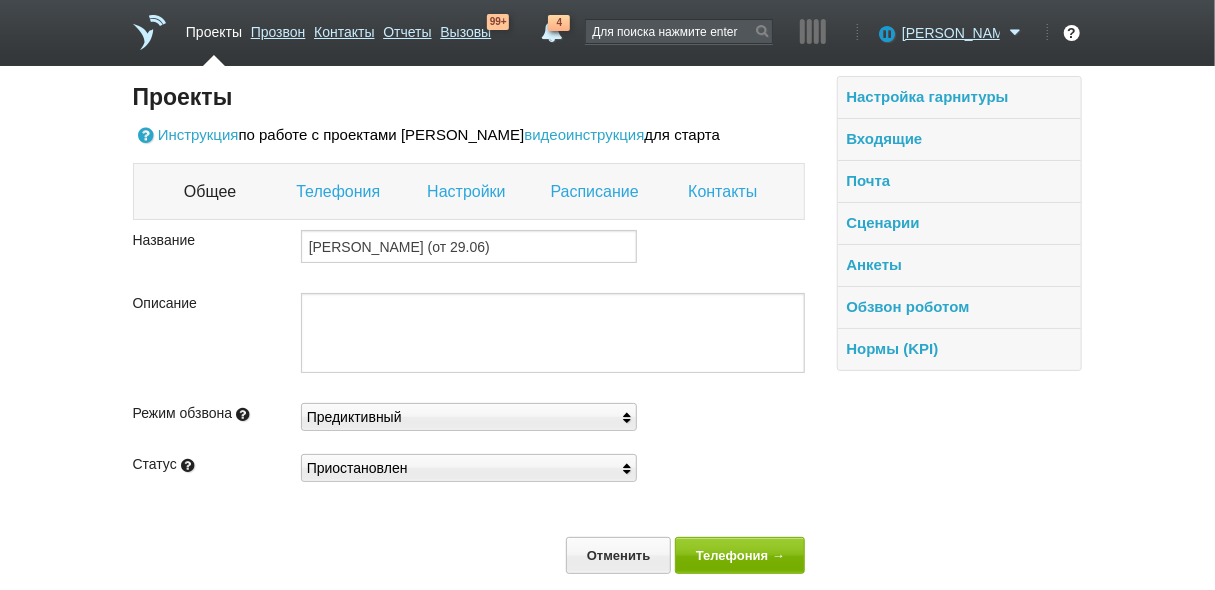 click on "Настройки" at bounding box center [468, 192] 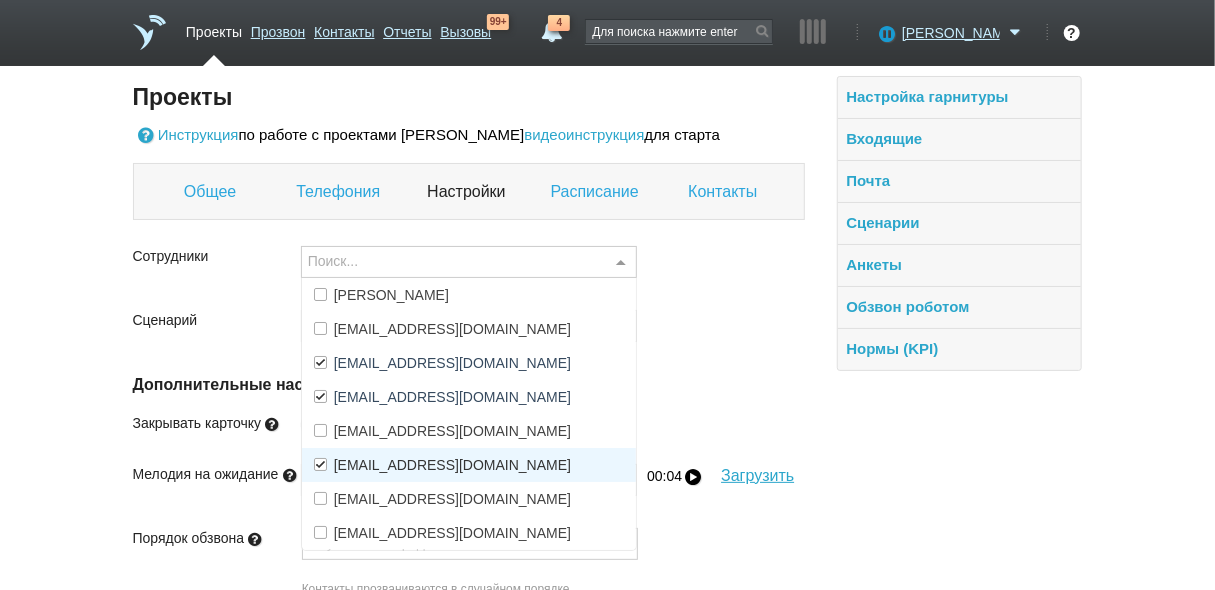 click on "[EMAIL_ADDRESS][DOMAIN_NAME]" at bounding box center [452, 465] 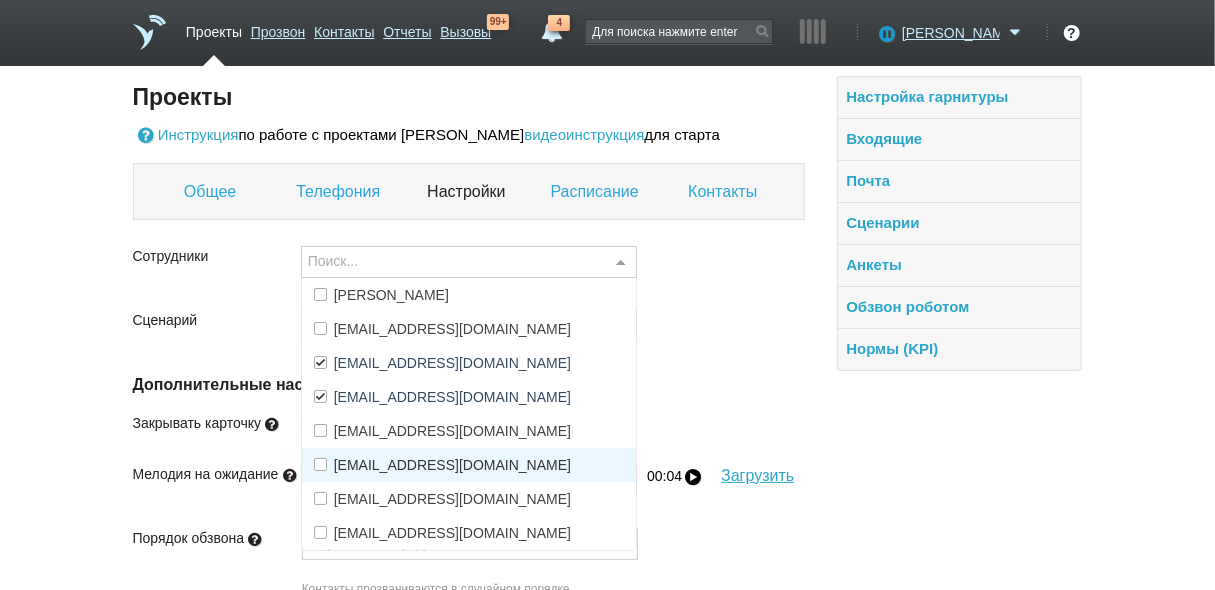click on "[EMAIL_ADDRESS][DOMAIN_NAME]" at bounding box center (452, 465) 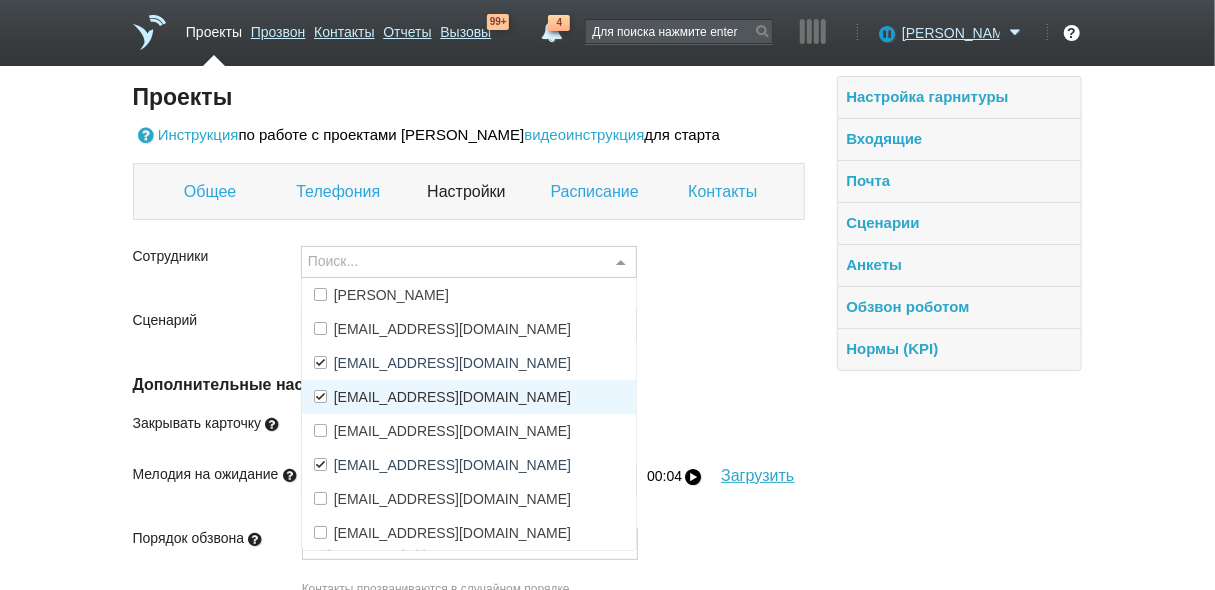 click on "[EMAIL_ADDRESS][DOMAIN_NAME]" at bounding box center [469, 397] 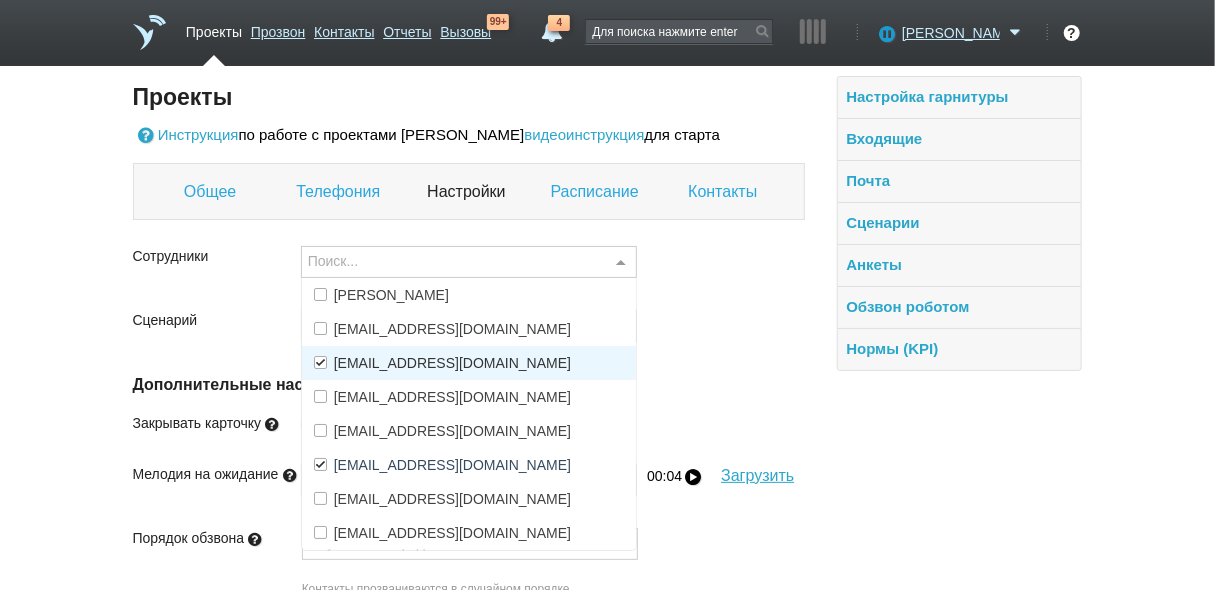 click on "[EMAIL_ADDRESS][DOMAIN_NAME]" at bounding box center (452, 363) 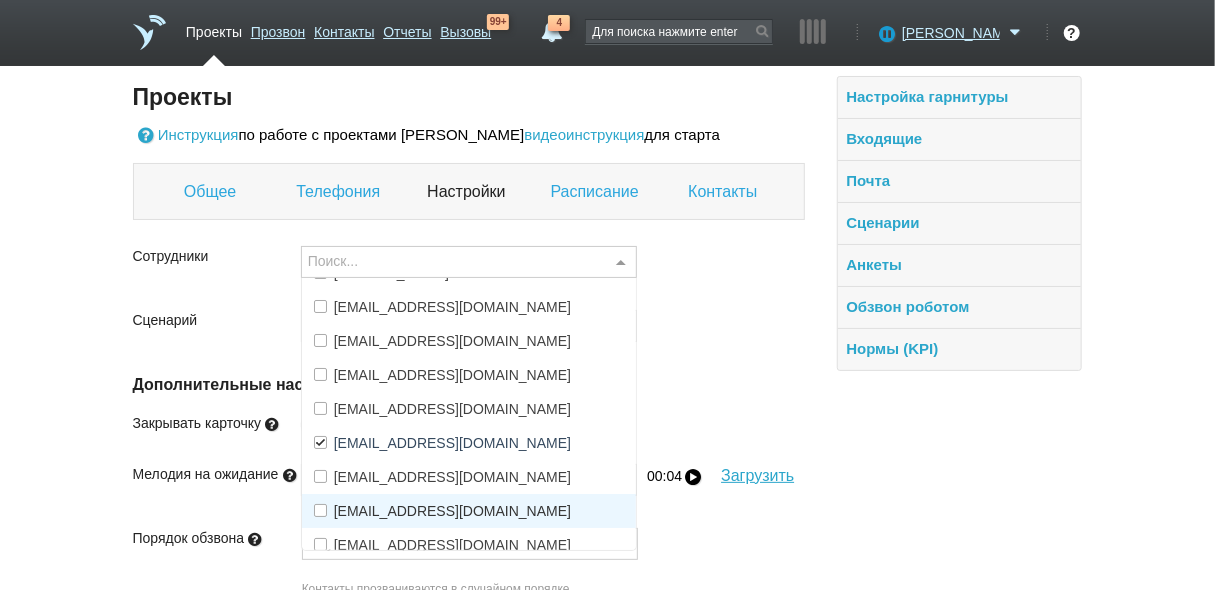 scroll, scrollTop: 33, scrollLeft: 0, axis: vertical 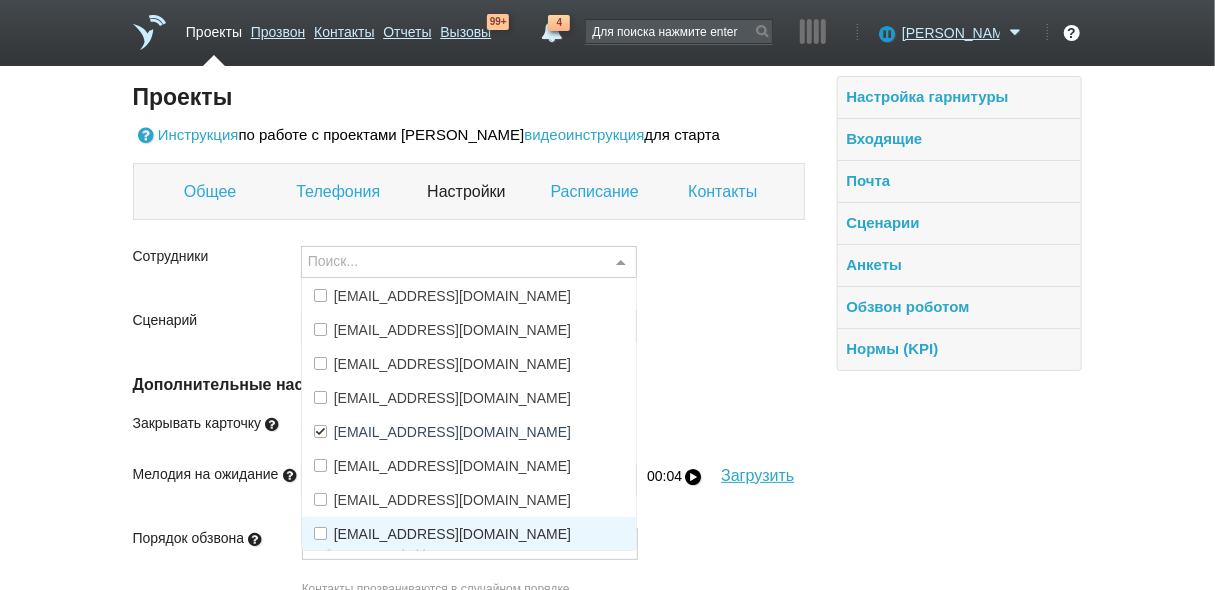 drag, startPoint x: 396, startPoint y: 524, endPoint x: 439, endPoint y: 525, distance: 43.011627 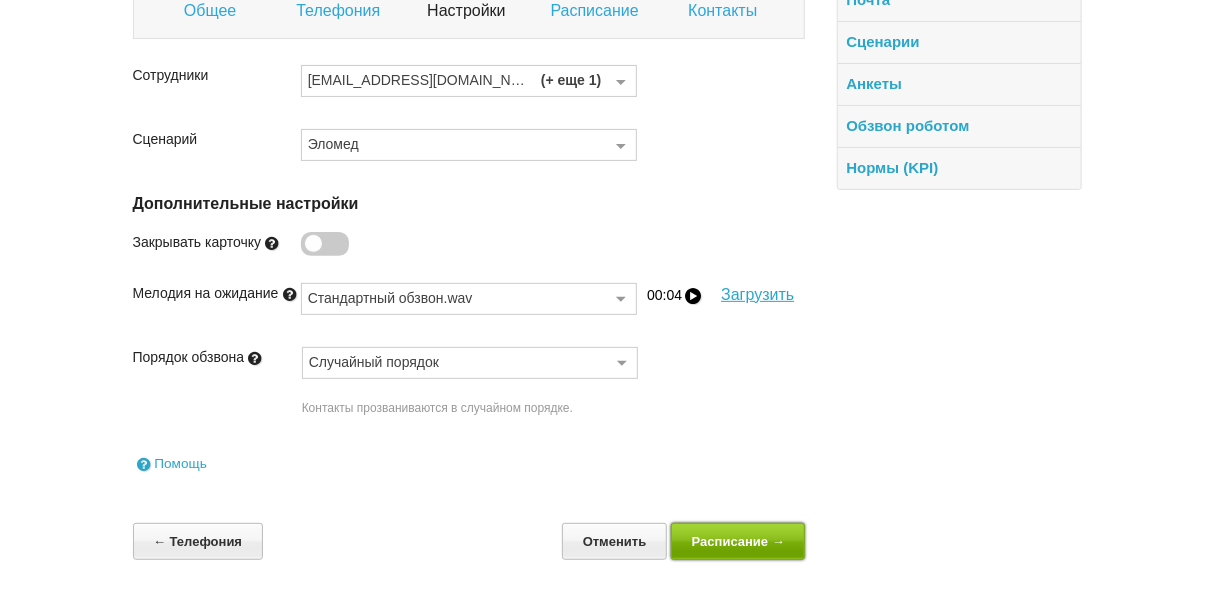 click on "Расписание →" at bounding box center [738, 541] 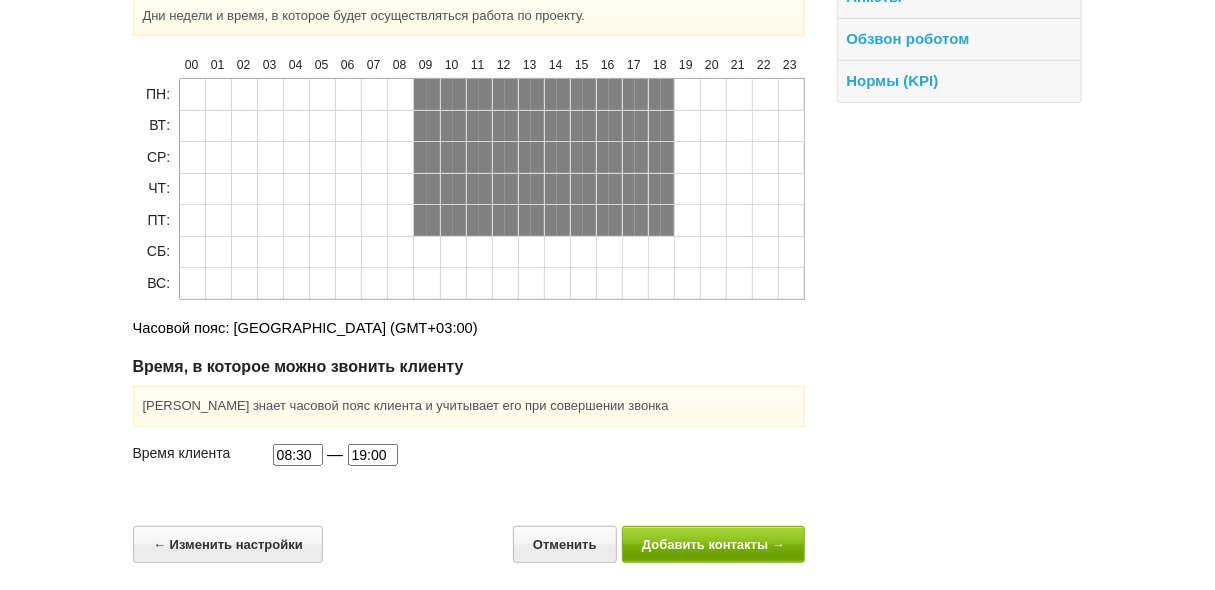 scroll, scrollTop: 269, scrollLeft: 0, axis: vertical 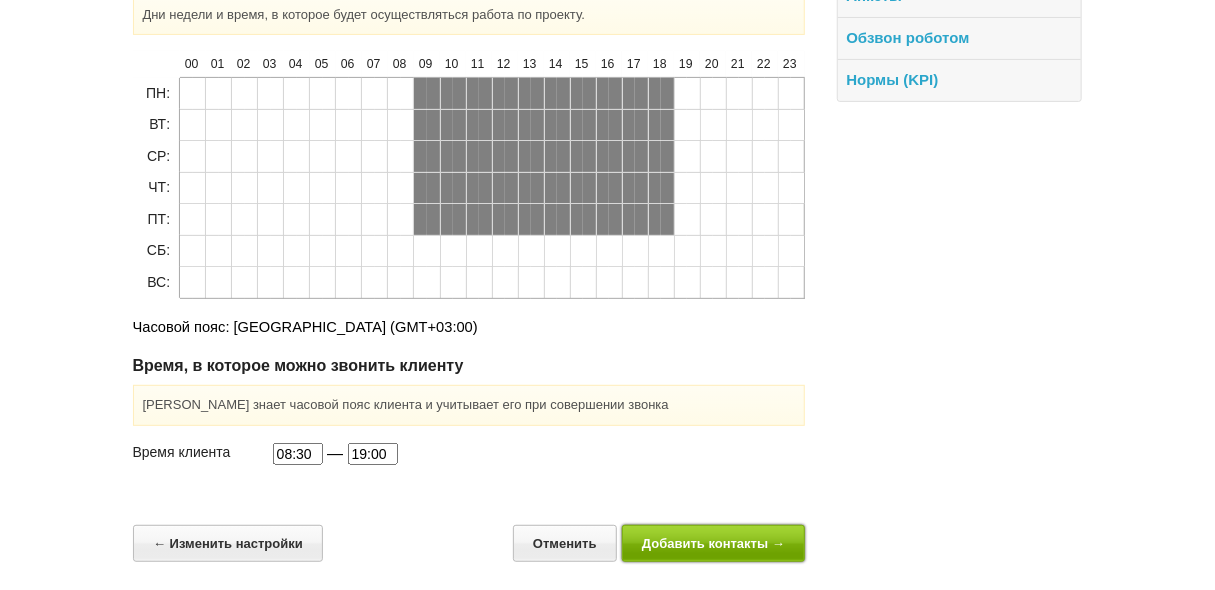 click on "Добавить контакты →" at bounding box center [714, 543] 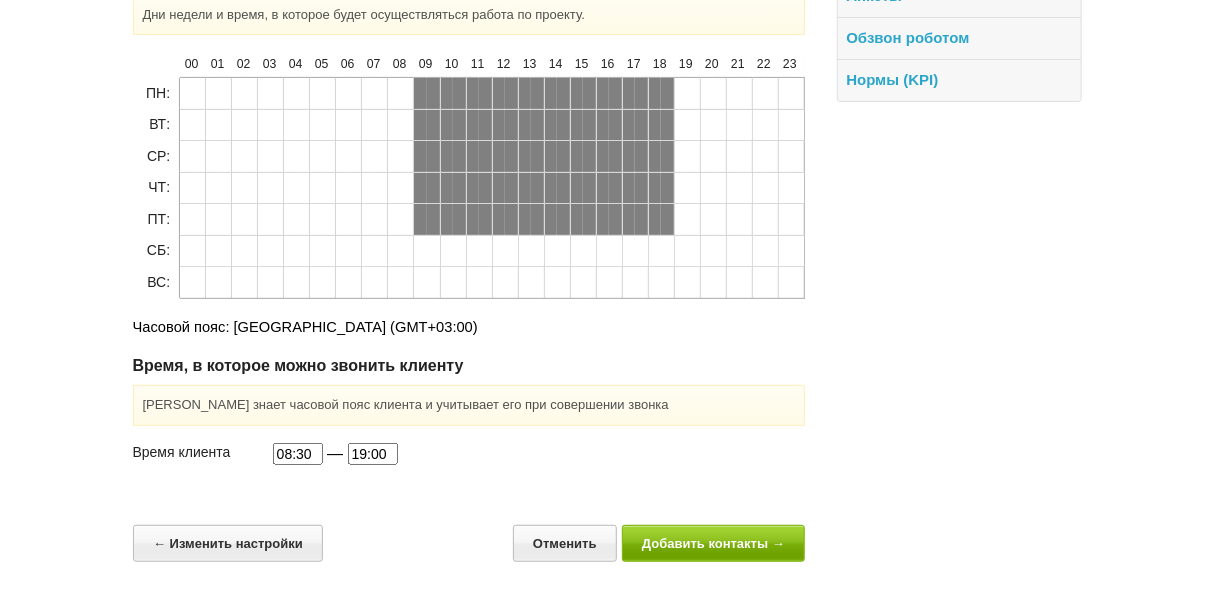 scroll, scrollTop: 0, scrollLeft: 0, axis: both 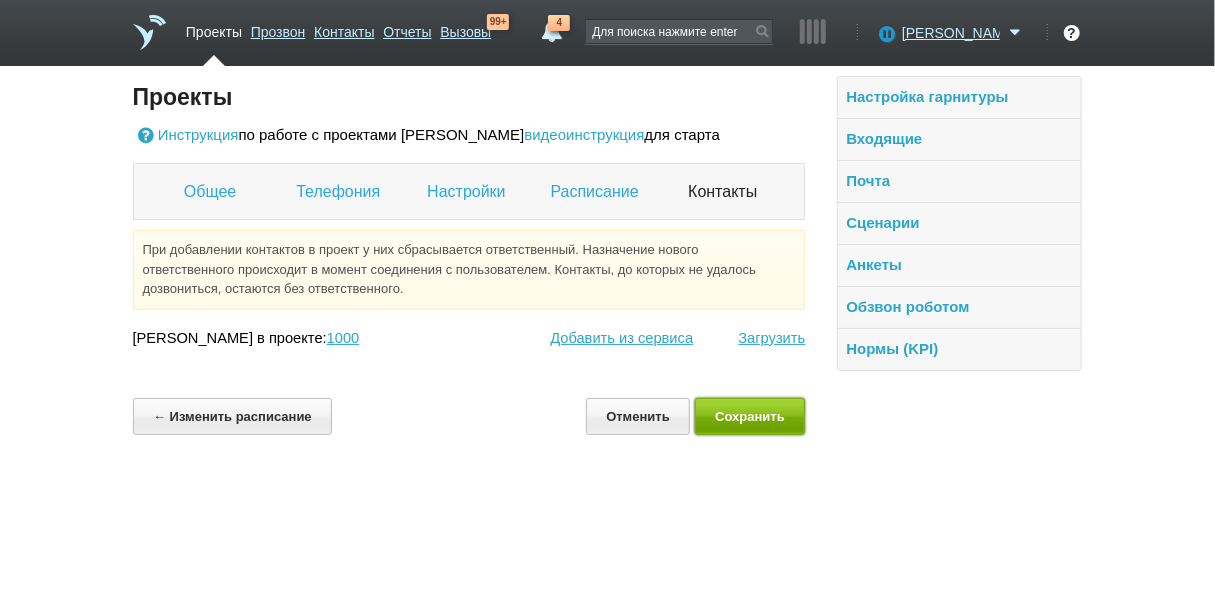 click on "Сохранить" at bounding box center (750, 416) 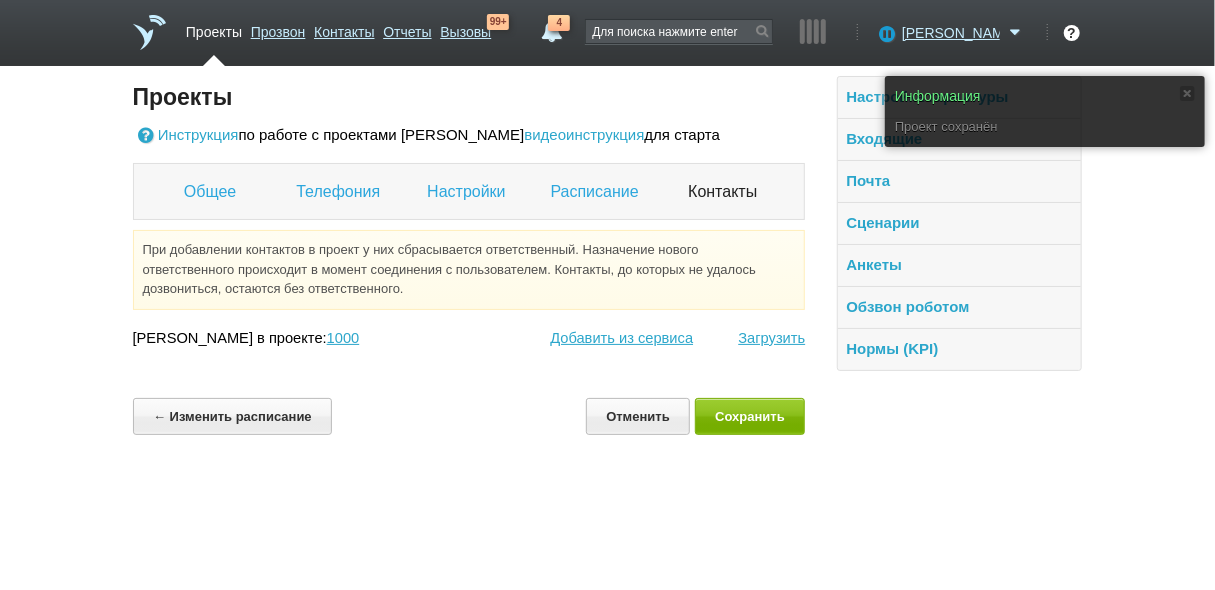 click on "Проекты" at bounding box center (214, 28) 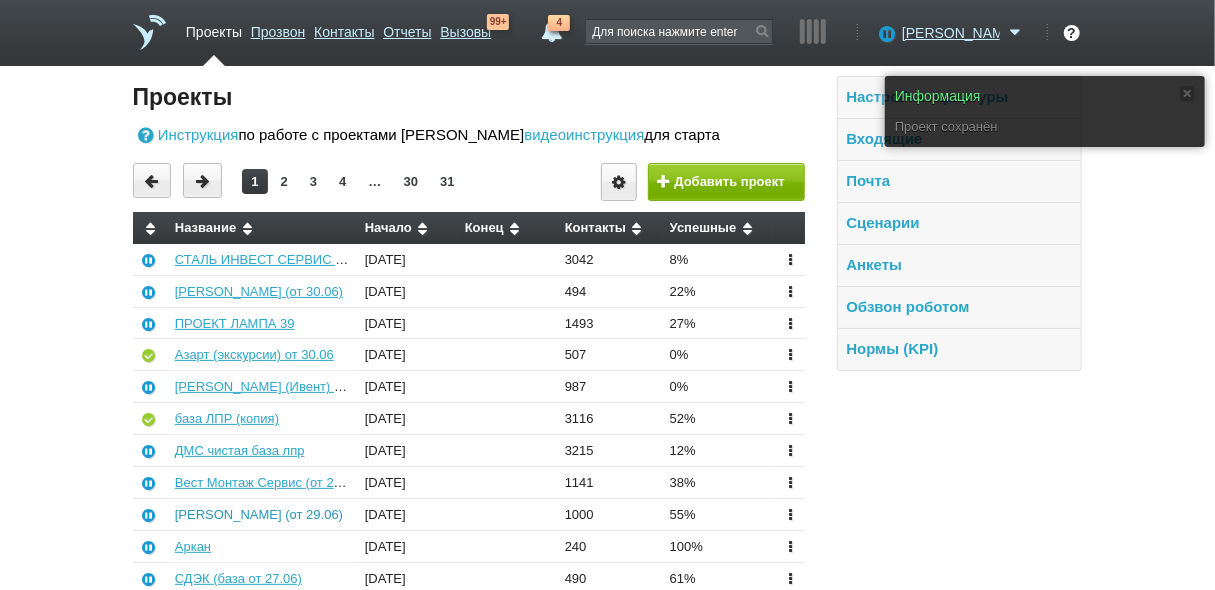 click on "[PERSON_NAME] (от 29.06)" at bounding box center [259, 514] 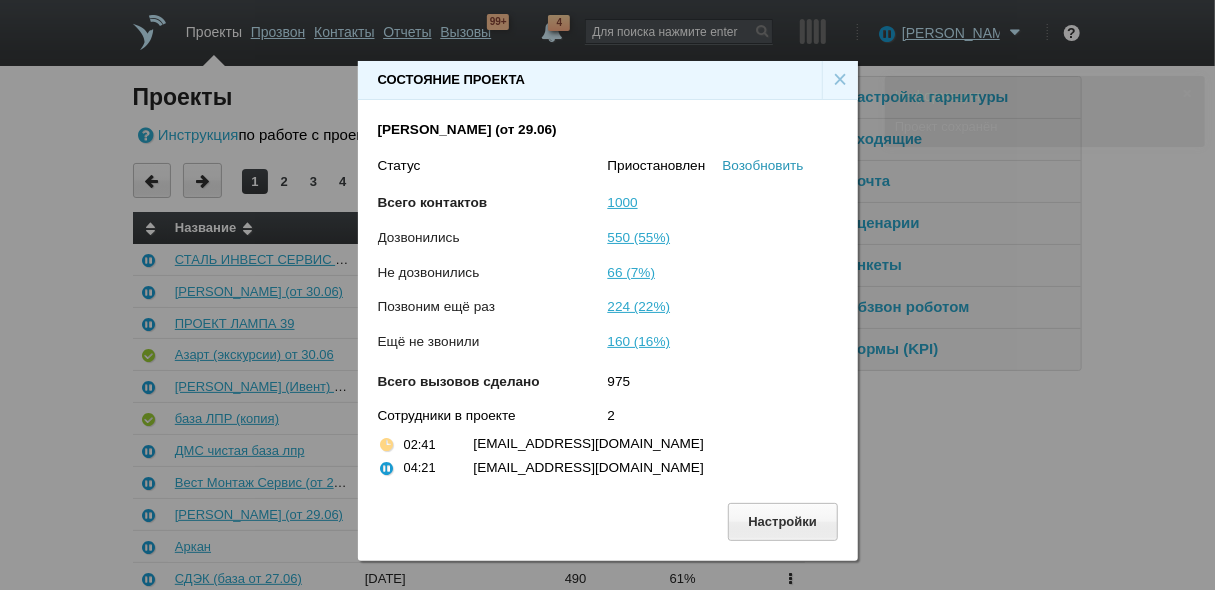 click on "Возобновить" at bounding box center (763, 165) 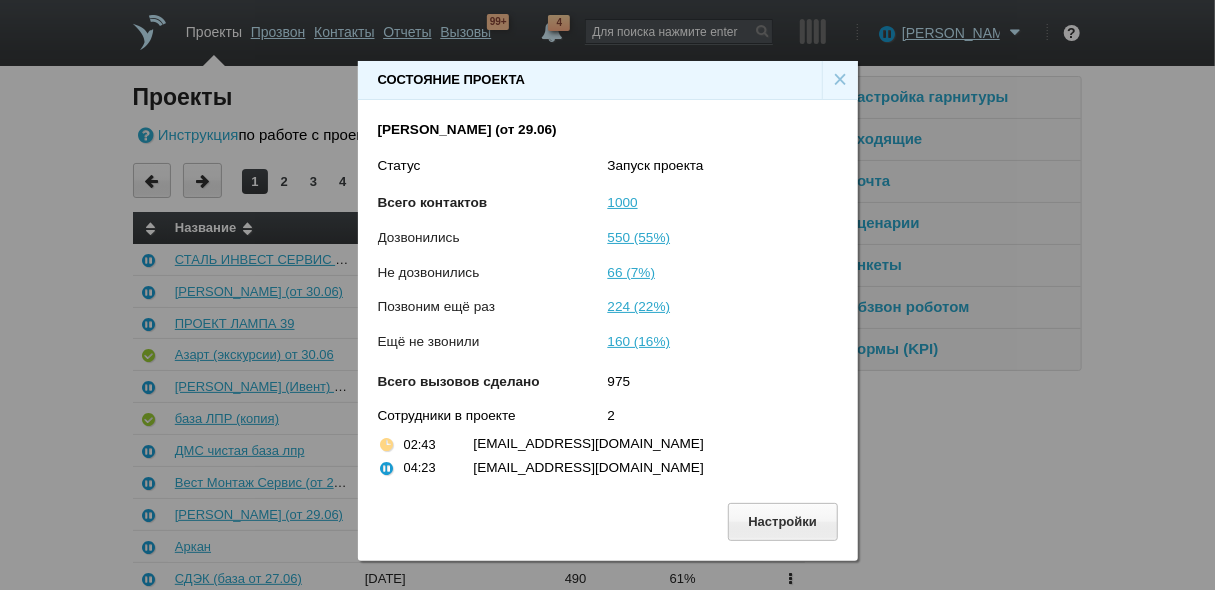 click on "×" at bounding box center (840, 80) 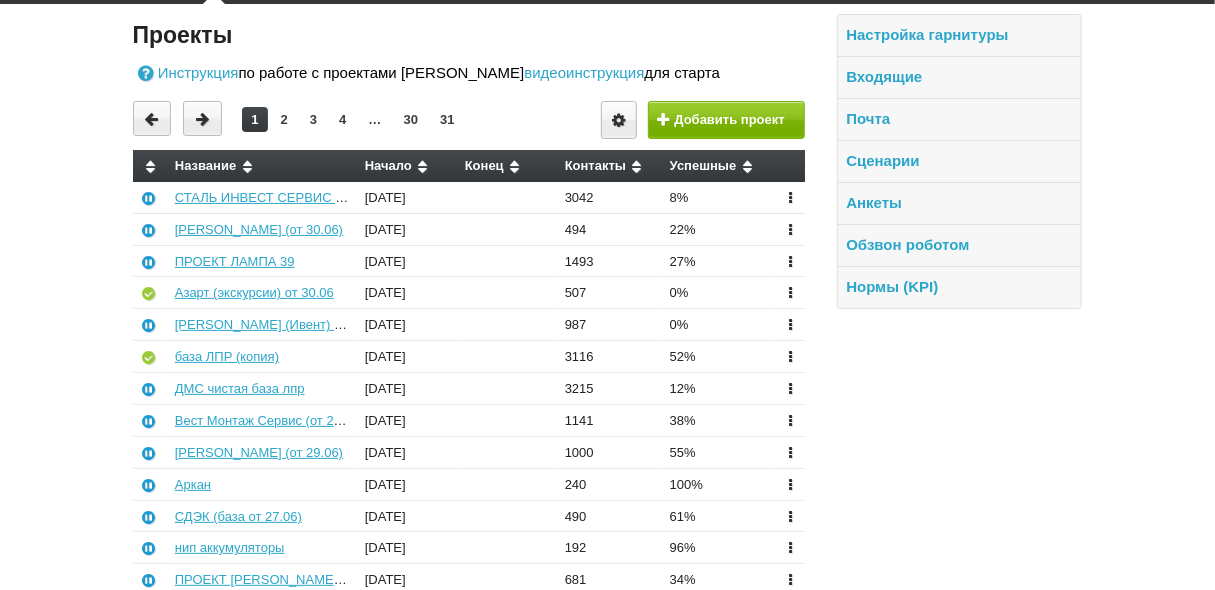 scroll, scrollTop: 160, scrollLeft: 0, axis: vertical 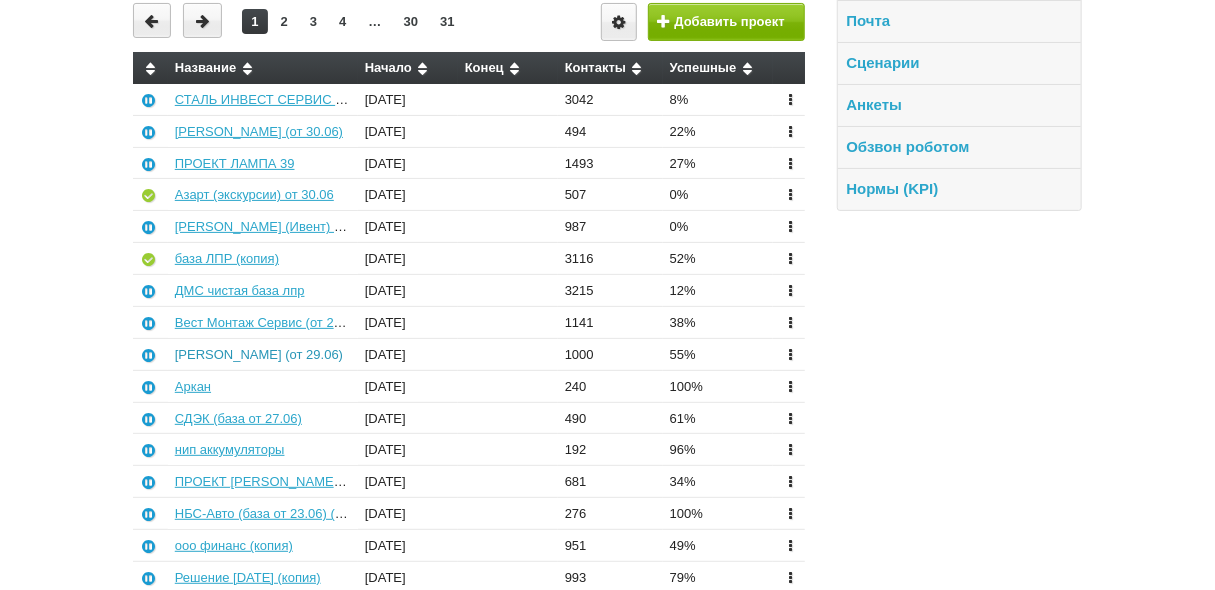 click on "[PERSON_NAME] (от 29.06)" at bounding box center (259, 354) 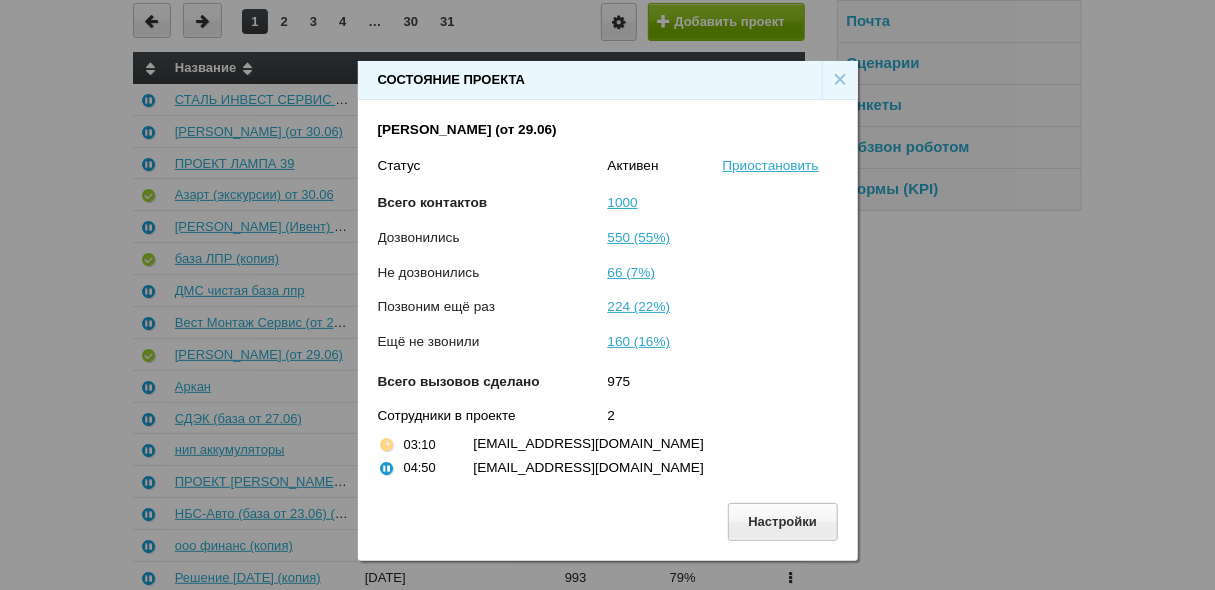 click on "×" at bounding box center (840, 80) 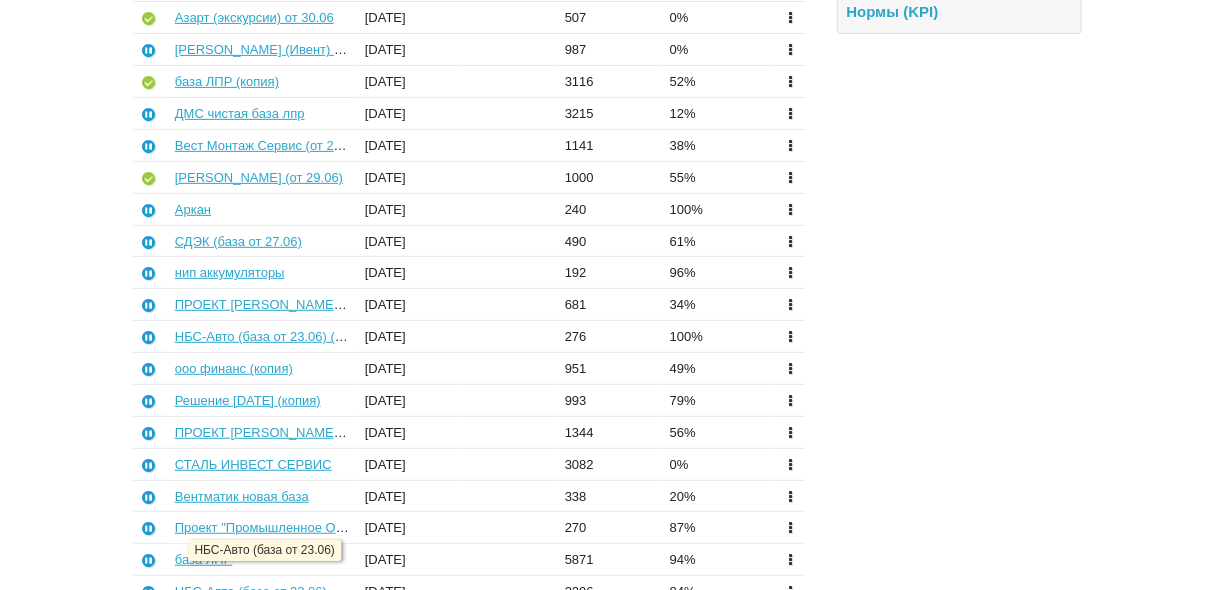 scroll, scrollTop: 160, scrollLeft: 0, axis: vertical 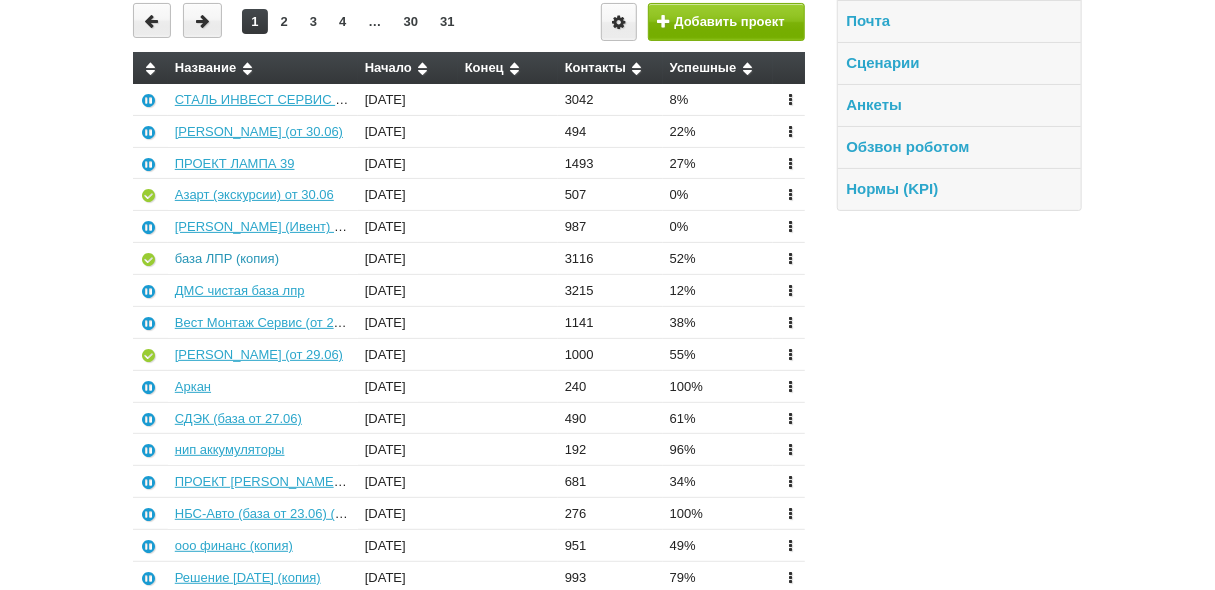 click on "база ЛПР  (копия)" at bounding box center [227, 258] 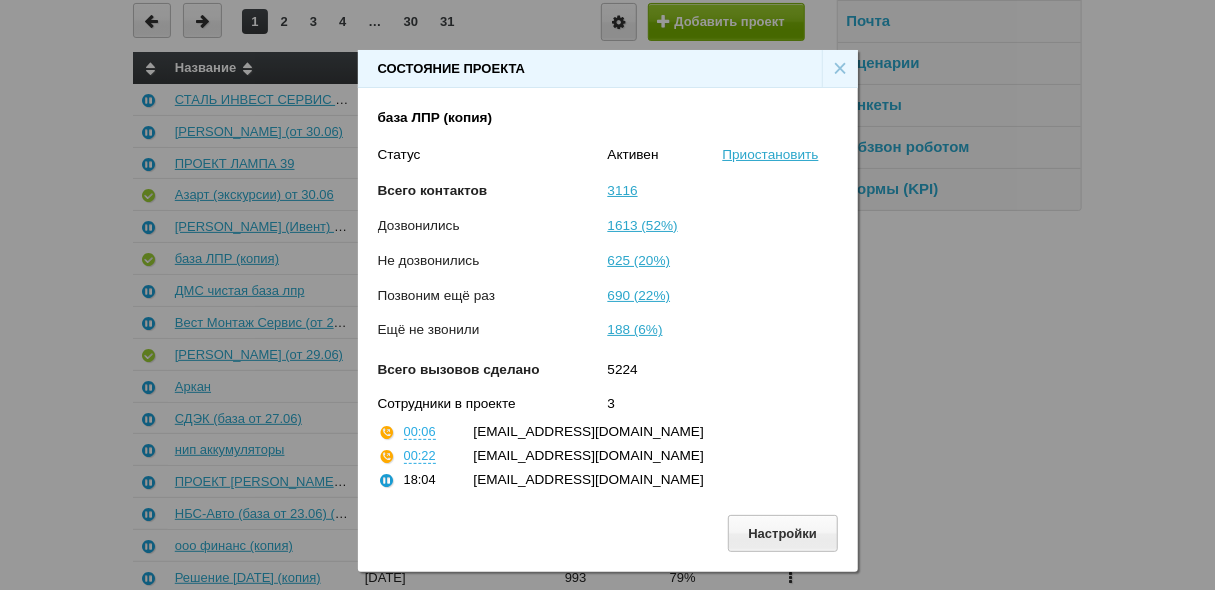 click on "×" at bounding box center (840, 69) 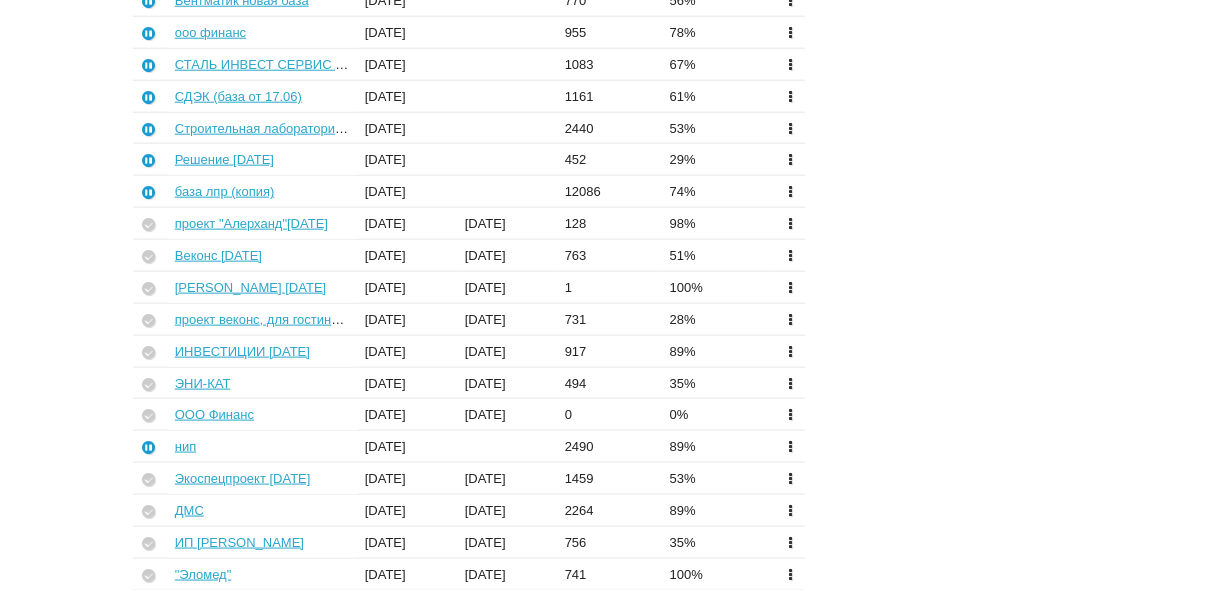 scroll, scrollTop: 1280, scrollLeft: 0, axis: vertical 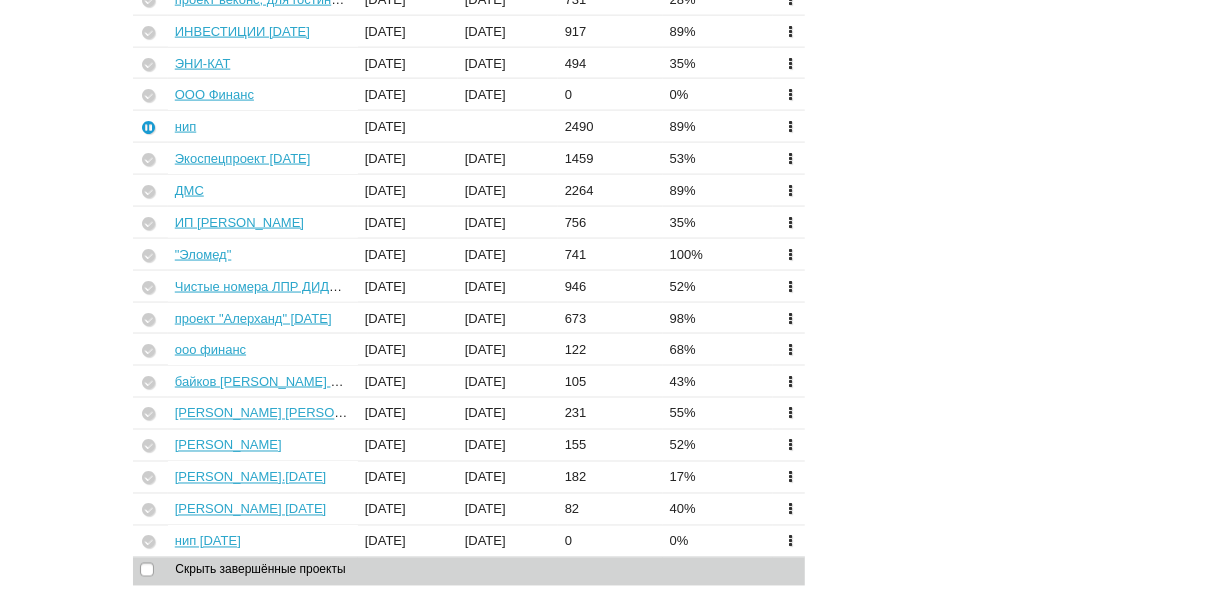 click at bounding box center (790, 477) 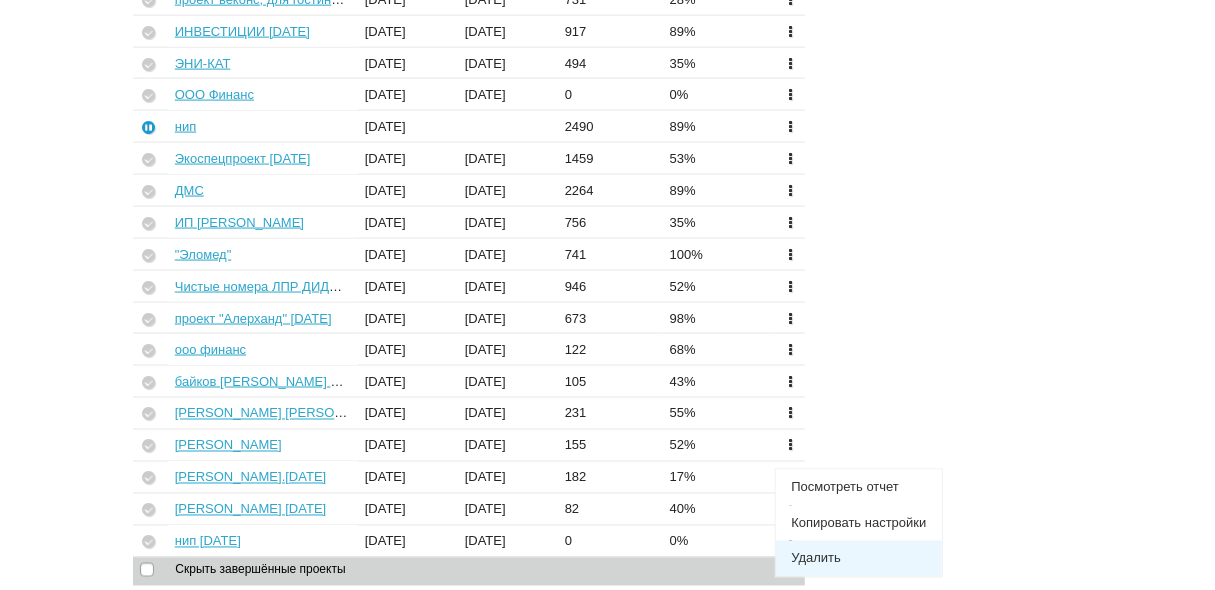 click on "Удалить" at bounding box center [858, 559] 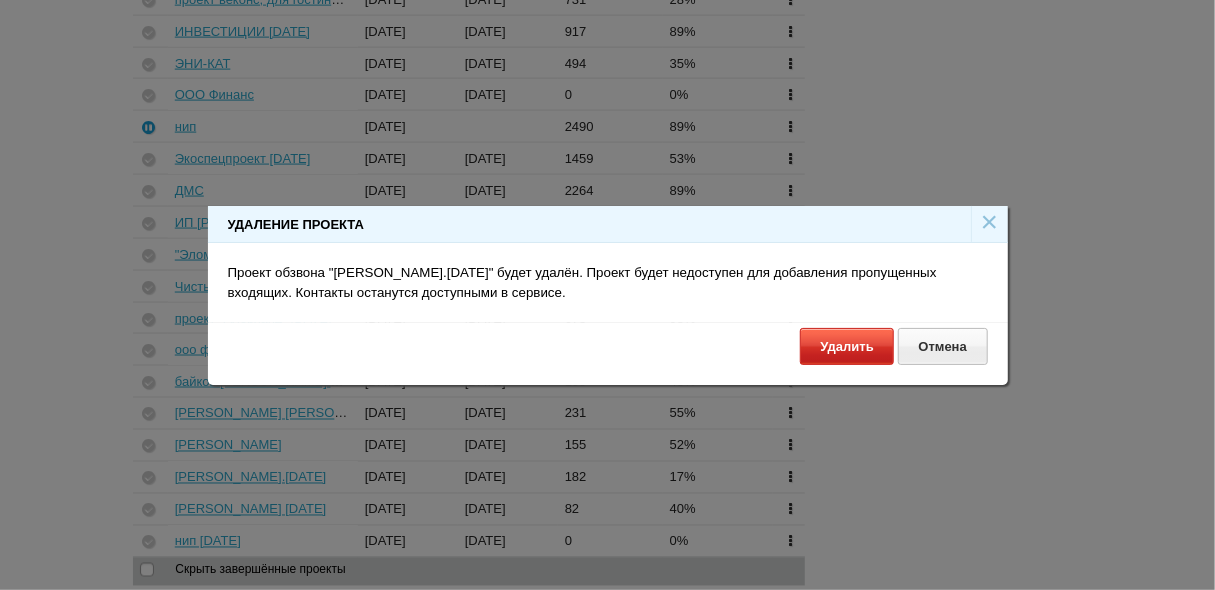 click on "Удалить" at bounding box center (847, 346) 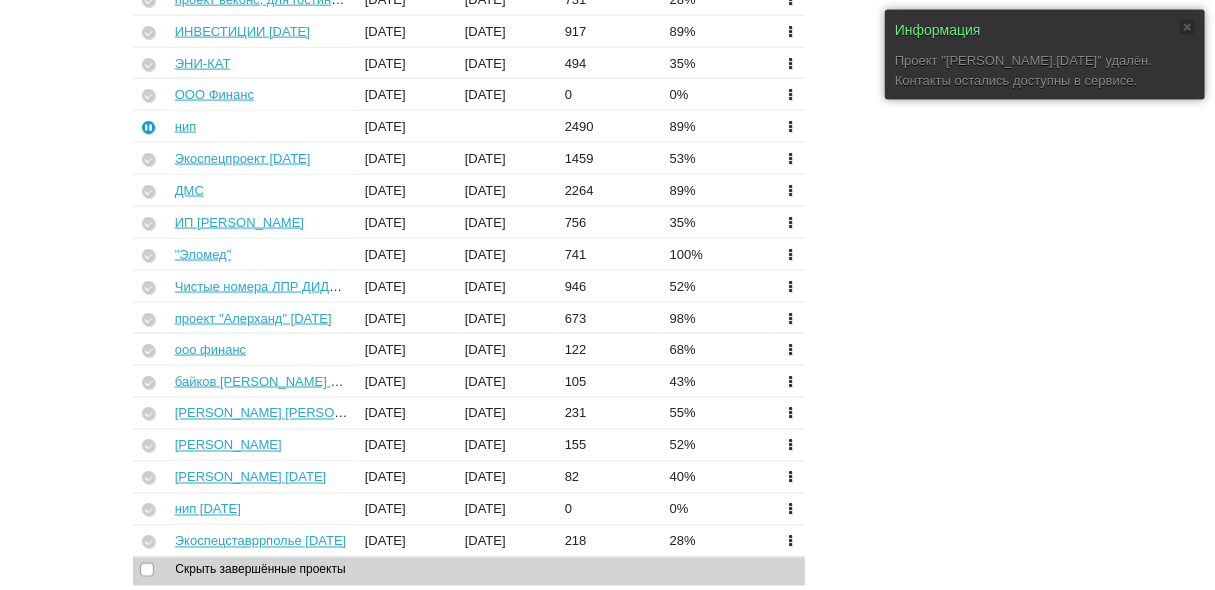 click at bounding box center [790, 253] 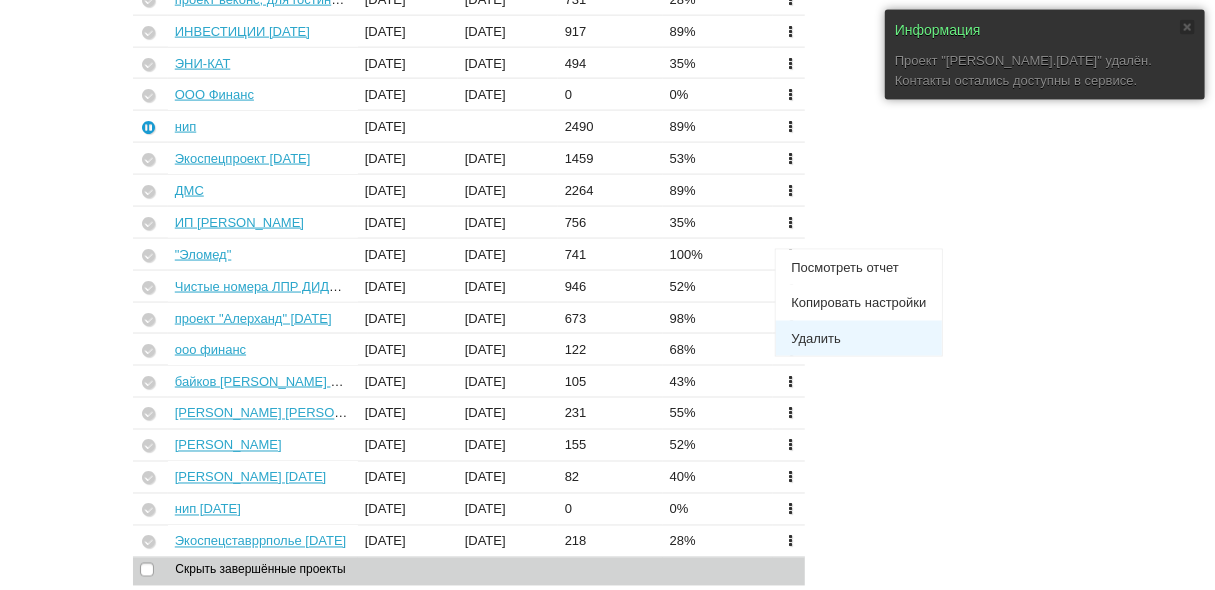 click on "Удалить" at bounding box center [858, 339] 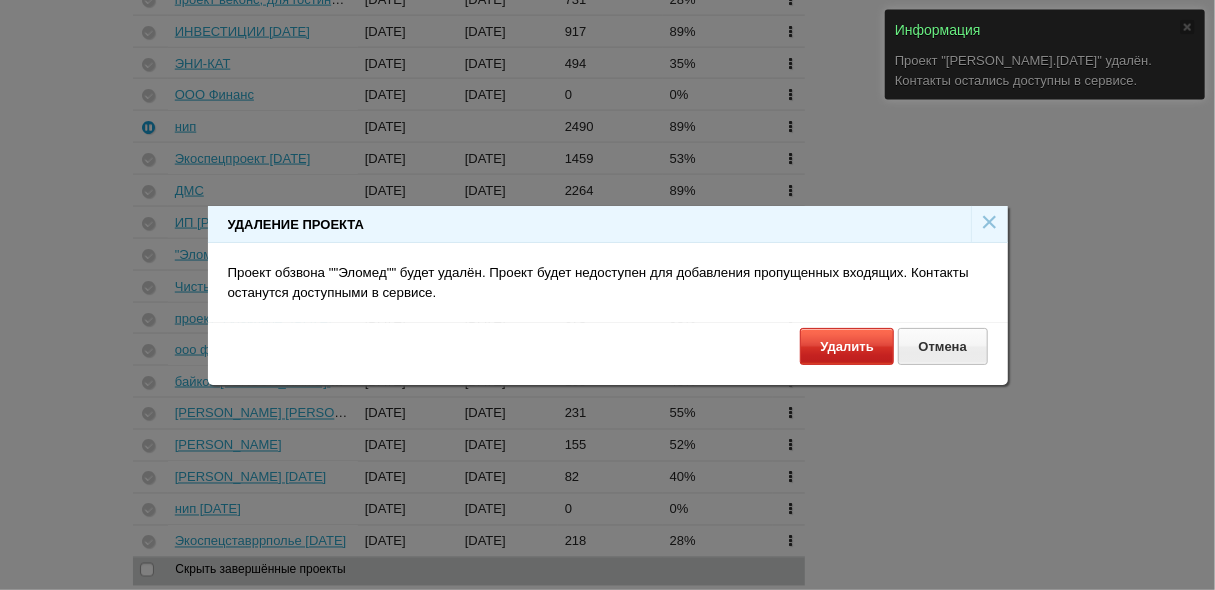 click on "Удалить" at bounding box center [847, 346] 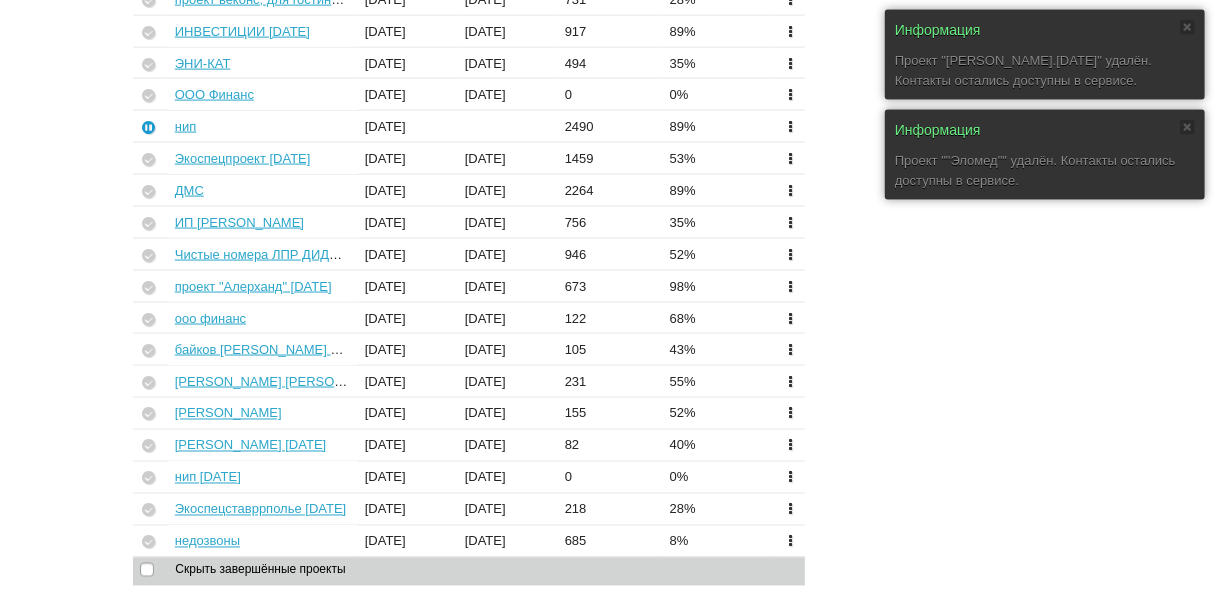 click at bounding box center [790, 158] 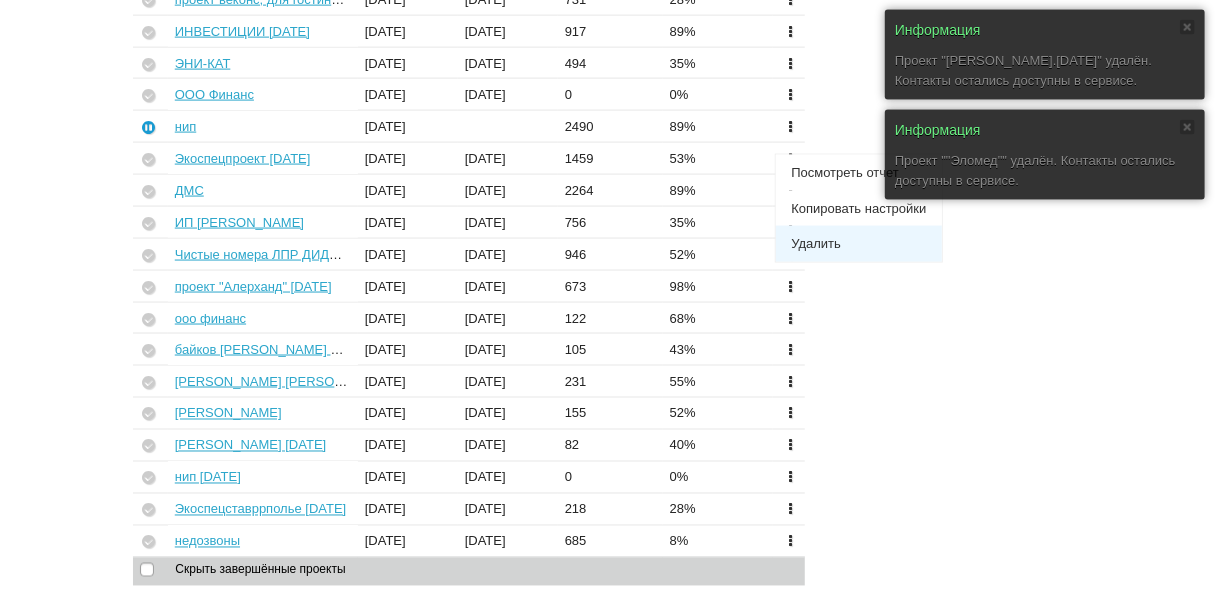 click on "Удалить" at bounding box center (858, 244) 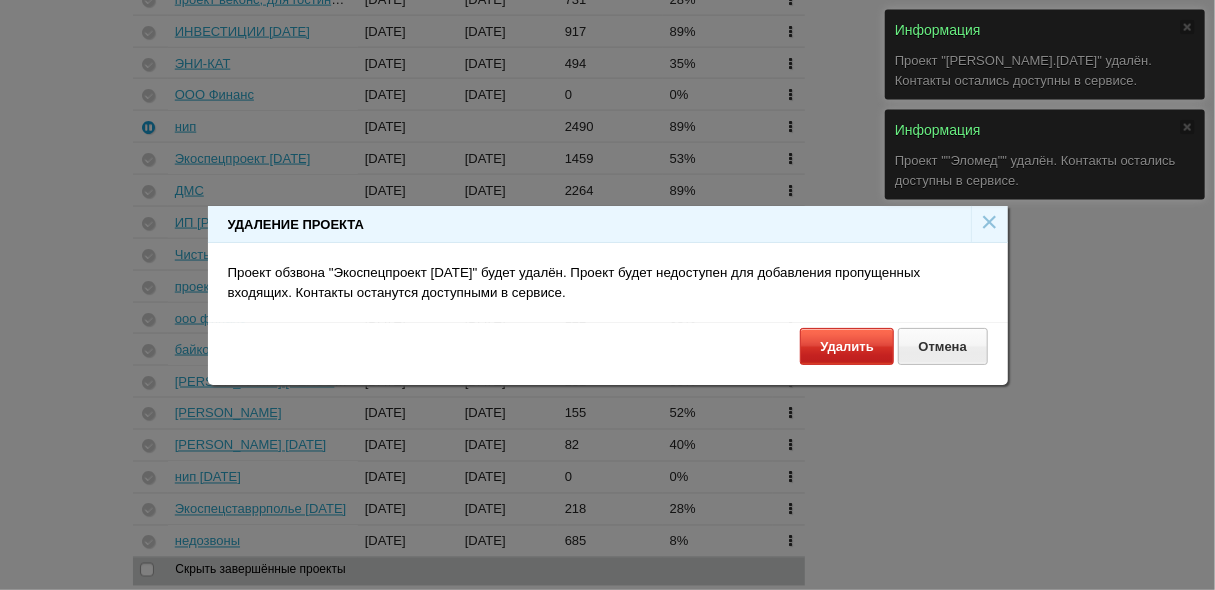 click on "Удалить" at bounding box center (847, 346) 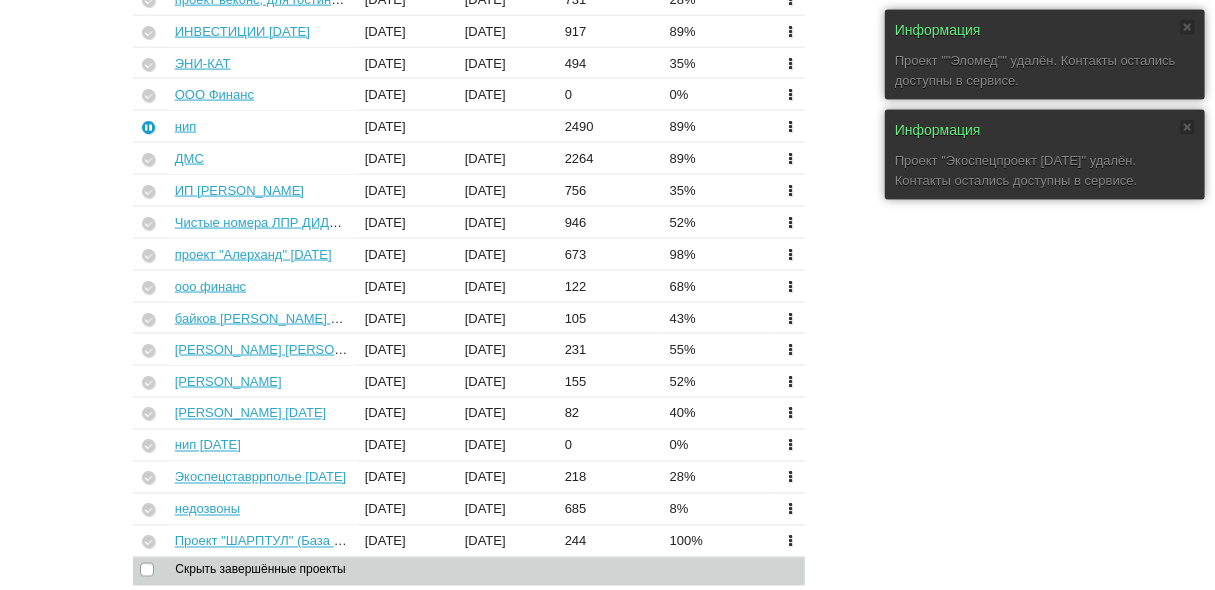 drag, startPoint x: 794, startPoint y: 148, endPoint x: 785, endPoint y: 178, distance: 31.320919 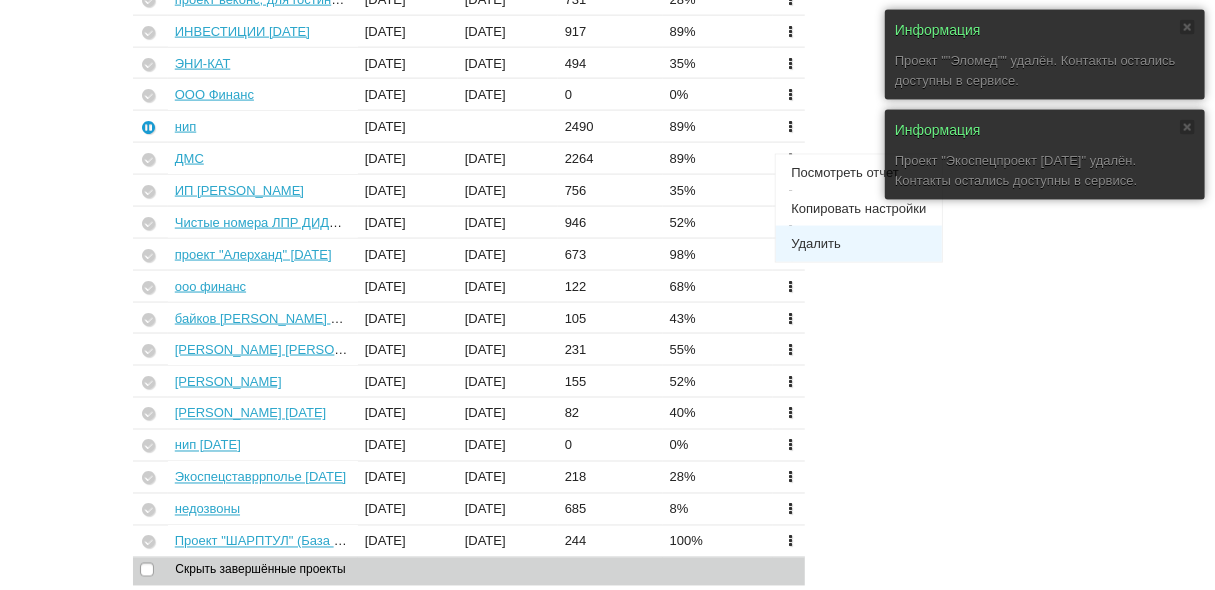 click on "Удалить" at bounding box center (858, 244) 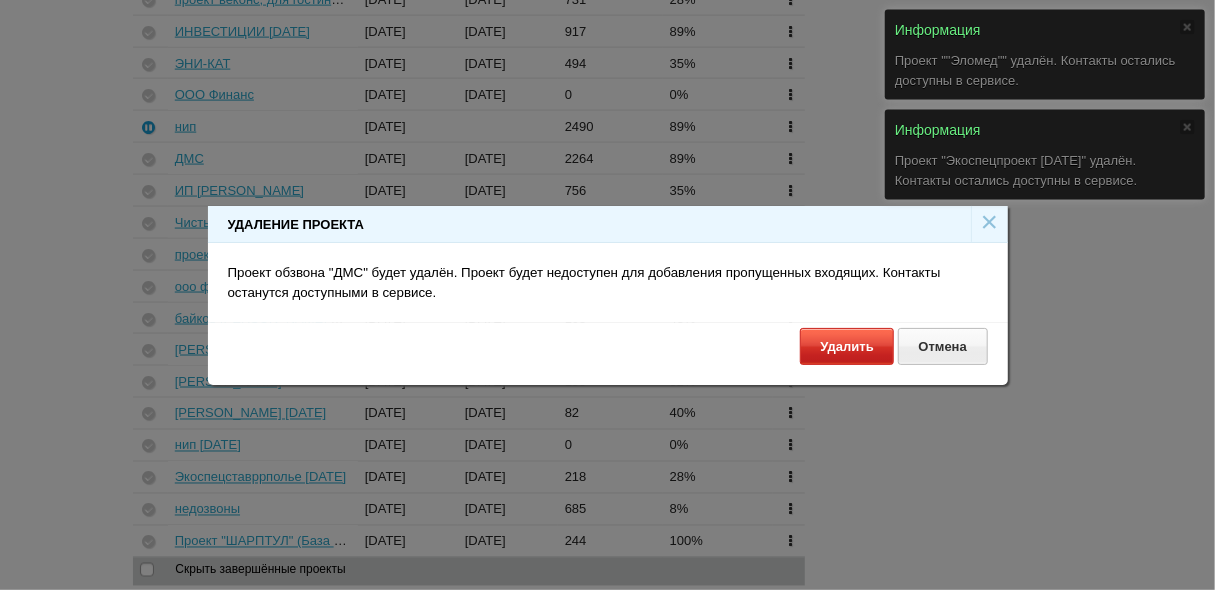 click on "Удалить" at bounding box center (847, 346) 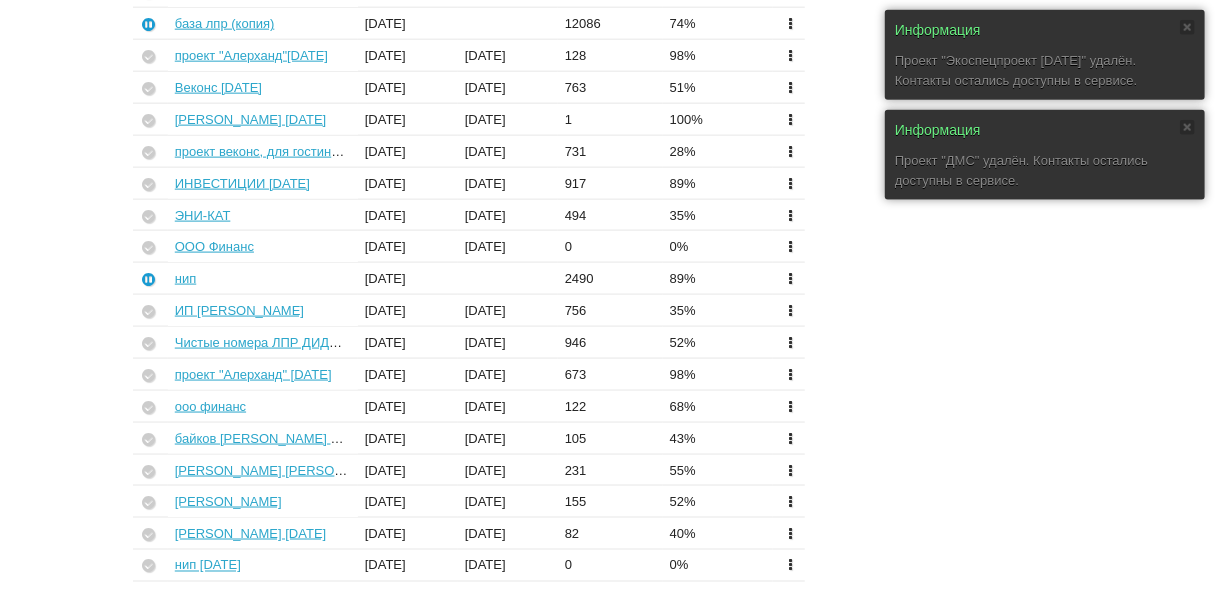 scroll, scrollTop: 1120, scrollLeft: 0, axis: vertical 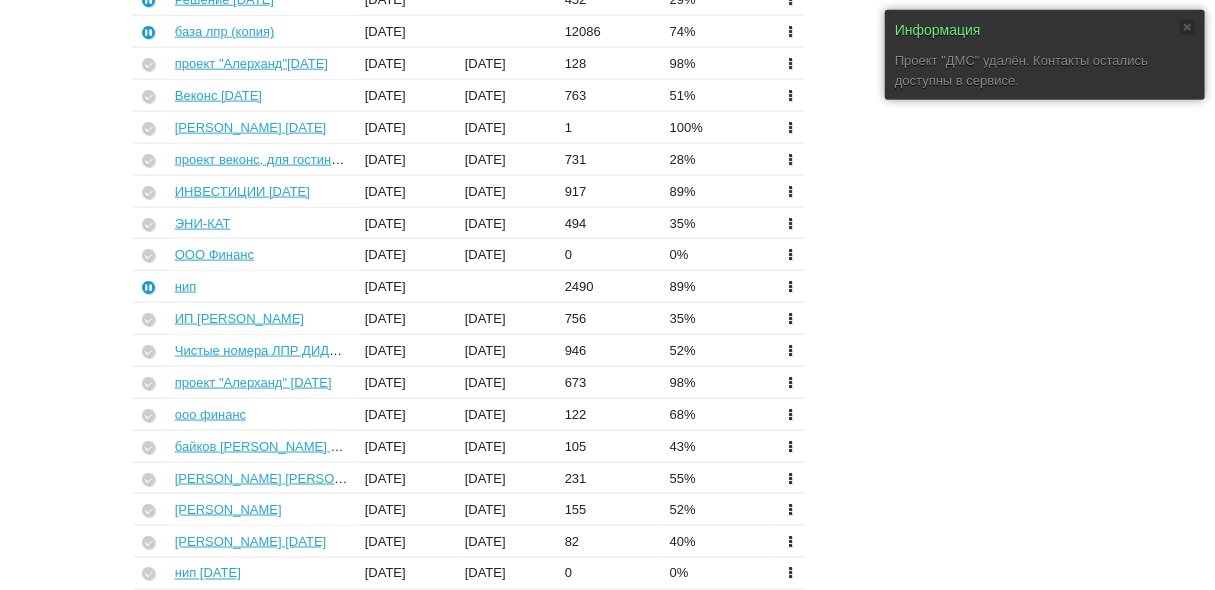 click at bounding box center (790, 158) 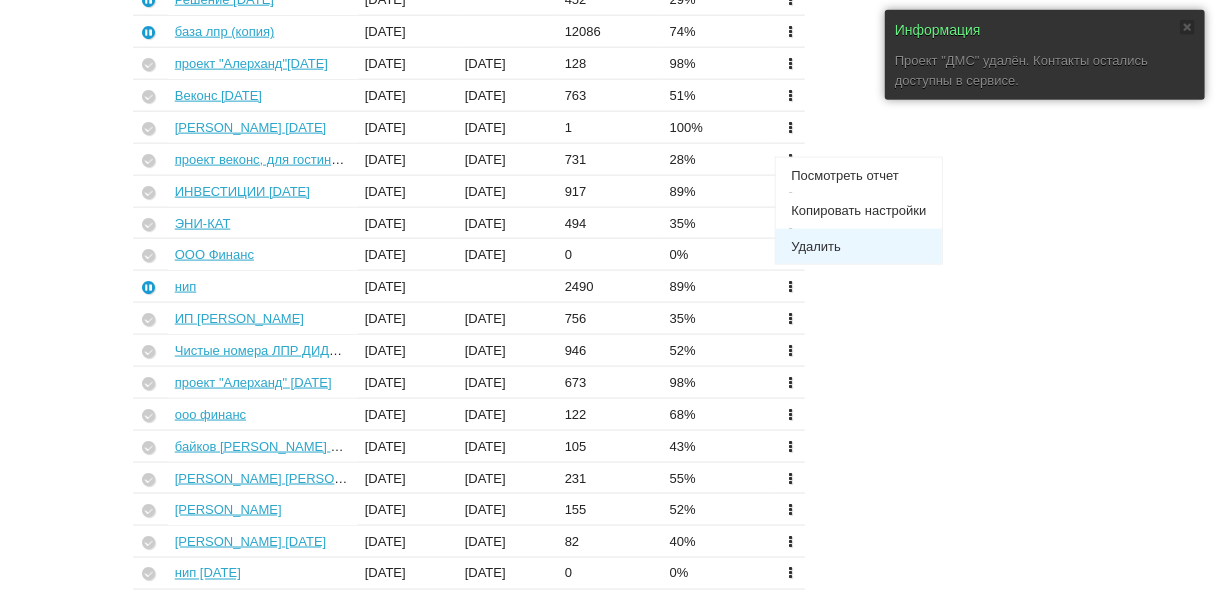 click on "Удалить" at bounding box center (858, 247) 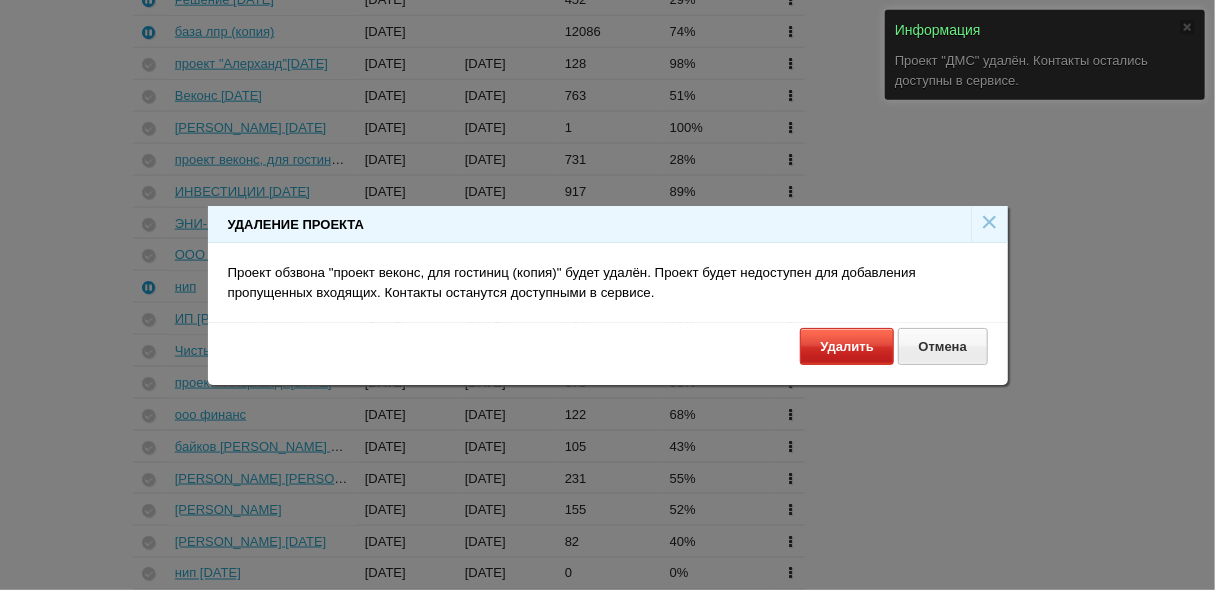 click on "Удалить" at bounding box center [847, 346] 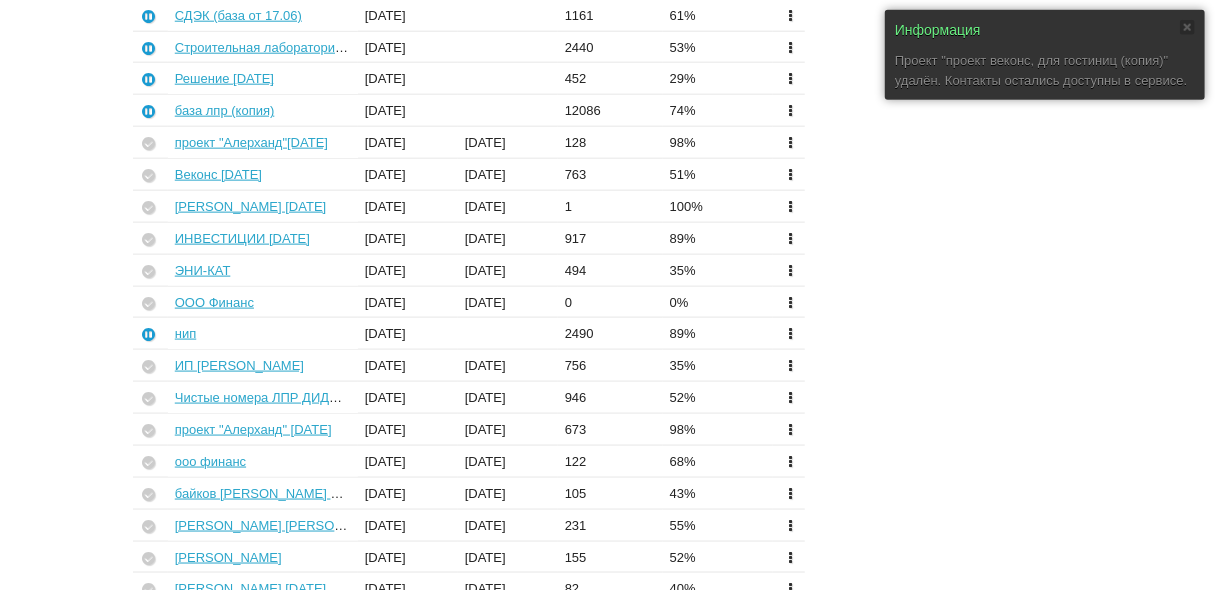 scroll, scrollTop: 1316, scrollLeft: 0, axis: vertical 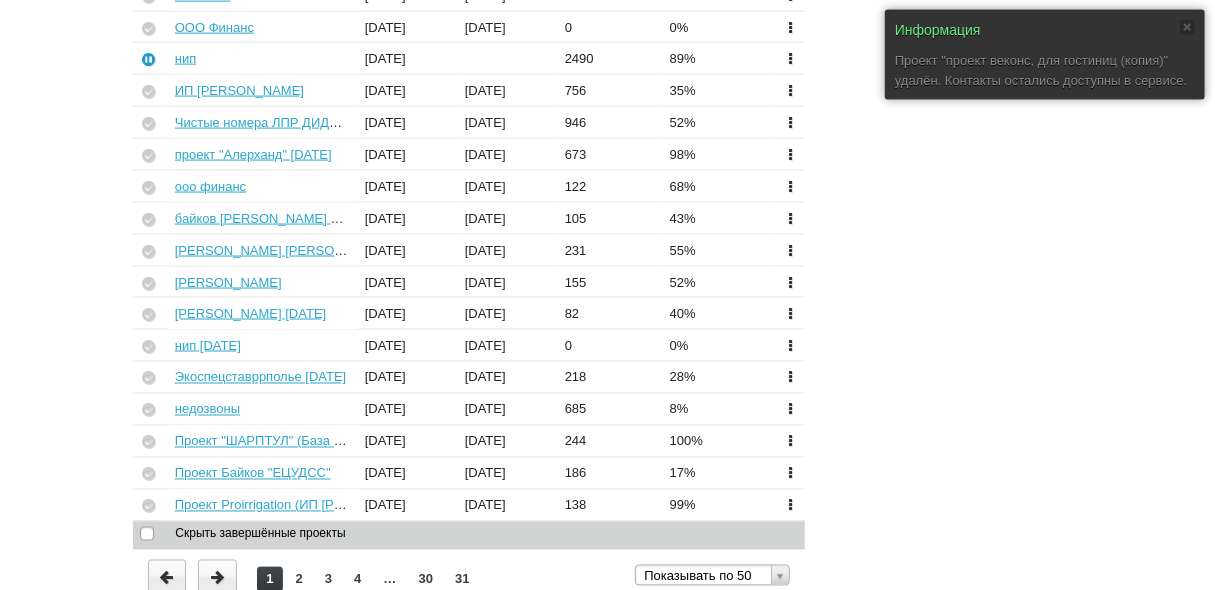 click at bounding box center (790, 504) 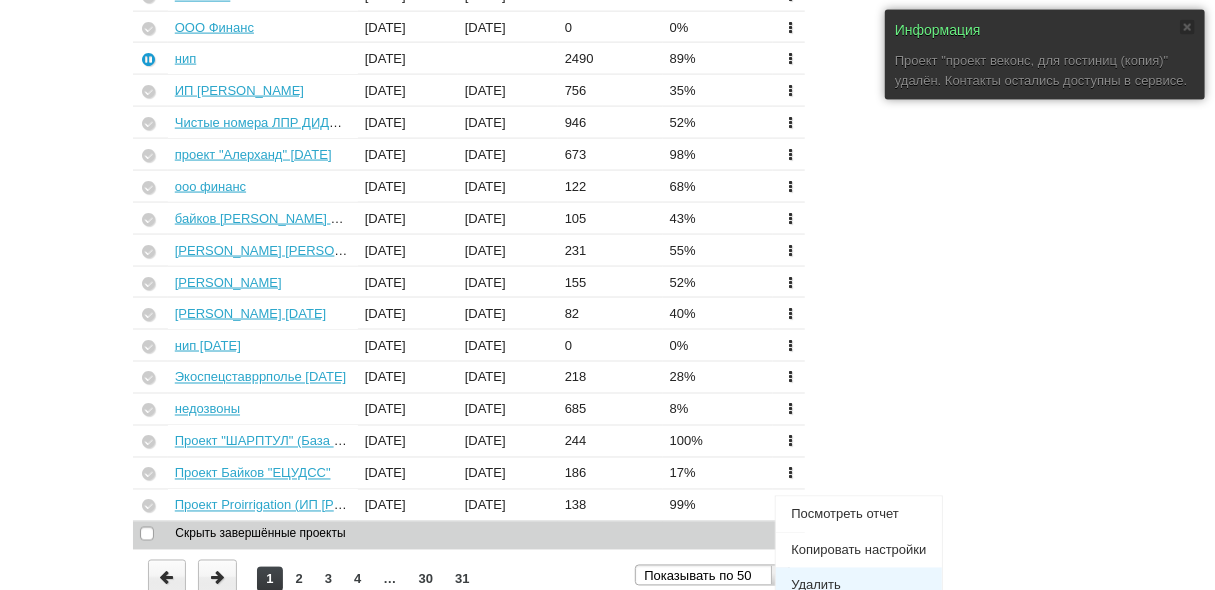 click on "Удалить" at bounding box center (858, 586) 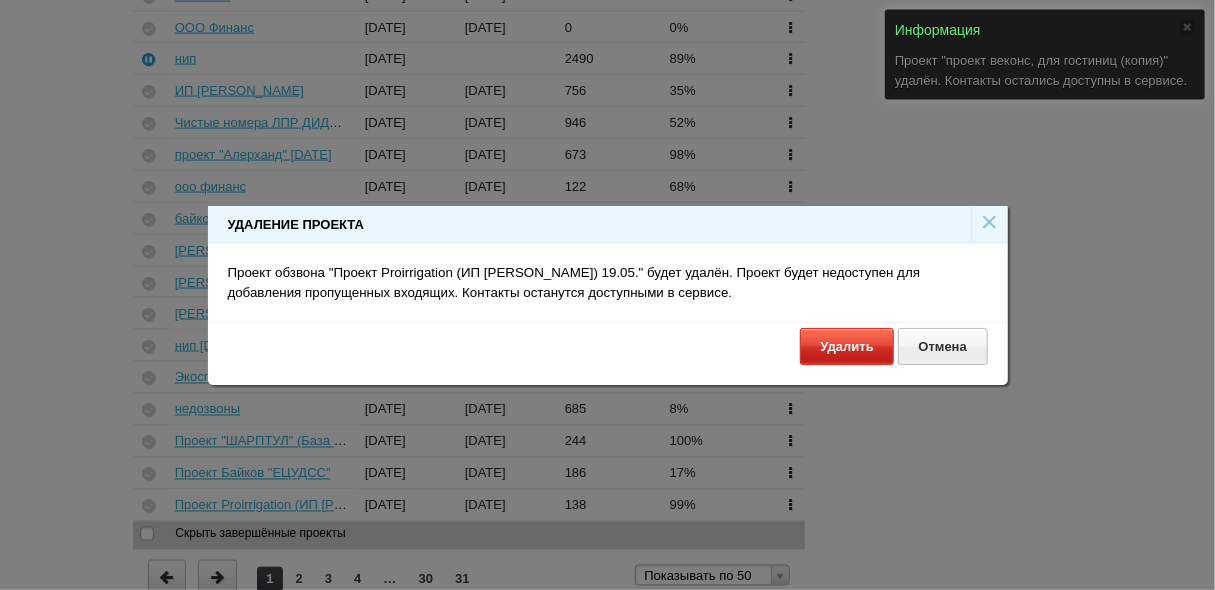 drag, startPoint x: 840, startPoint y: 332, endPoint x: 830, endPoint y: 338, distance: 11.661903 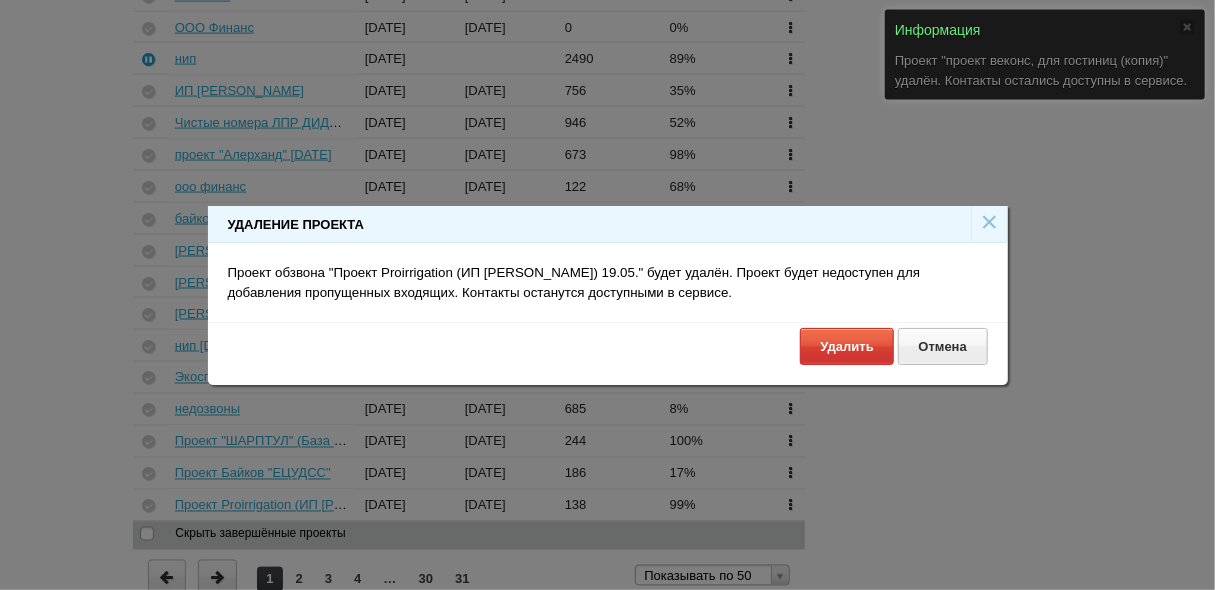 click on "Удалить" at bounding box center (847, 346) 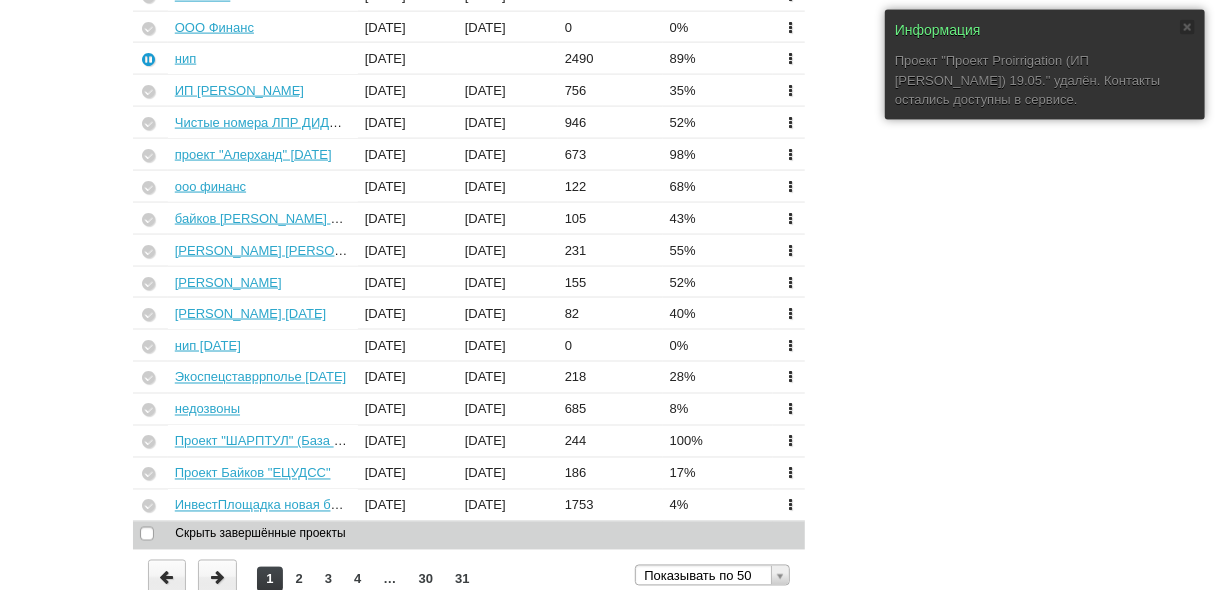 click at bounding box center (790, 472) 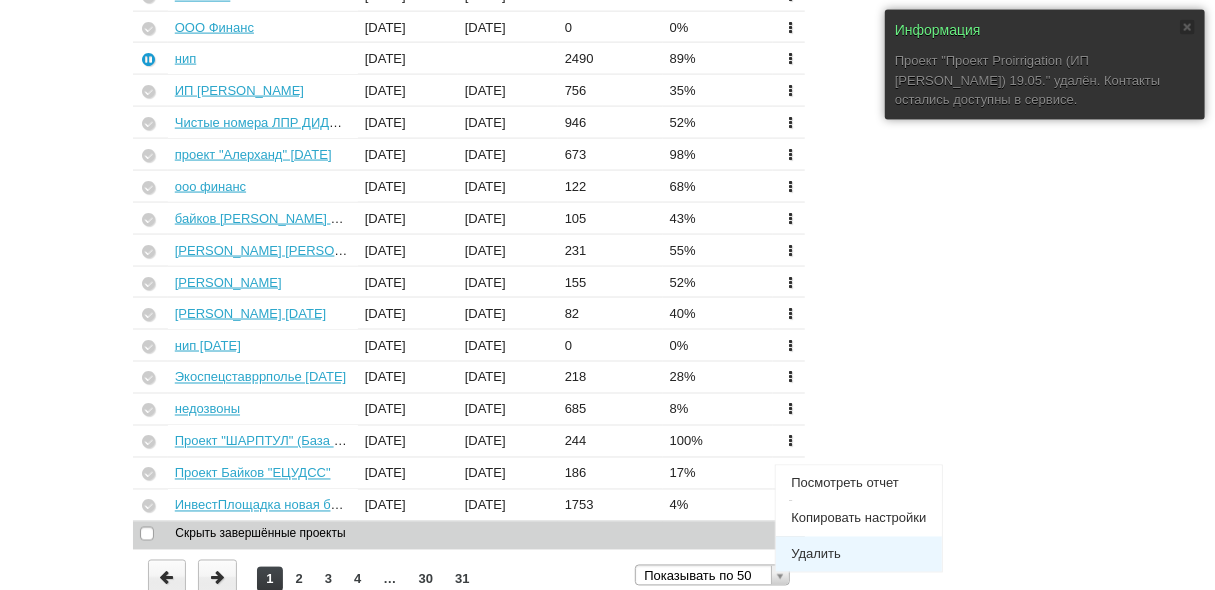 click on "Удалить" at bounding box center (858, 555) 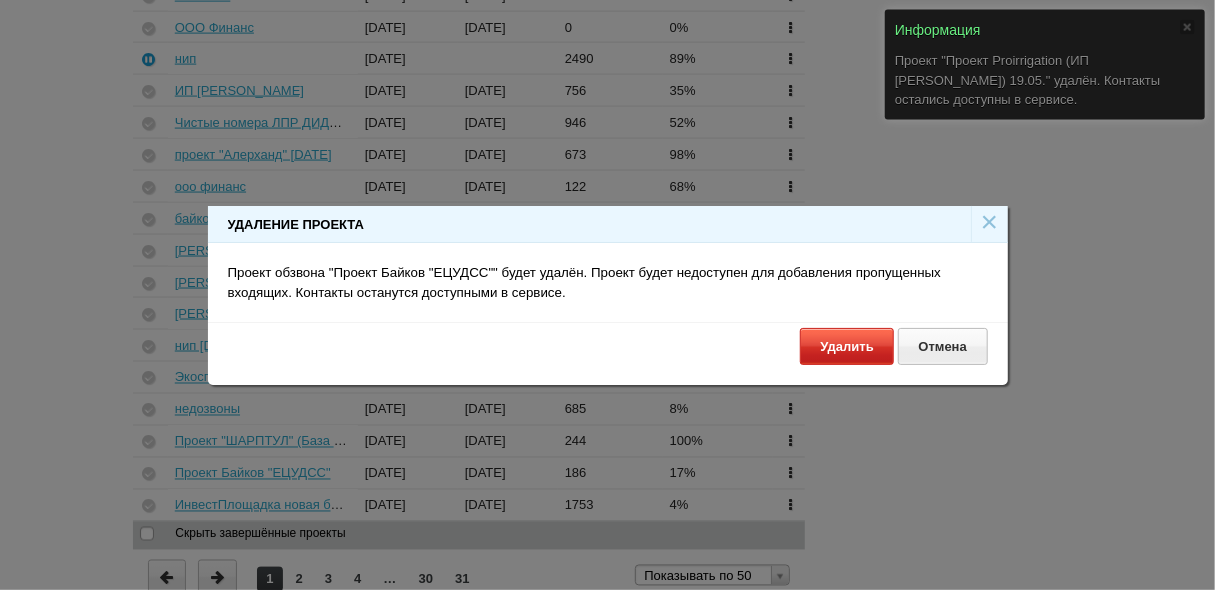 click on "Удалить" at bounding box center (847, 346) 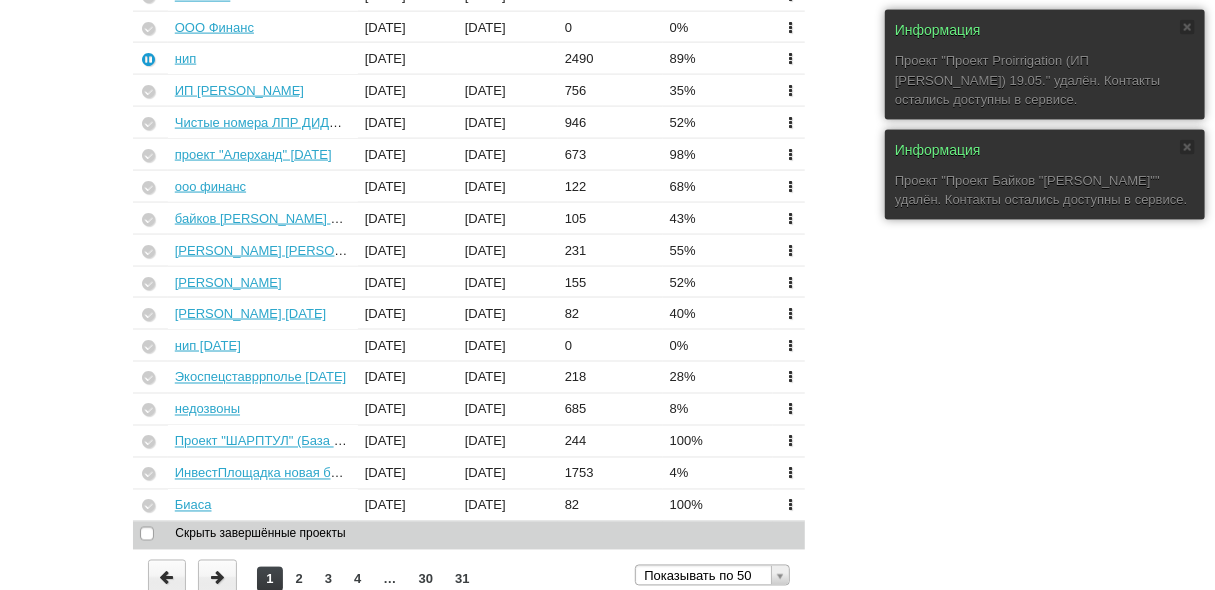 click at bounding box center (790, 504) 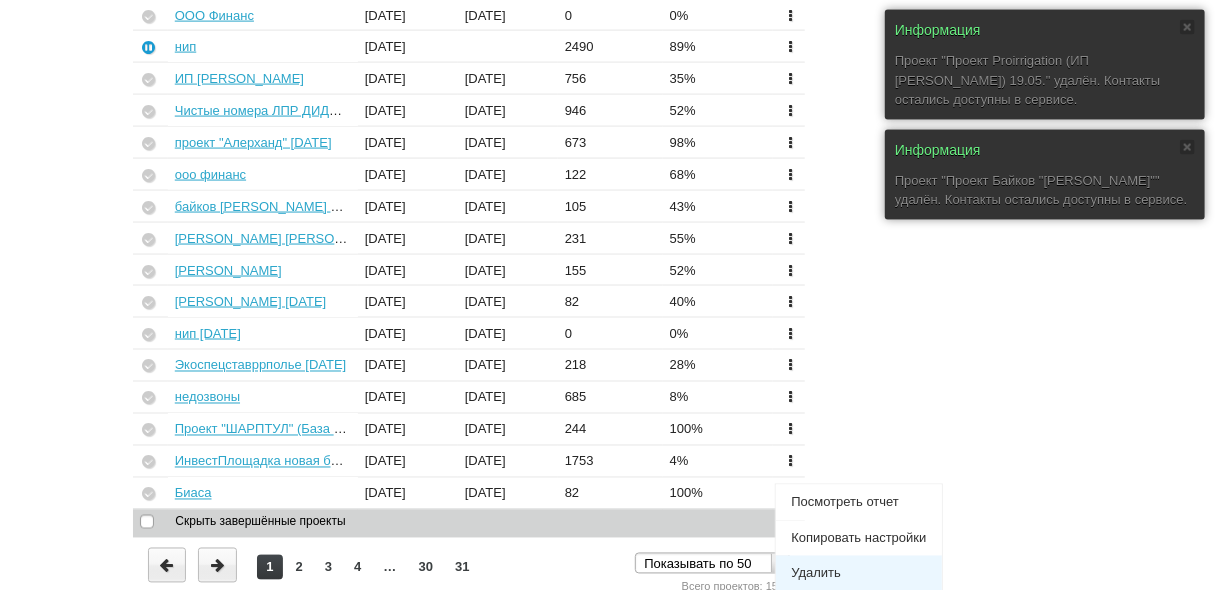 click on "Удалить" at bounding box center (858, 574) 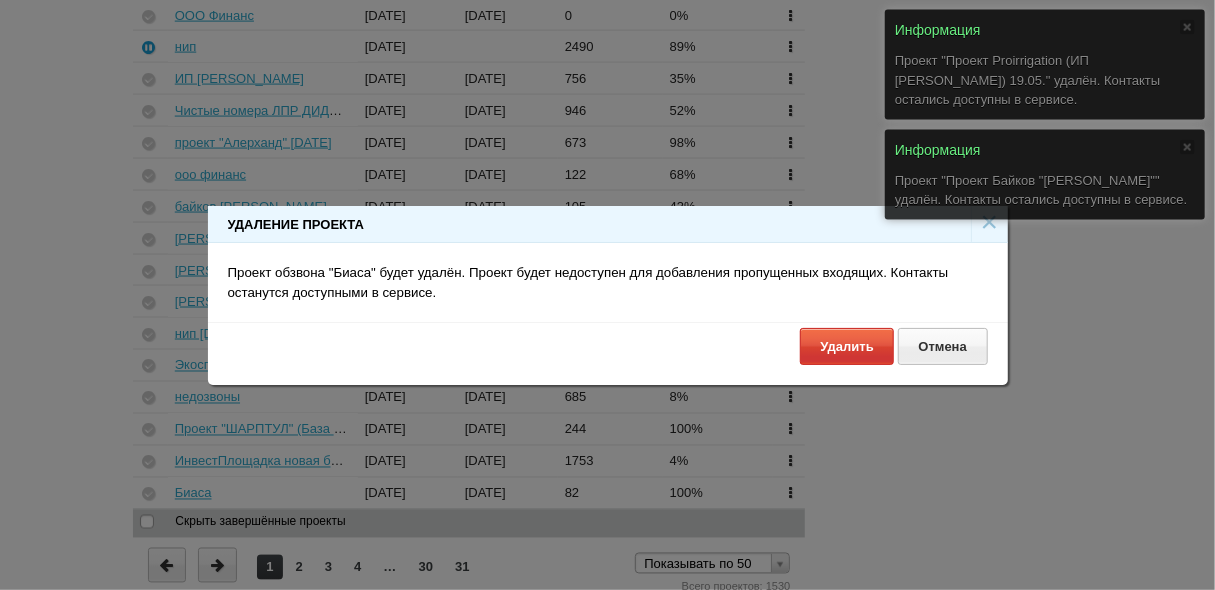 scroll, scrollTop: 1316, scrollLeft: 0, axis: vertical 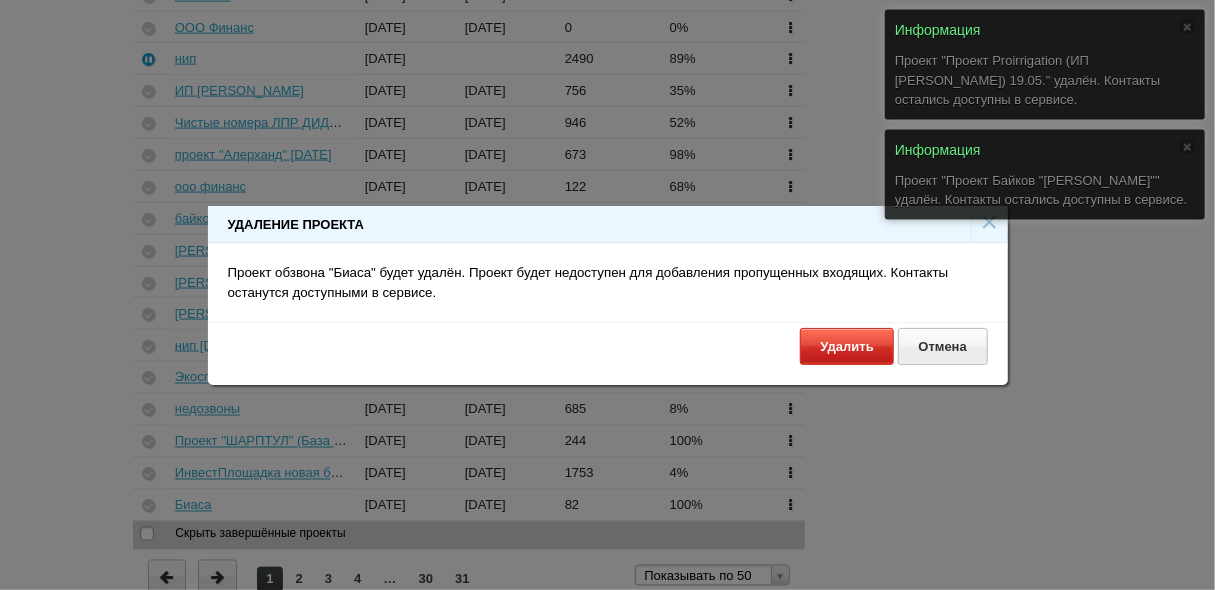 click on "Удалить" at bounding box center [847, 346] 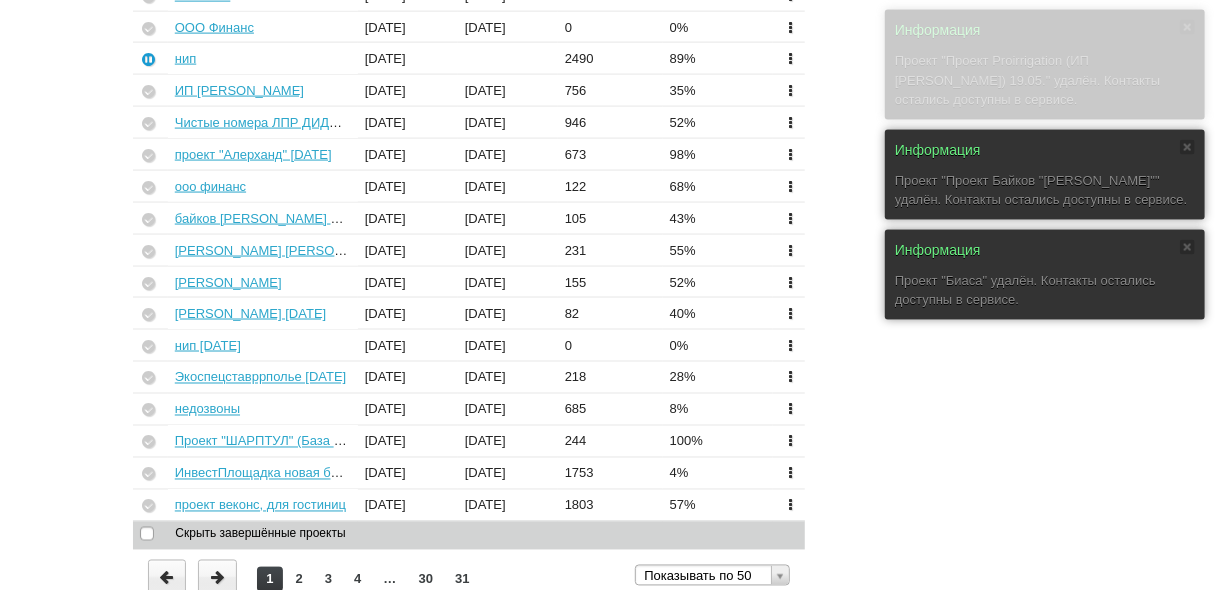click at bounding box center [790, 504] 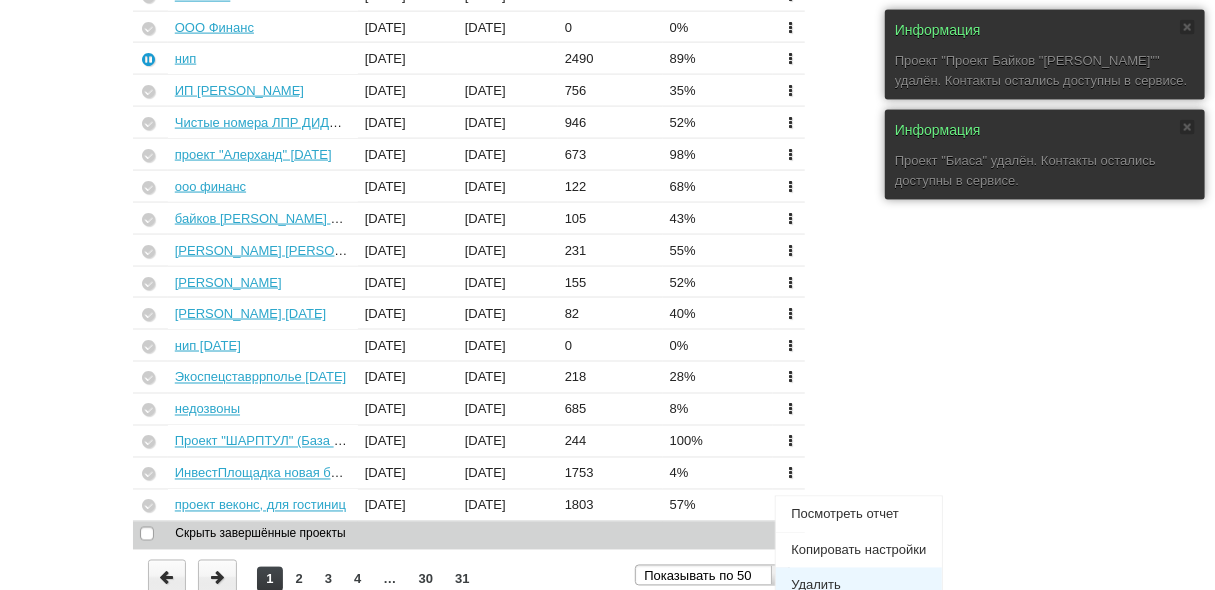 click on "Удалить" at bounding box center (858, 586) 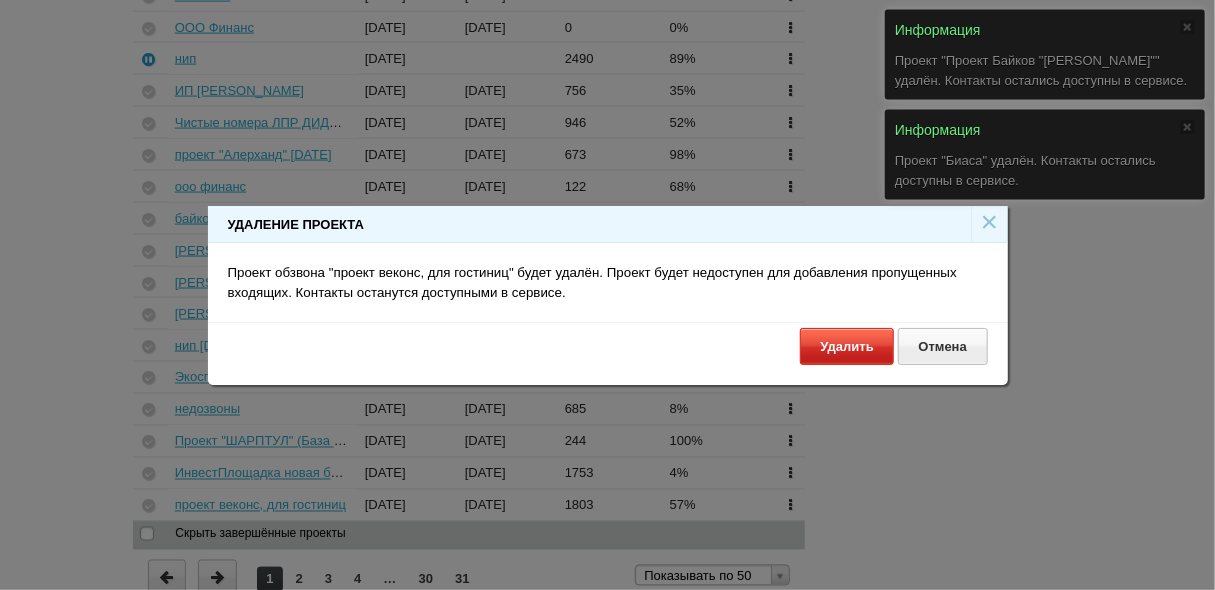 click on "Удалить" at bounding box center (847, 346) 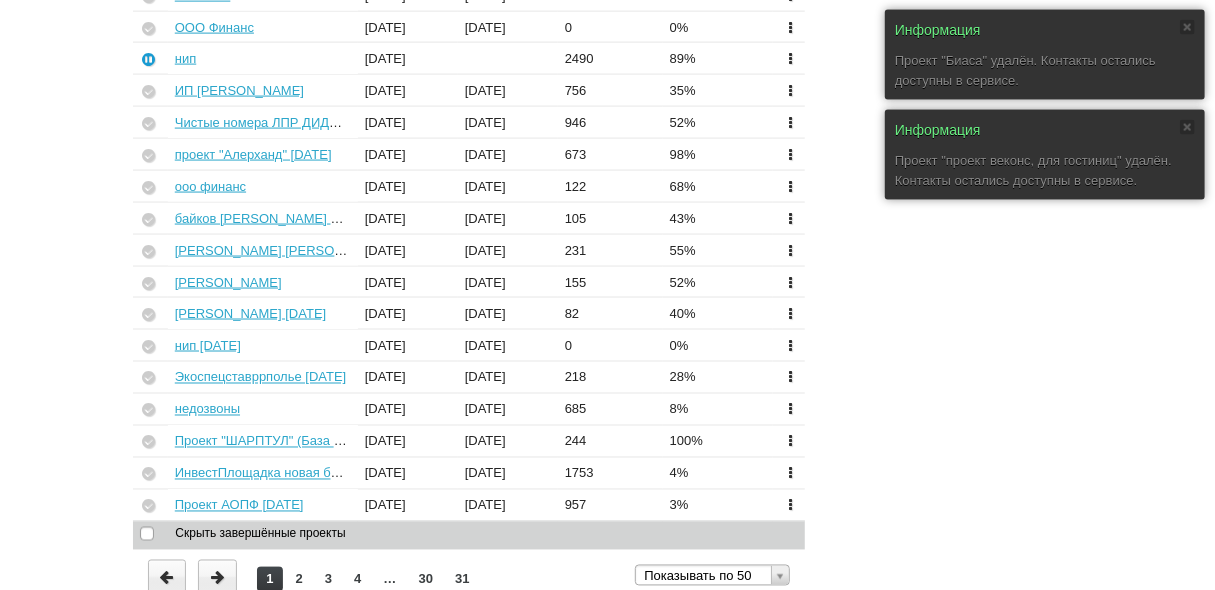 click at bounding box center (790, 504) 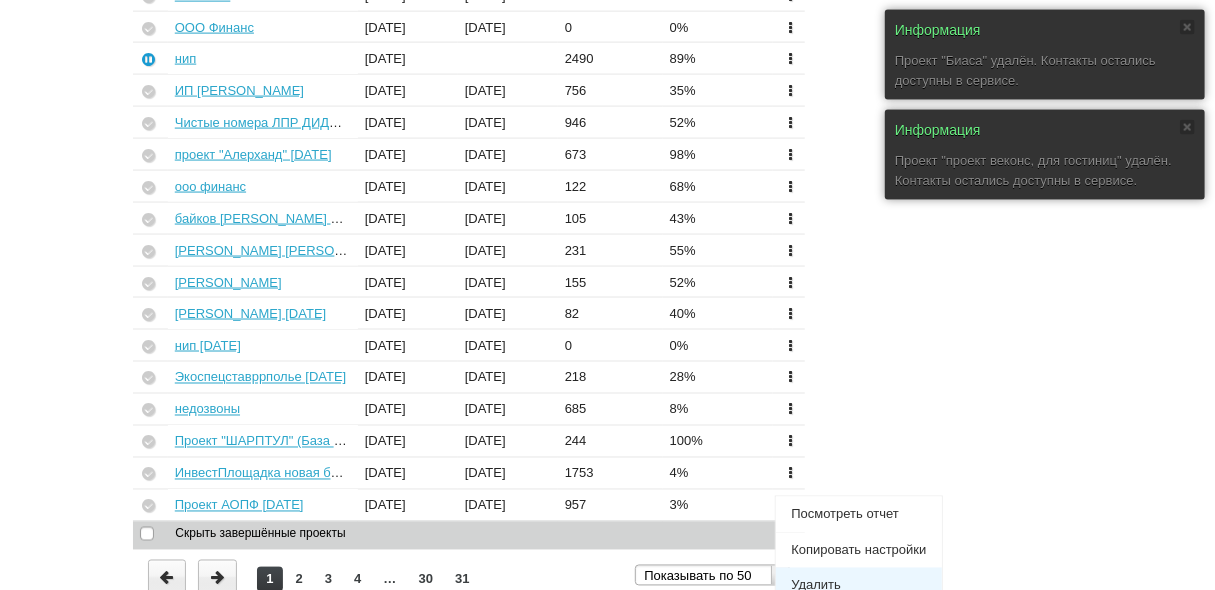 click on "Удалить" at bounding box center [858, 586] 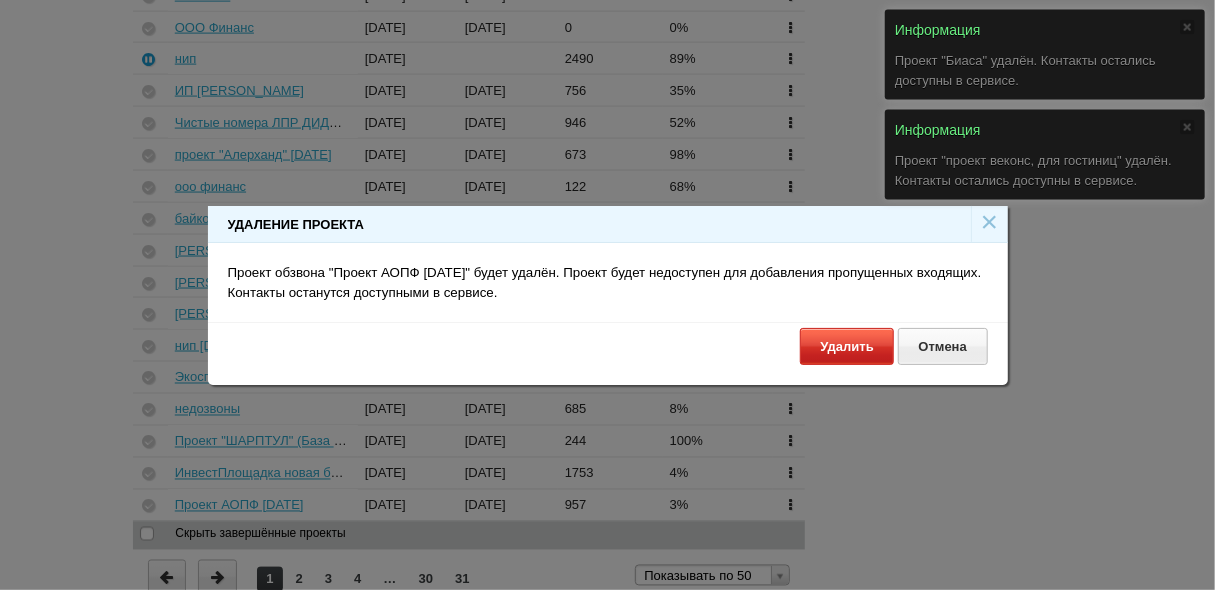 click on "Удалить" at bounding box center (847, 346) 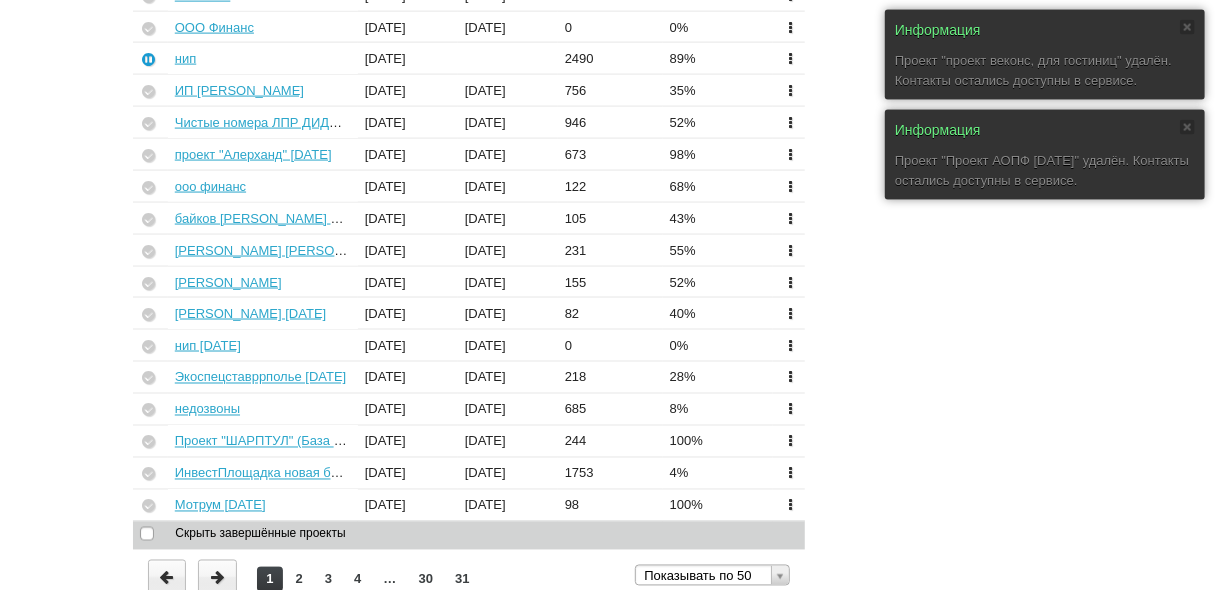 click at bounding box center [790, 504] 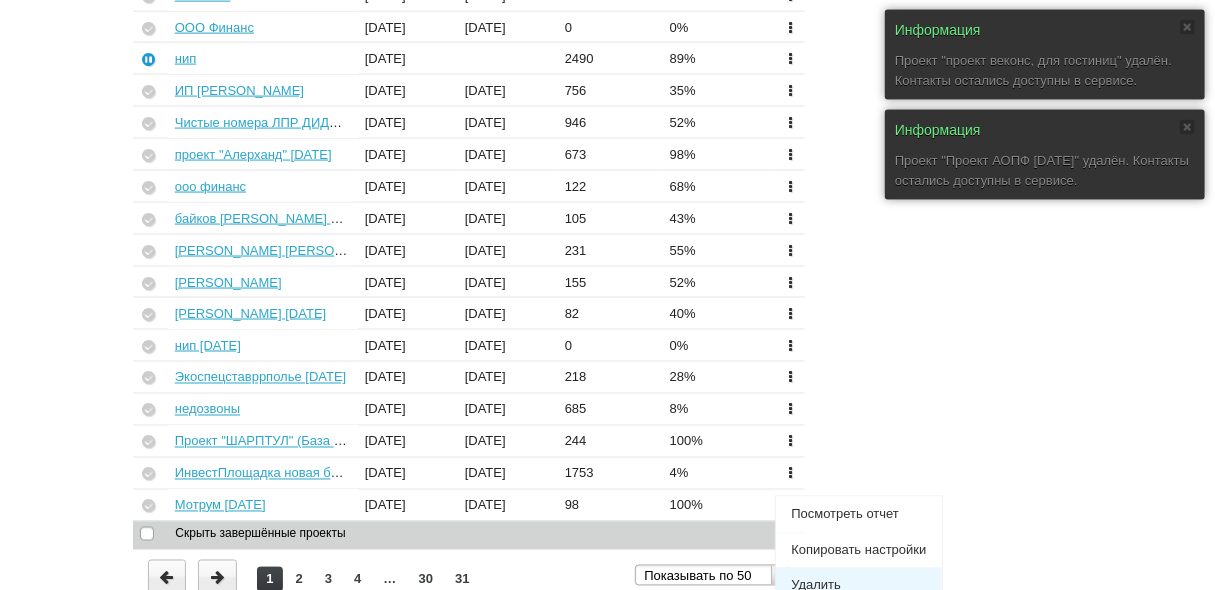 click on "Удалить" at bounding box center [858, 586] 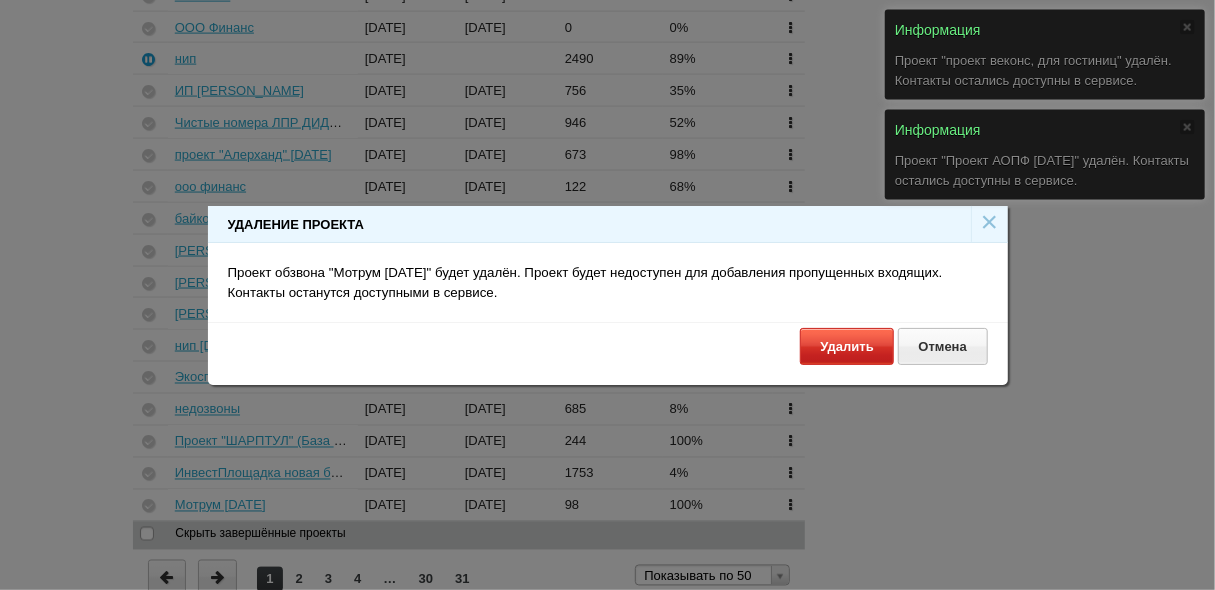 click on "Удалить" at bounding box center [847, 346] 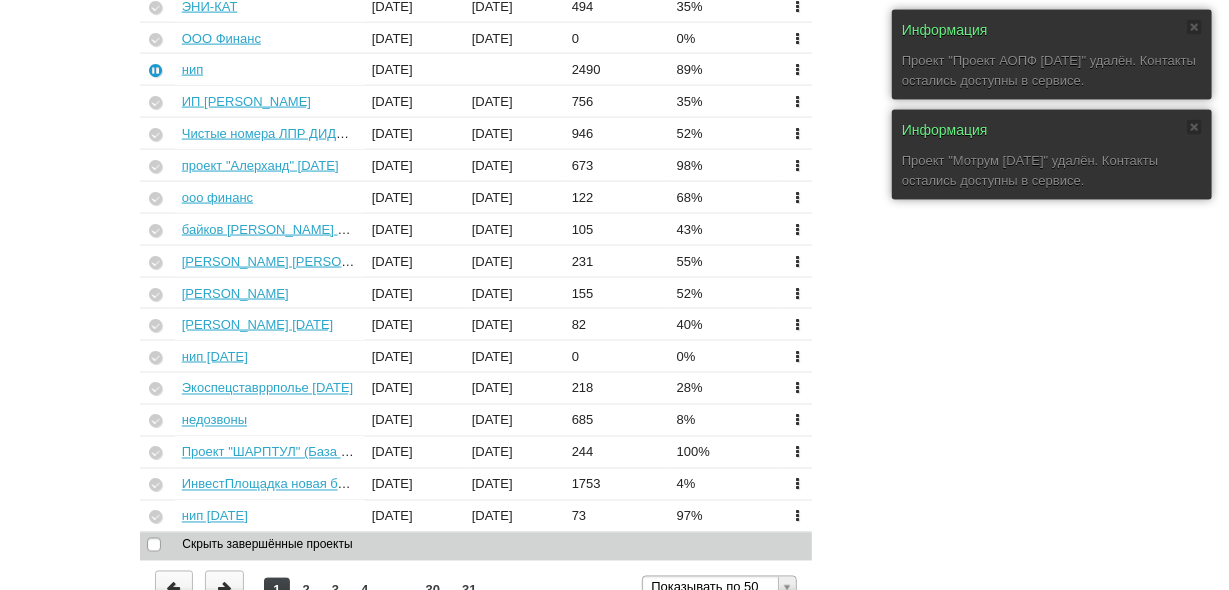 scroll, scrollTop: 1316, scrollLeft: 0, axis: vertical 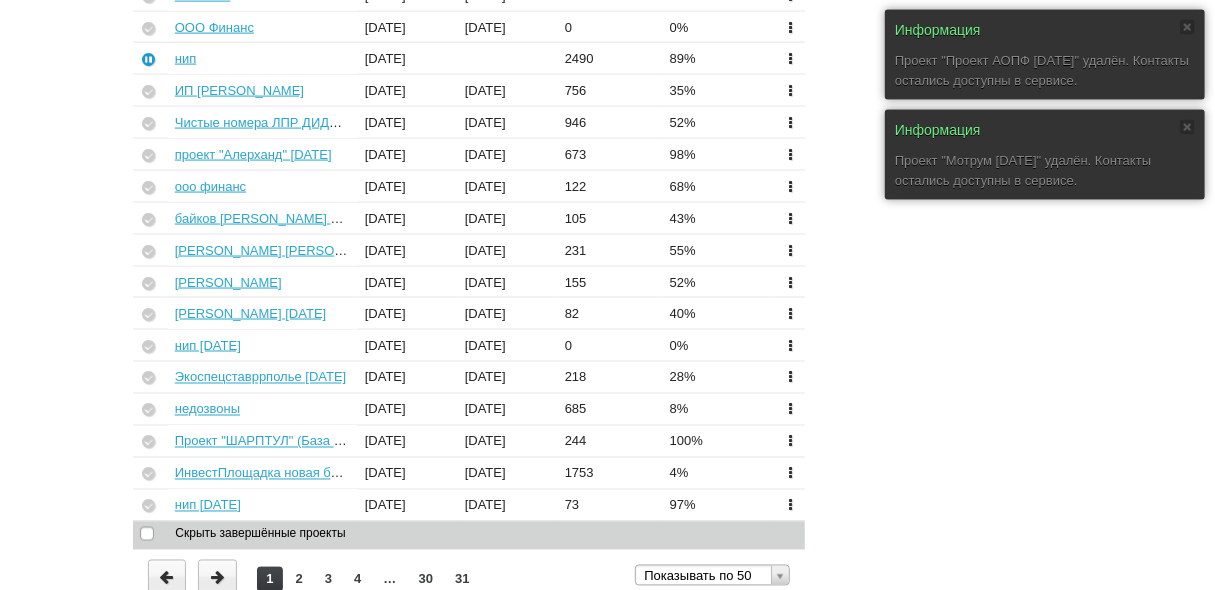 click at bounding box center (147, 534) 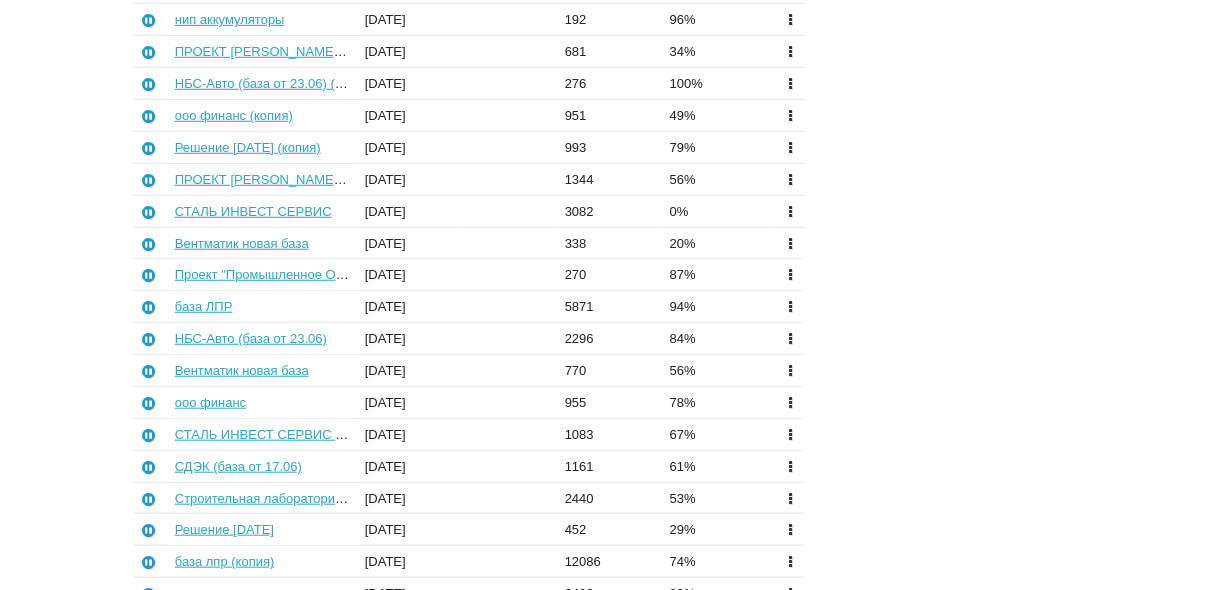 scroll, scrollTop: 686, scrollLeft: 0, axis: vertical 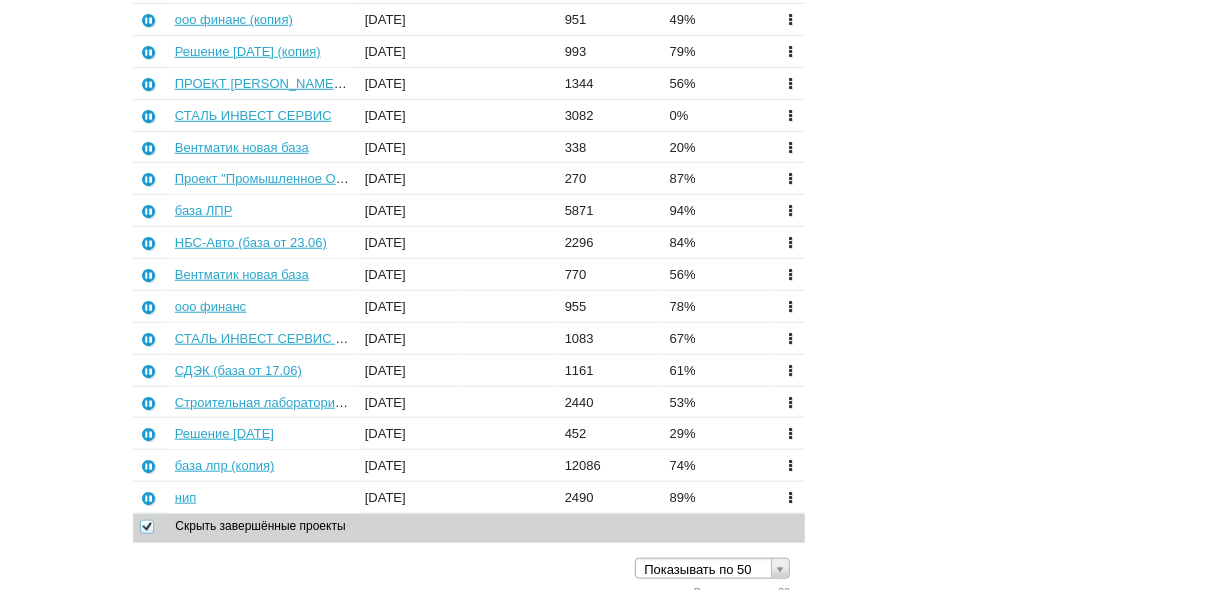 click at bounding box center [790, 433] 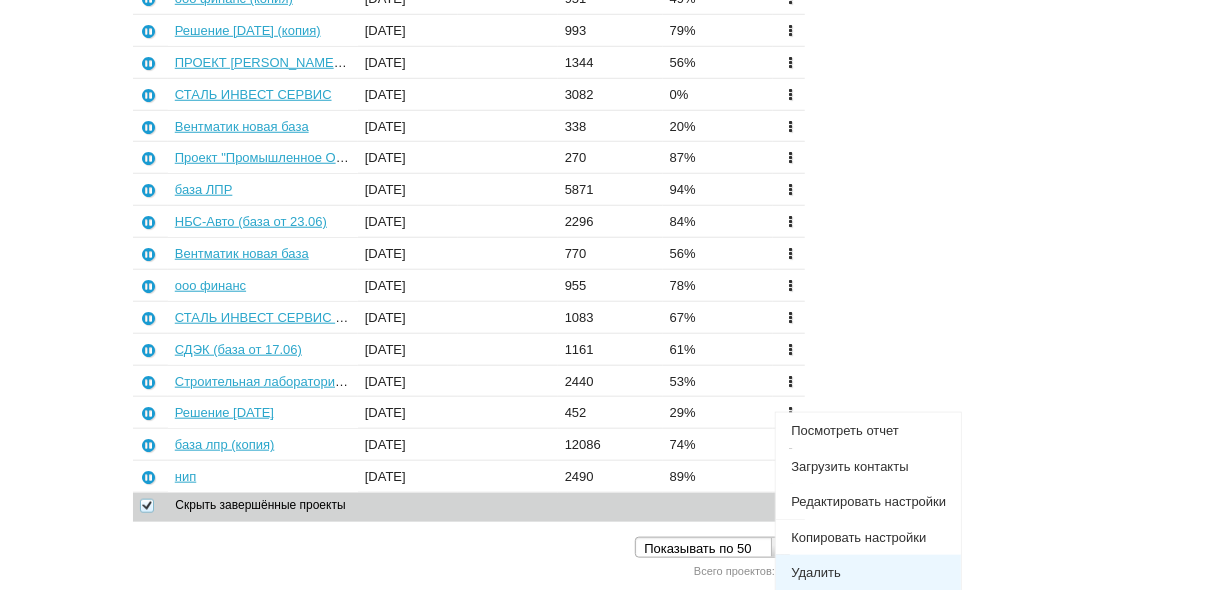 click on "Удалить" at bounding box center [868, 573] 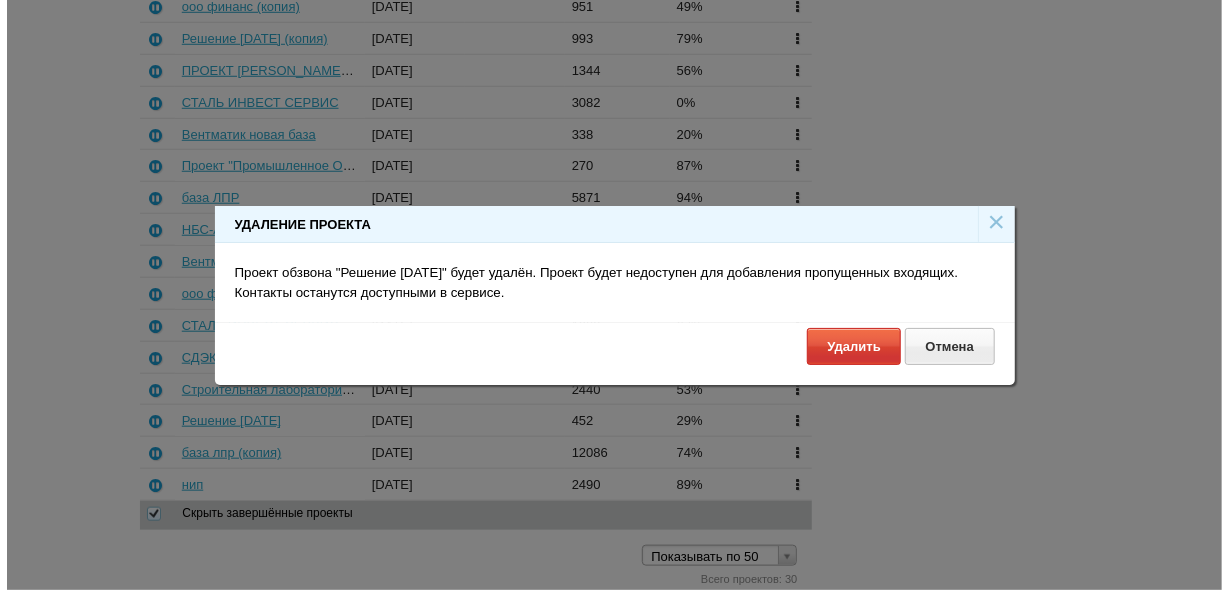 scroll, scrollTop: 686, scrollLeft: 0, axis: vertical 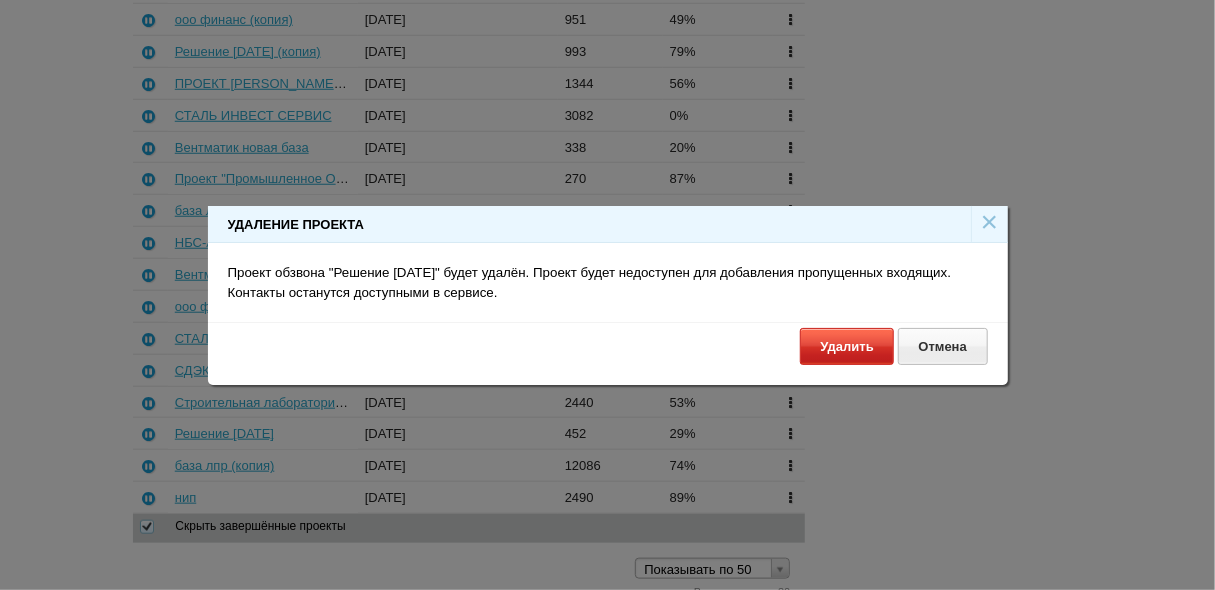 click on "Удалить" at bounding box center [847, 346] 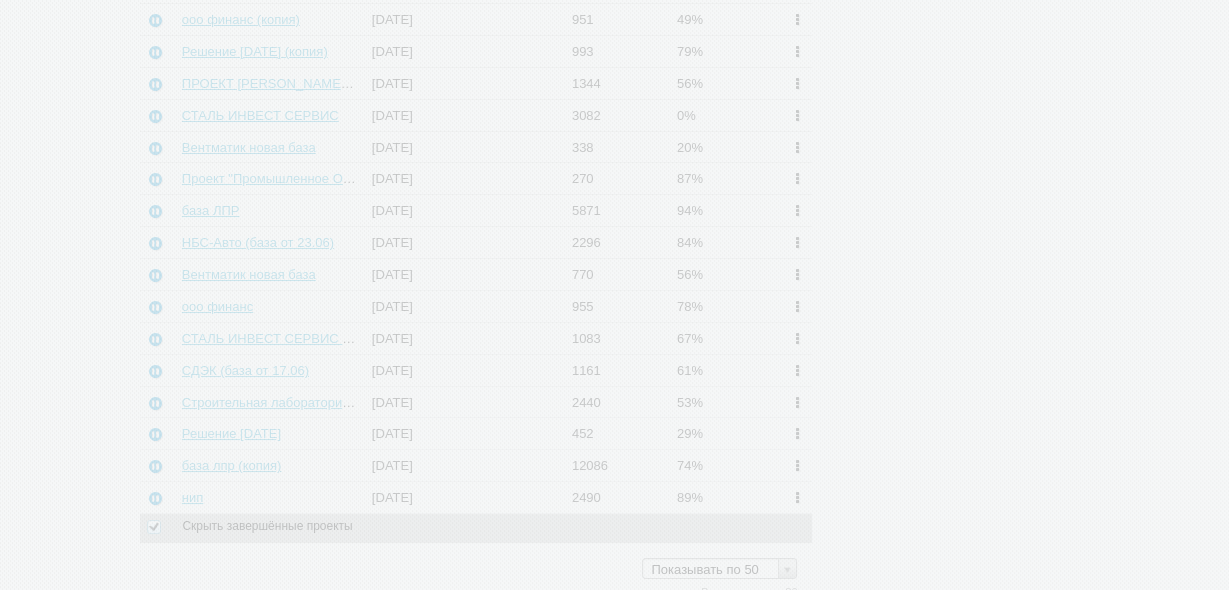 scroll, scrollTop: 654, scrollLeft: 0, axis: vertical 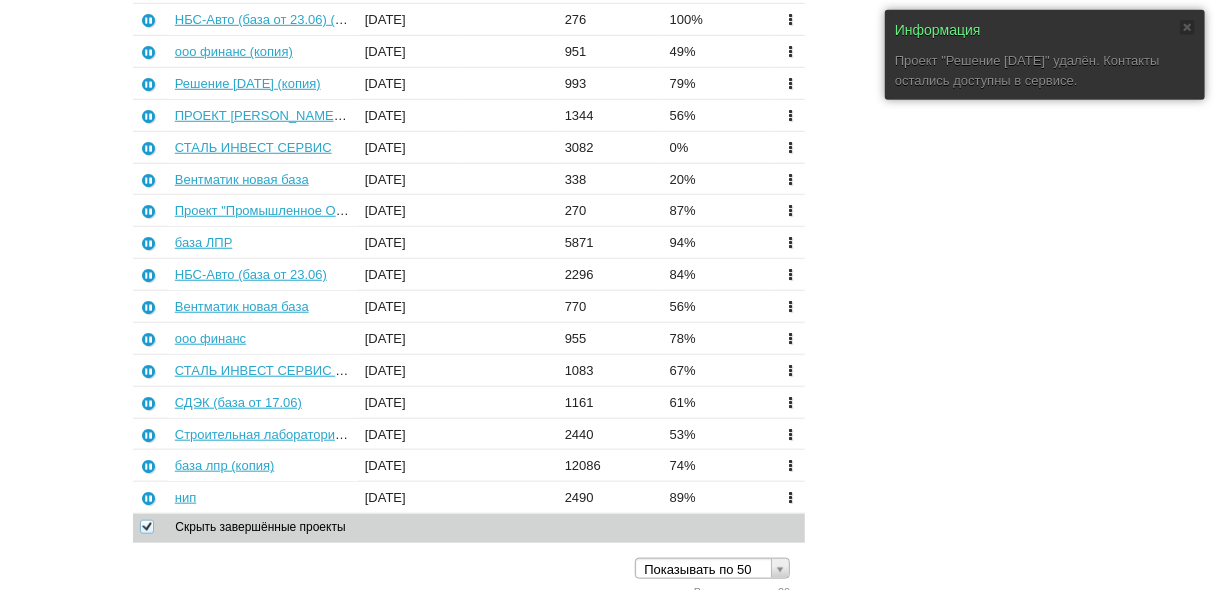 click at bounding box center [790, 401] 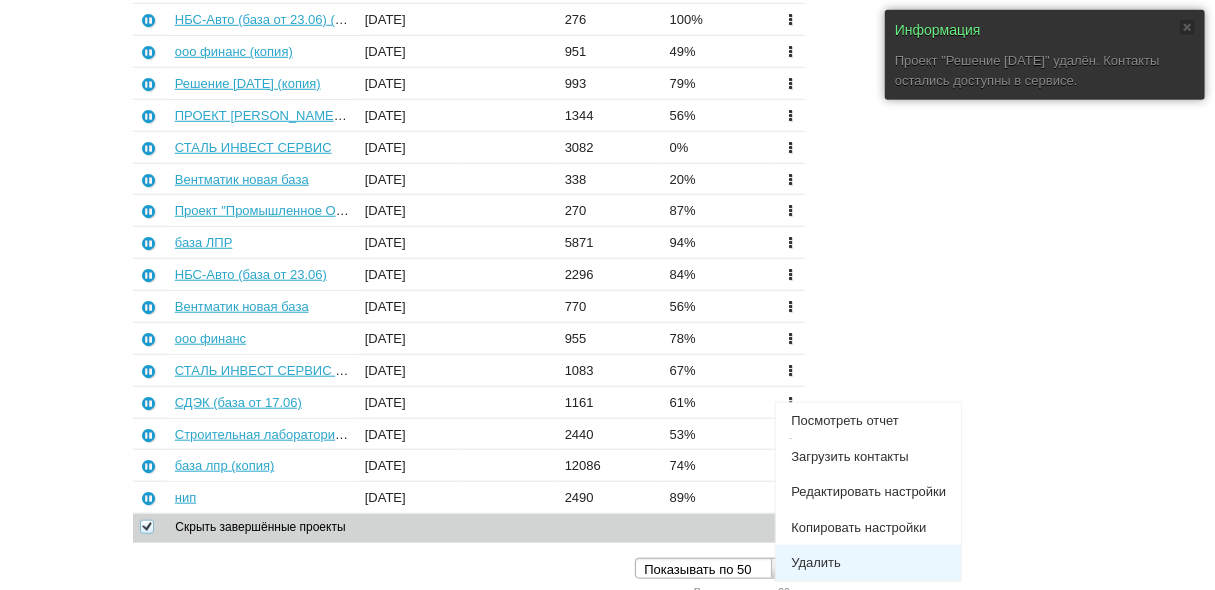 click on "Удалить" at bounding box center (868, 563) 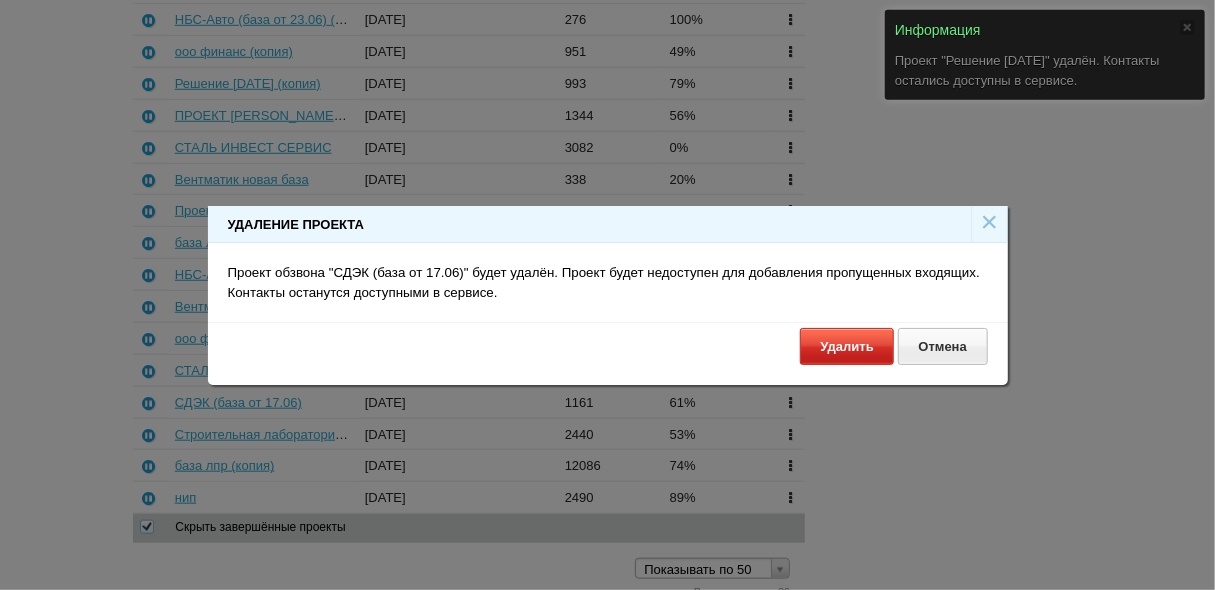 click on "Удалить" at bounding box center [847, 346] 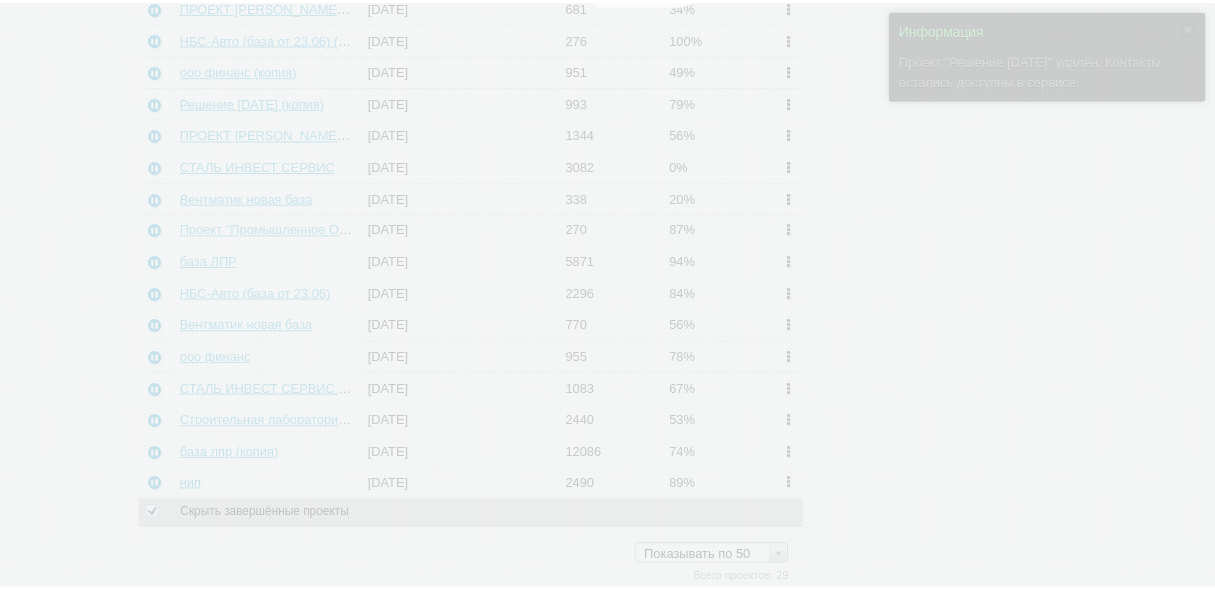 scroll, scrollTop: 623, scrollLeft: 0, axis: vertical 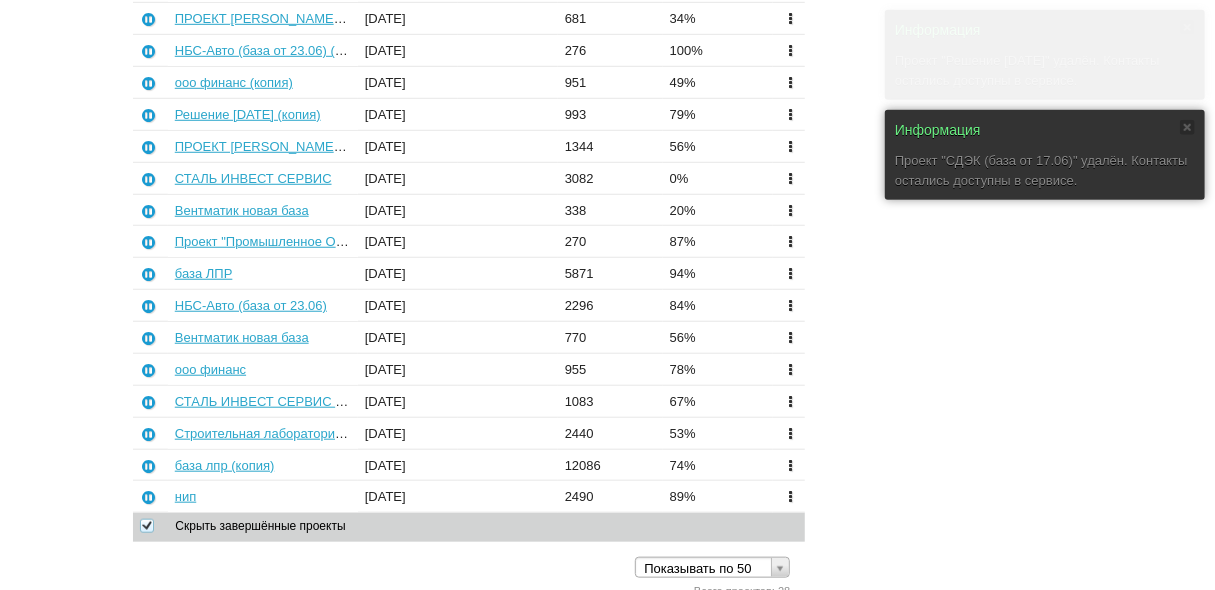 click at bounding box center (790, 432) 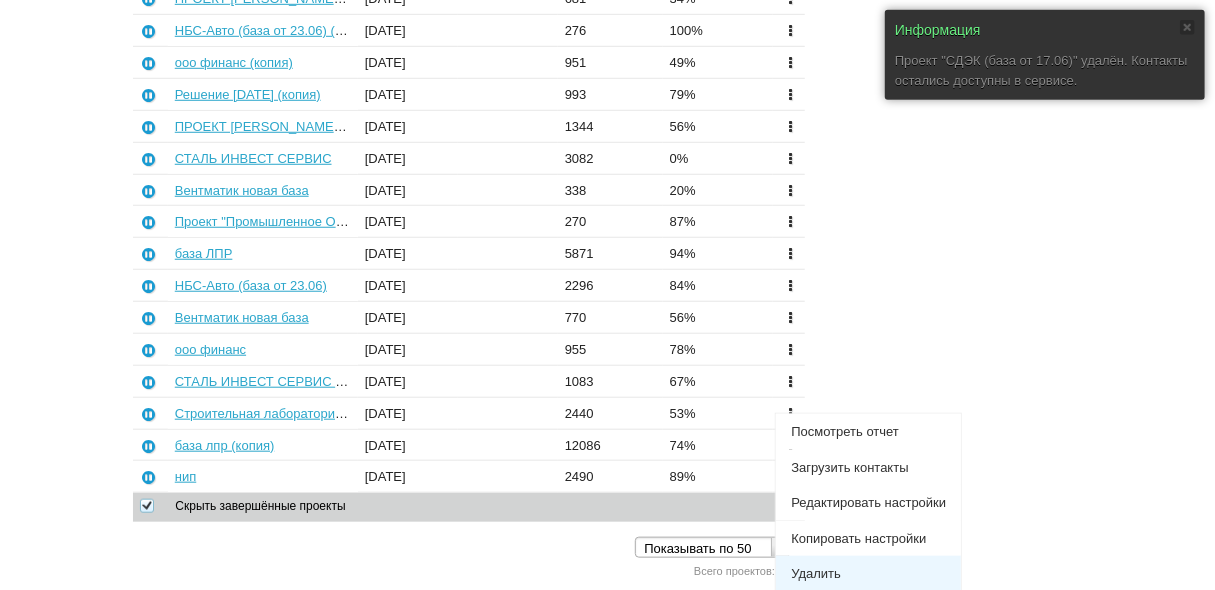 click on "Удалить" at bounding box center [868, 574] 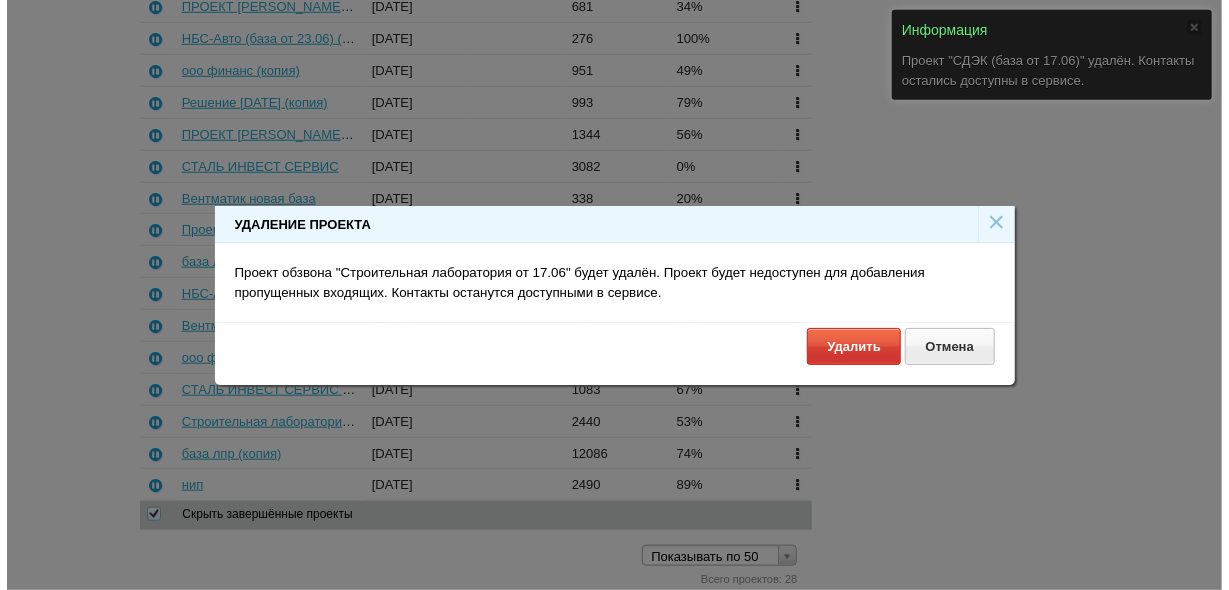 scroll, scrollTop: 623, scrollLeft: 0, axis: vertical 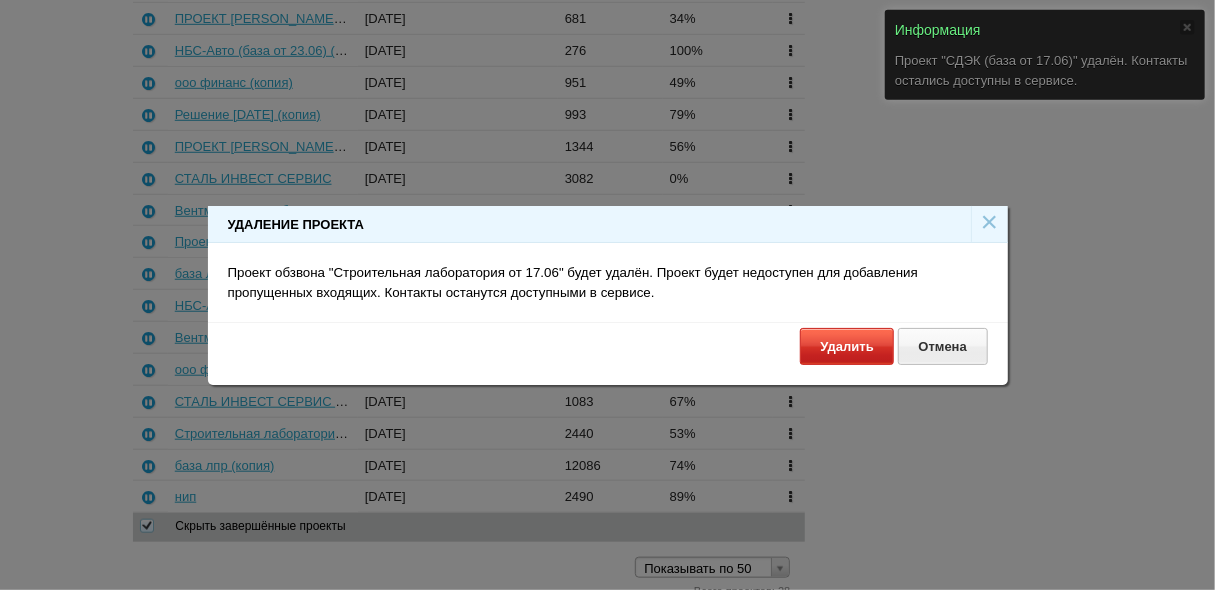click on "Удалить" at bounding box center (847, 346) 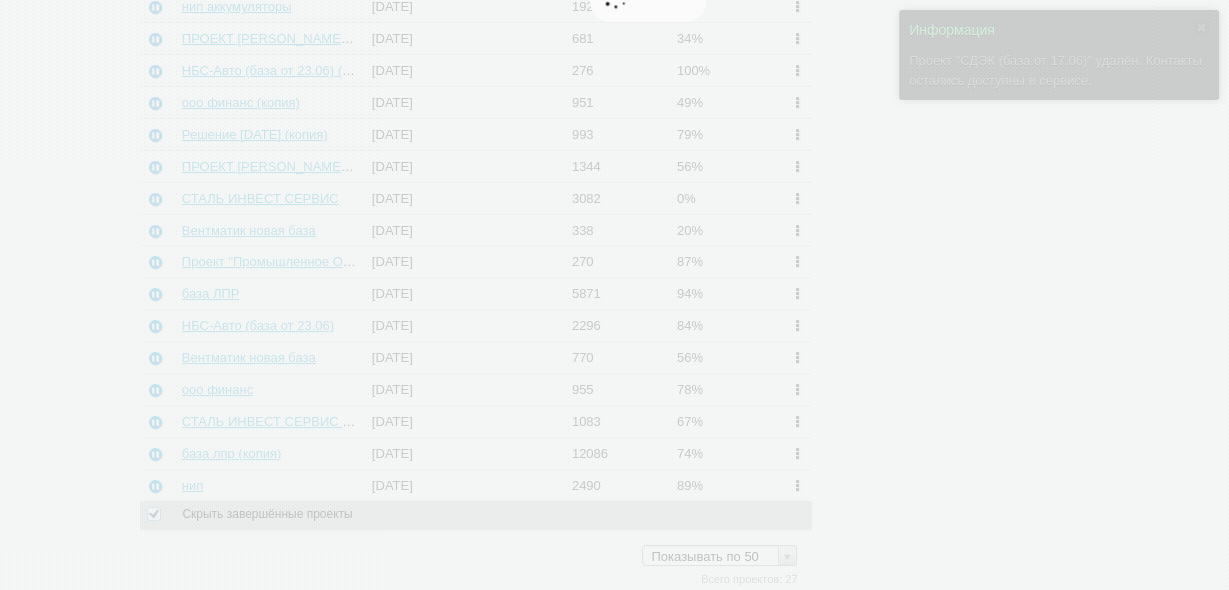 scroll, scrollTop: 592, scrollLeft: 0, axis: vertical 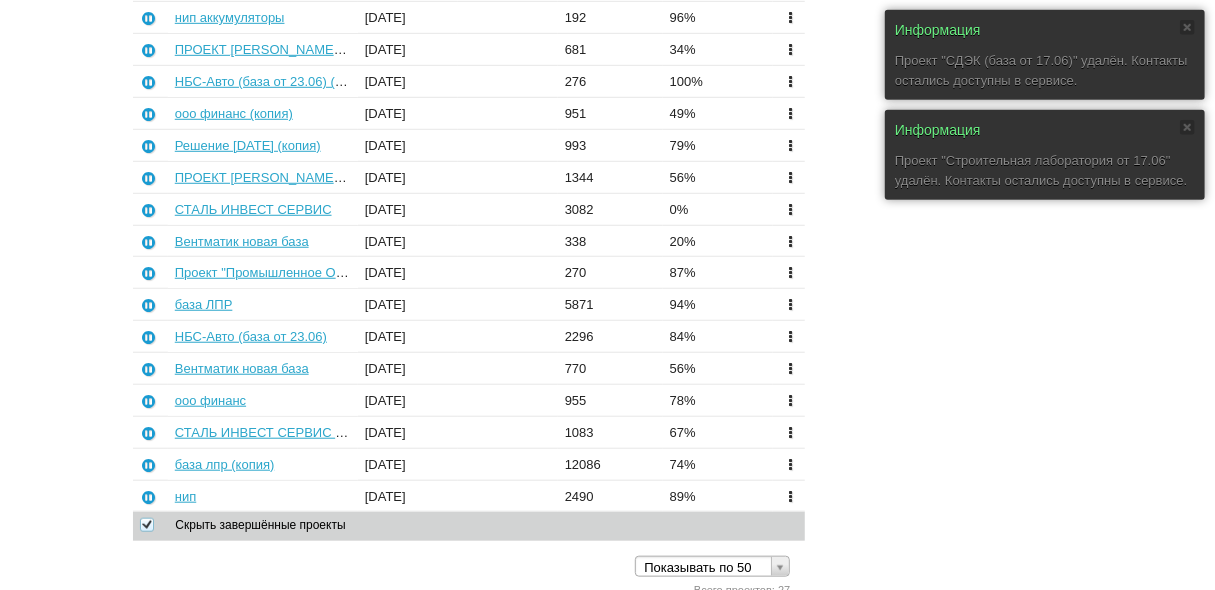 click at bounding box center [790, 400] 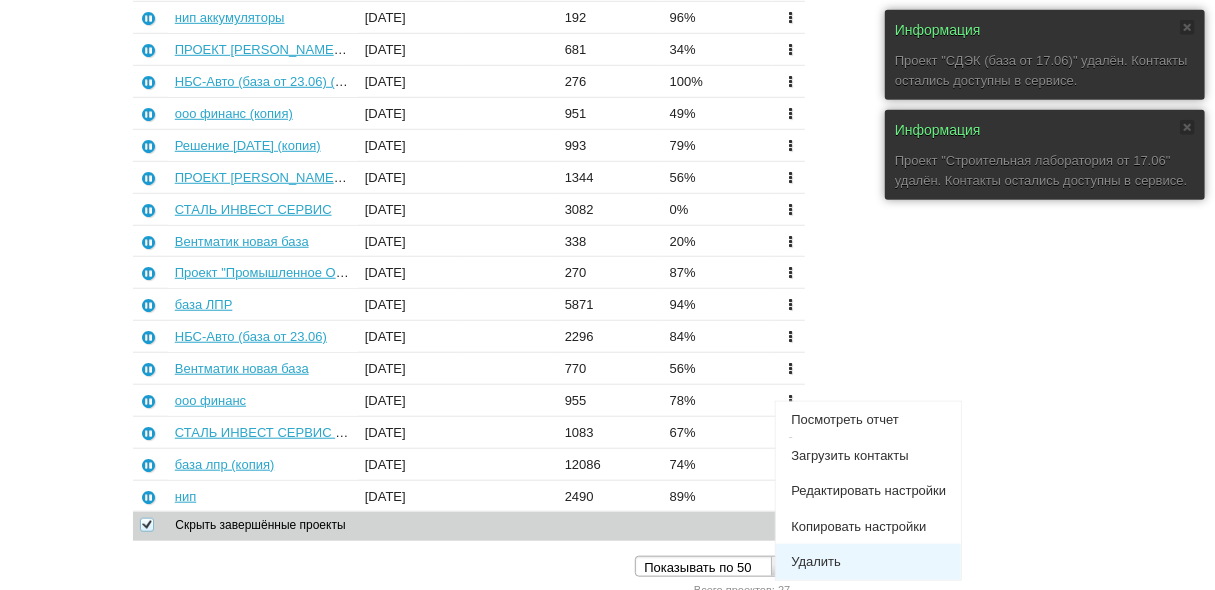 click on "Удалить" at bounding box center (868, 562) 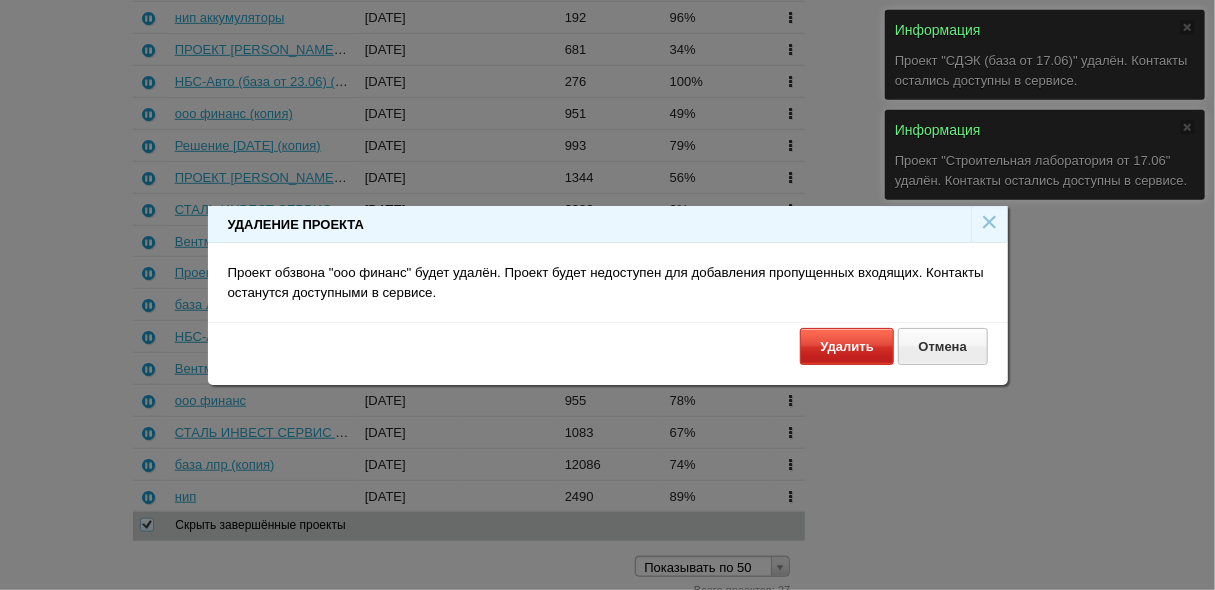 click on "Удалить" at bounding box center [847, 346] 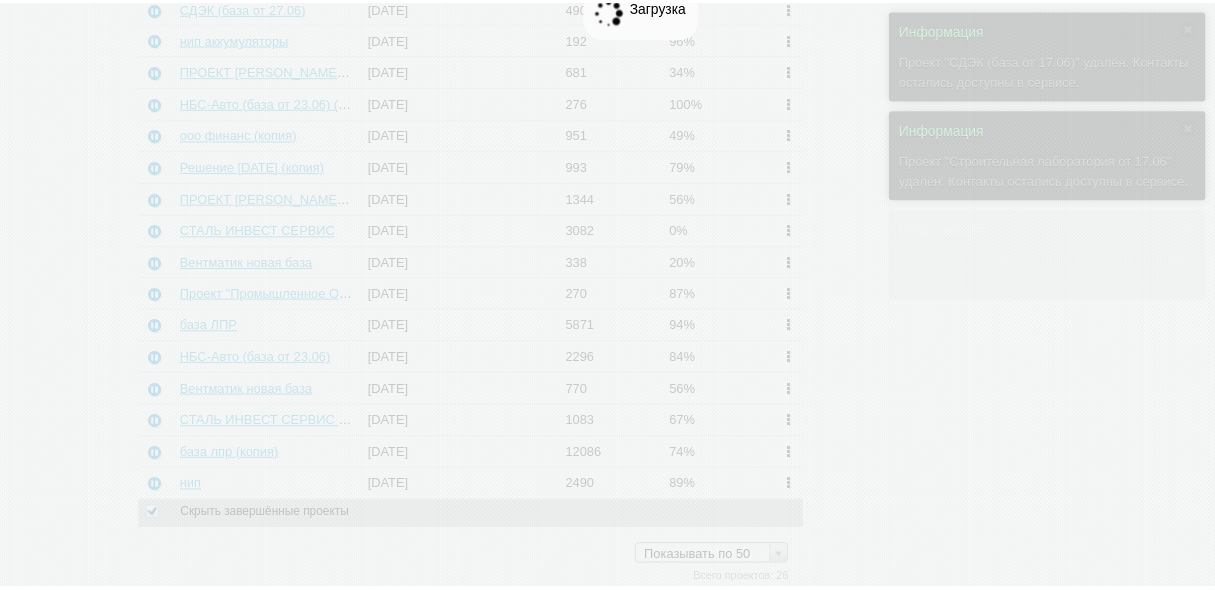 scroll, scrollTop: 560, scrollLeft: 0, axis: vertical 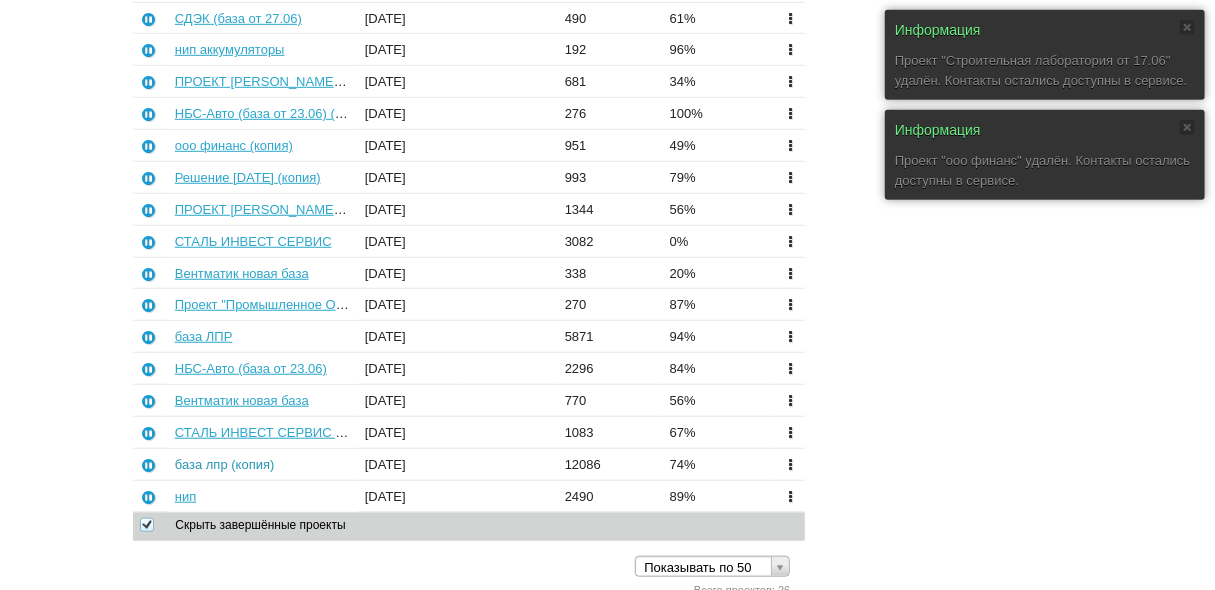 click on "база лпр (копия)" at bounding box center [225, 464] 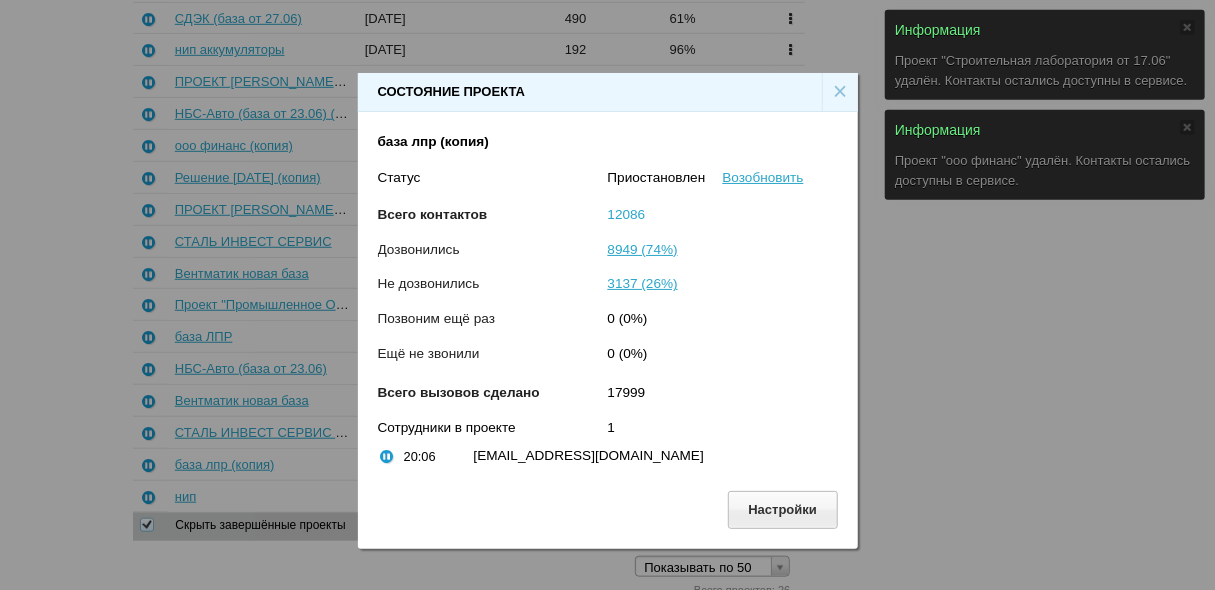click on "12086" at bounding box center (627, 214) 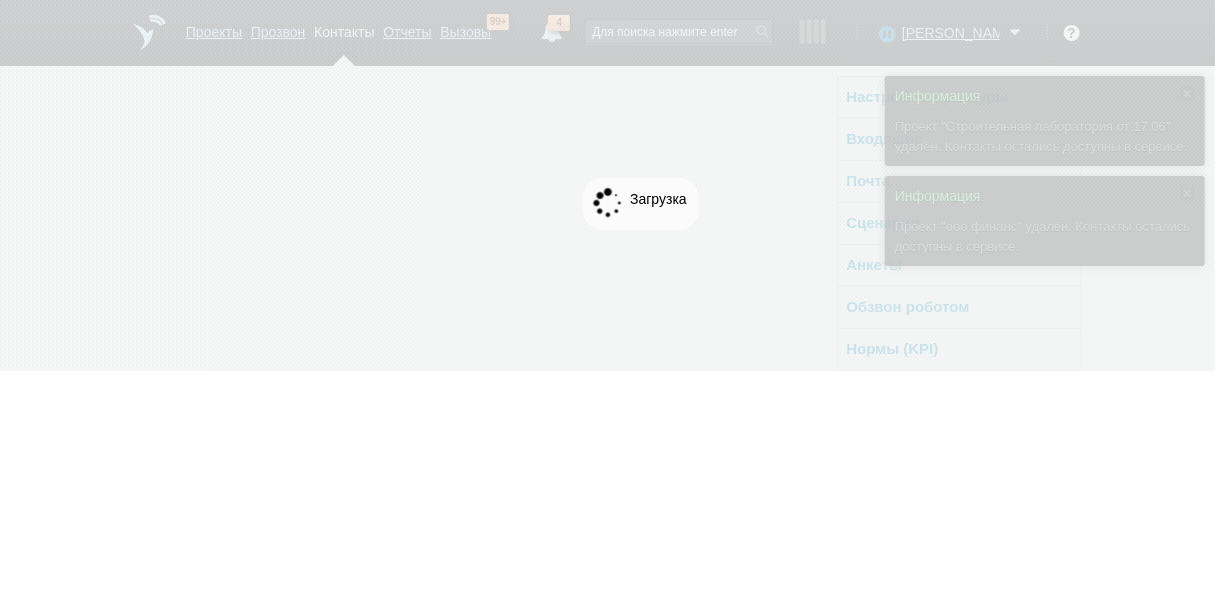 scroll, scrollTop: 0, scrollLeft: 0, axis: both 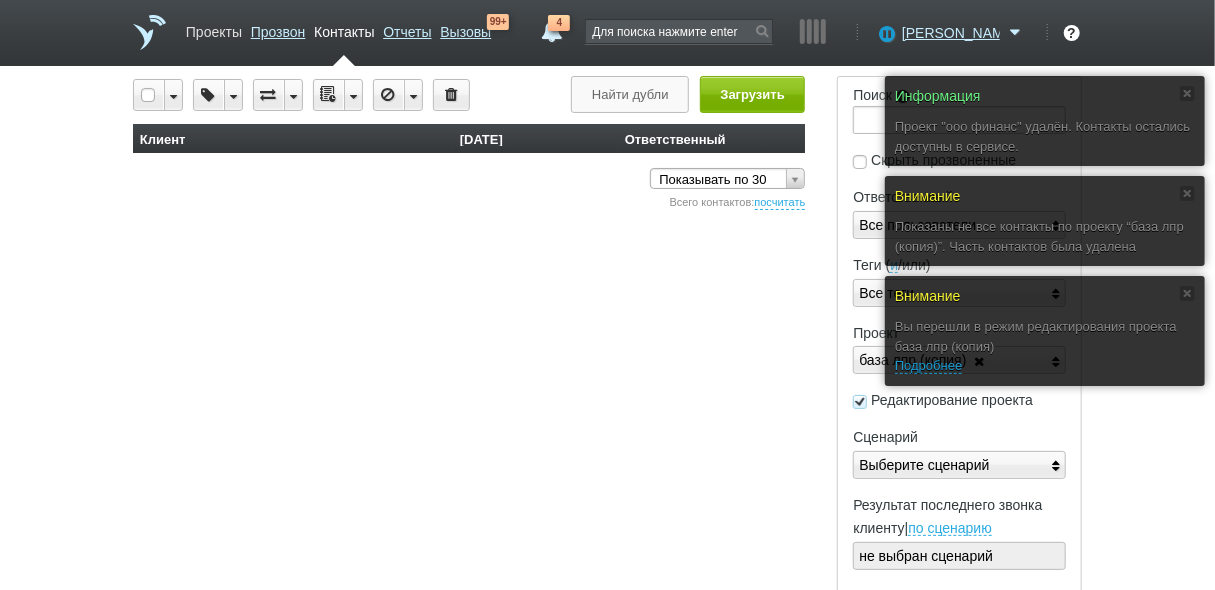 click on "Проекты" at bounding box center (214, 28) 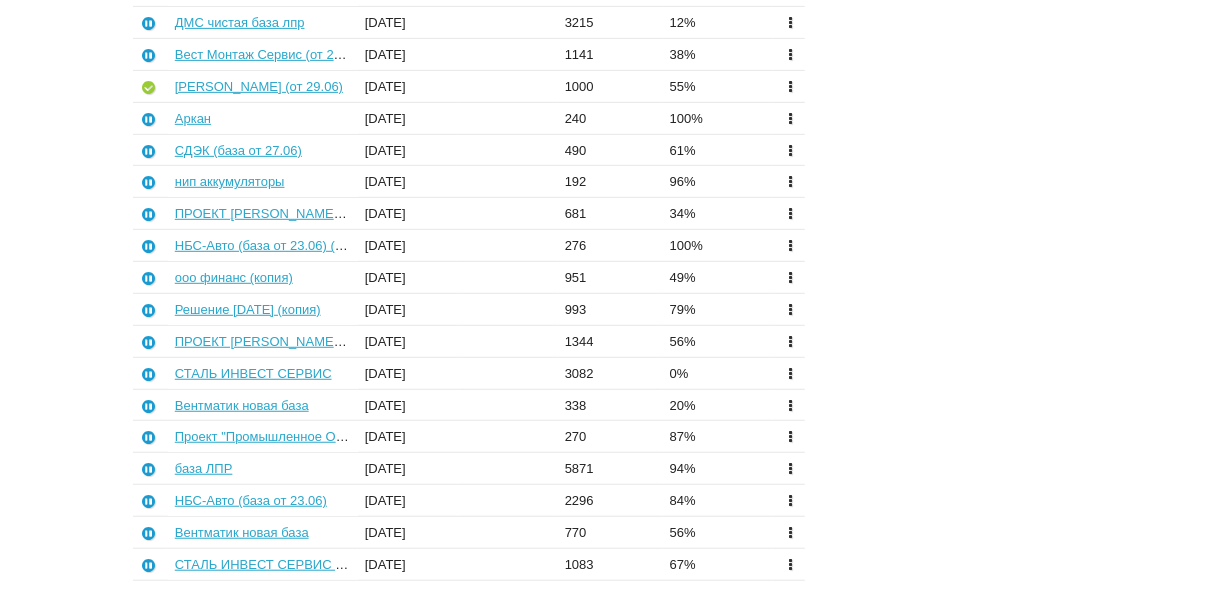 scroll, scrollTop: 560, scrollLeft: 0, axis: vertical 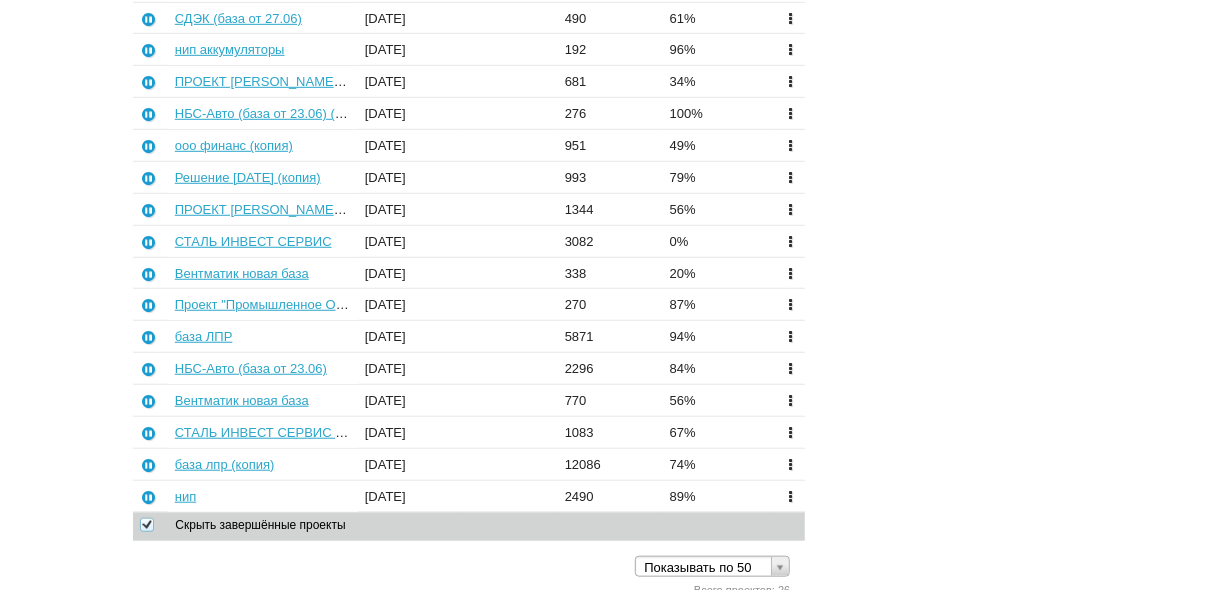 click at bounding box center [790, 463] 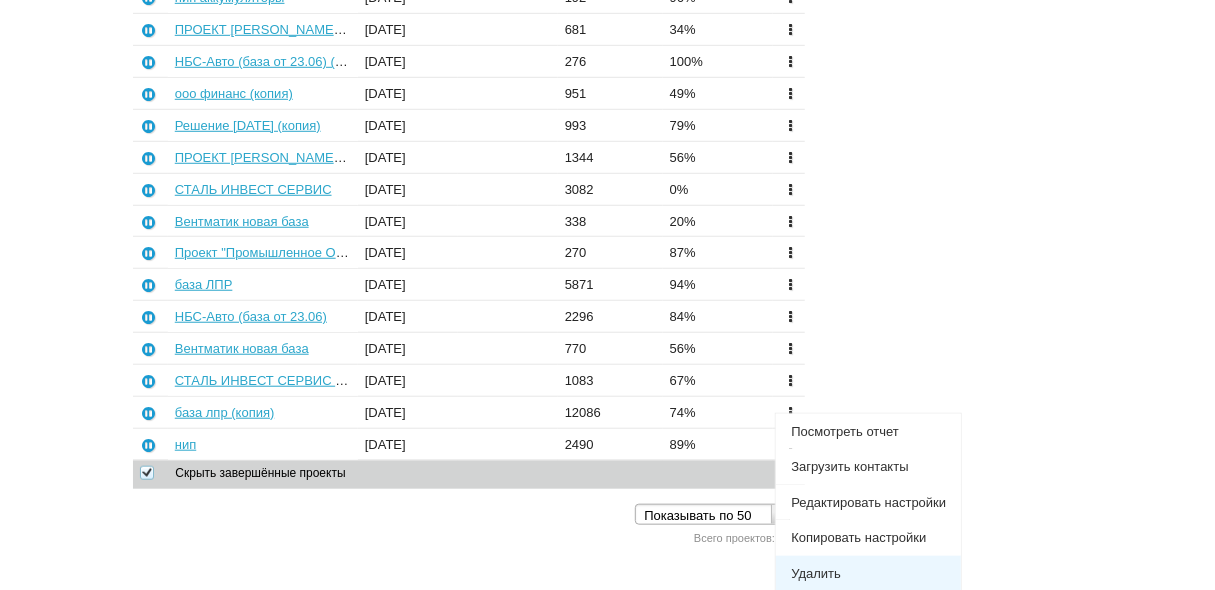 click on "Удалить" at bounding box center [868, 574] 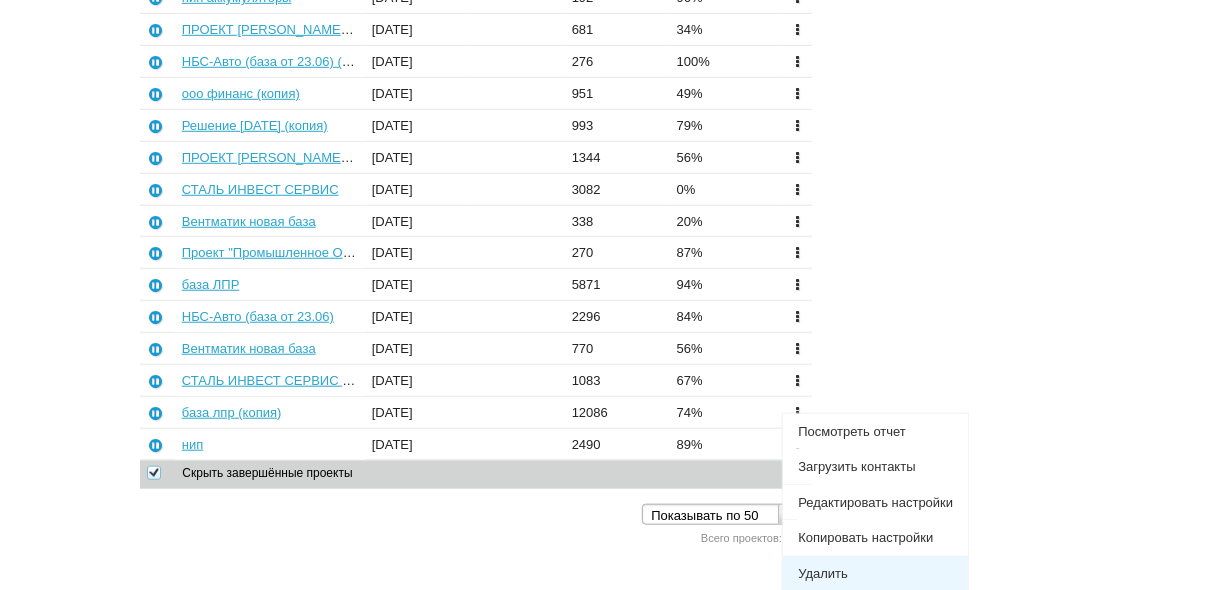 scroll, scrollTop: 560, scrollLeft: 0, axis: vertical 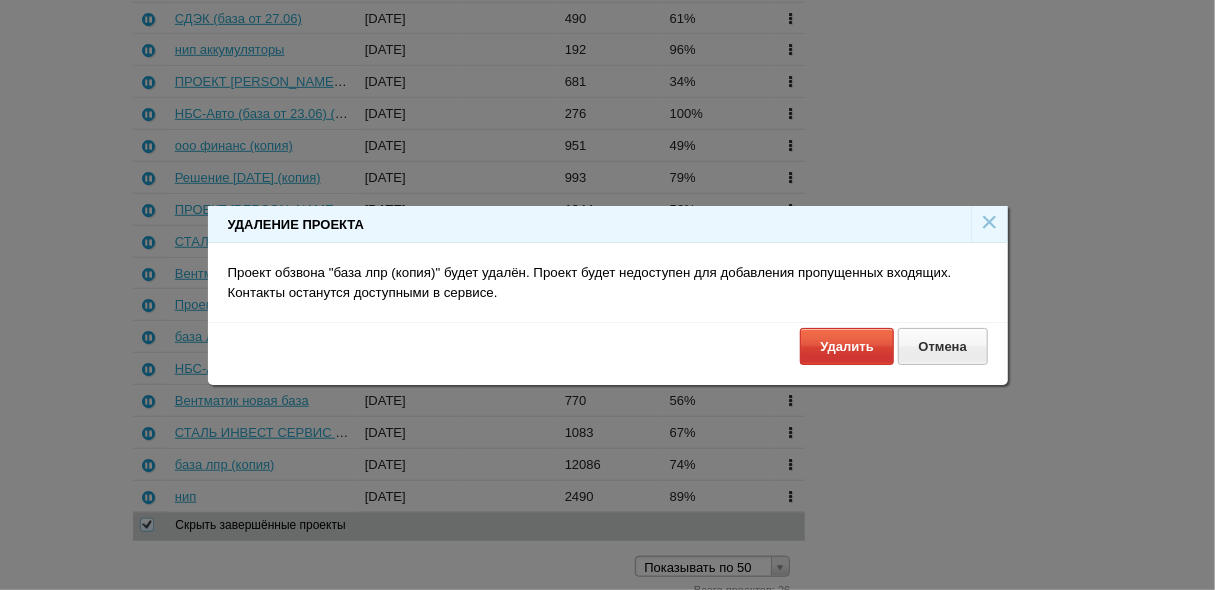 click on "Удалить" at bounding box center (847, 346) 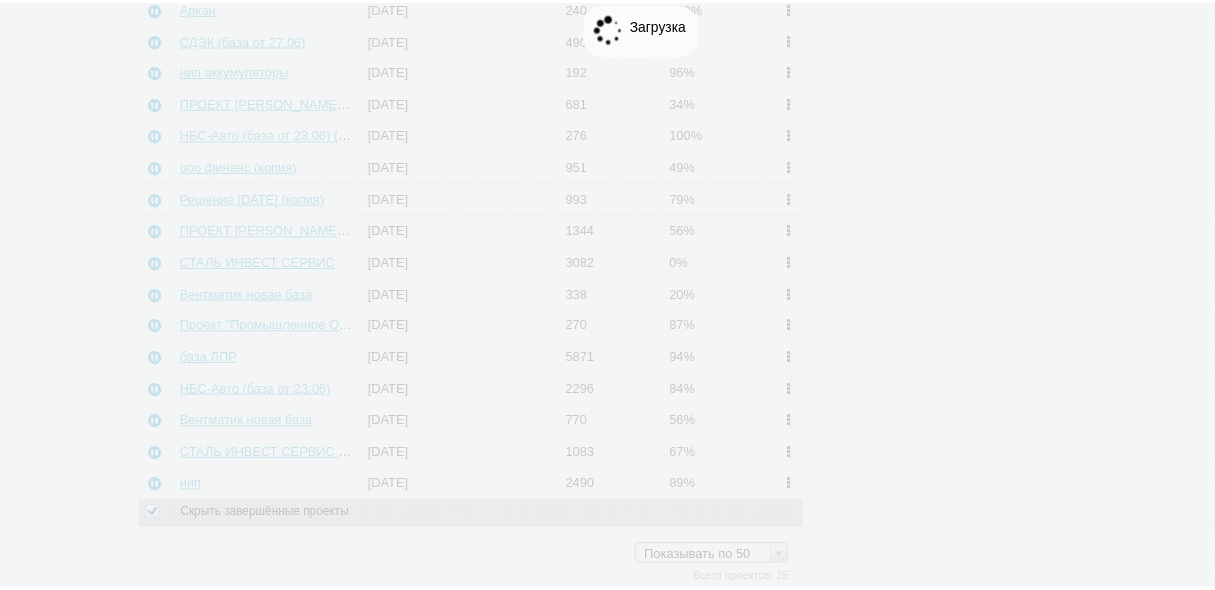 scroll, scrollTop: 528, scrollLeft: 0, axis: vertical 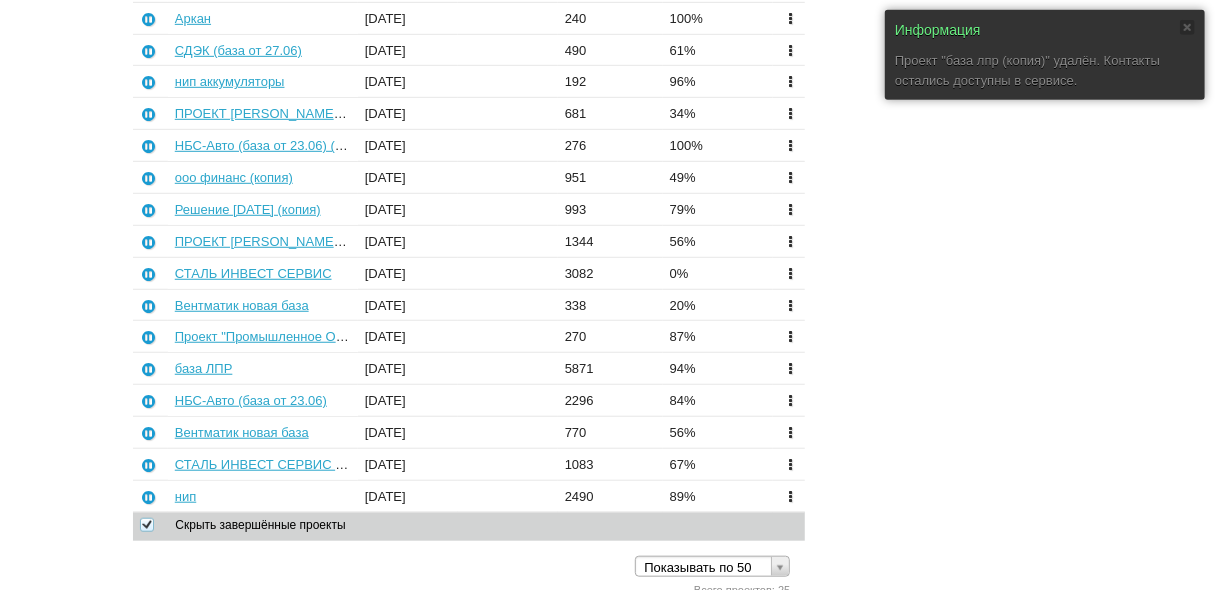 click at bounding box center (790, 496) 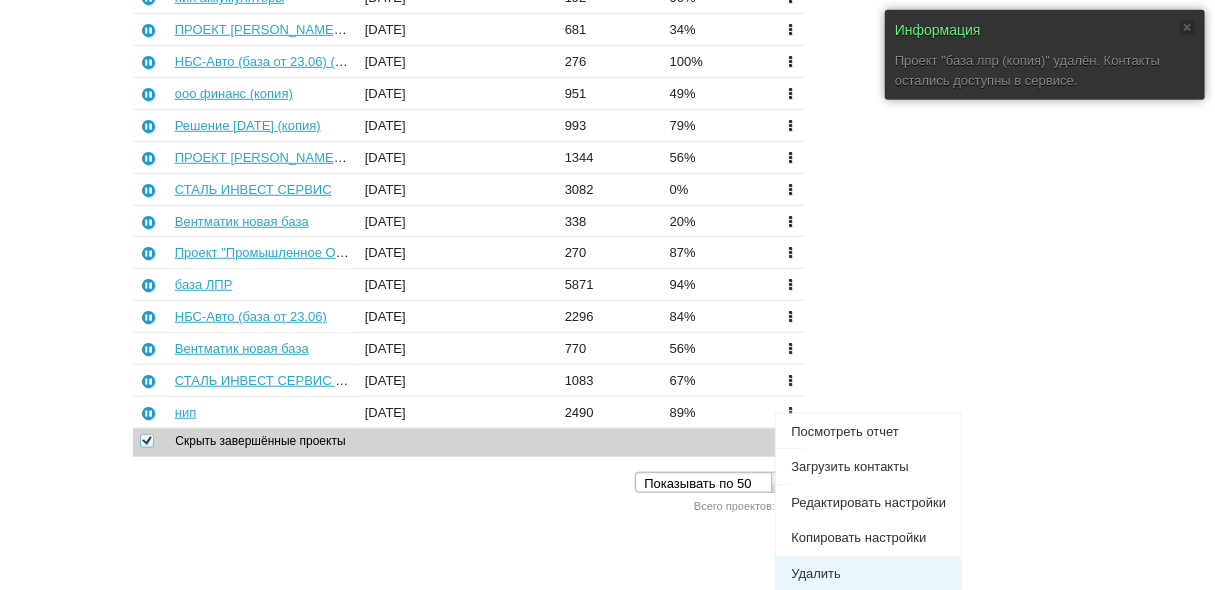 click on "Удалить" at bounding box center (868, 574) 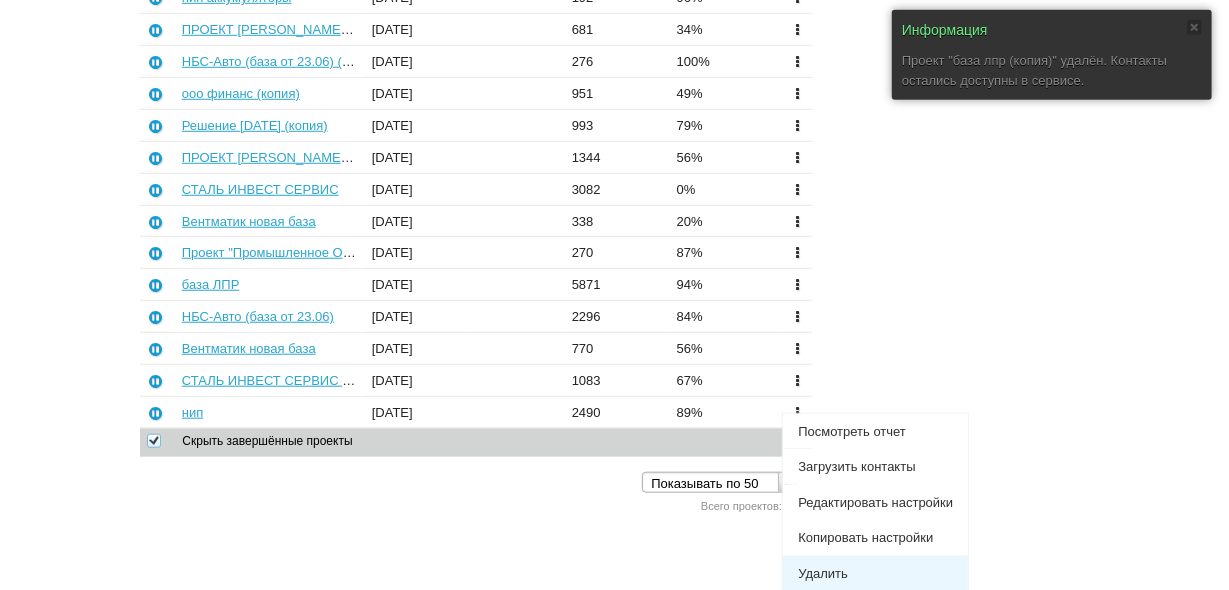 scroll, scrollTop: 528, scrollLeft: 0, axis: vertical 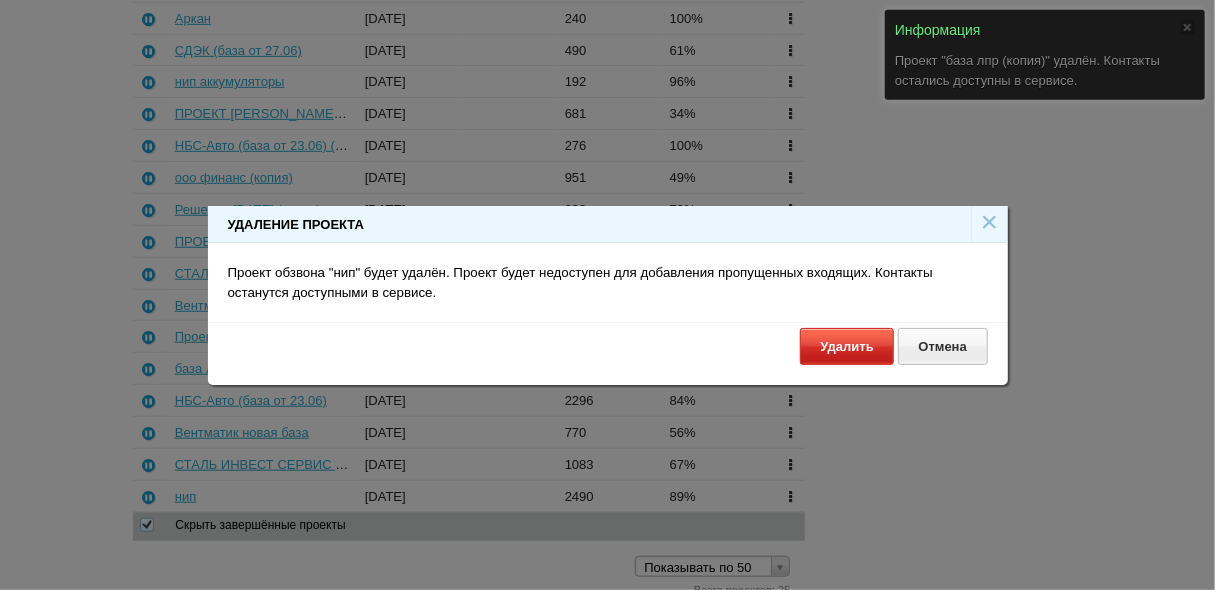 click on "Удалить" at bounding box center (847, 346) 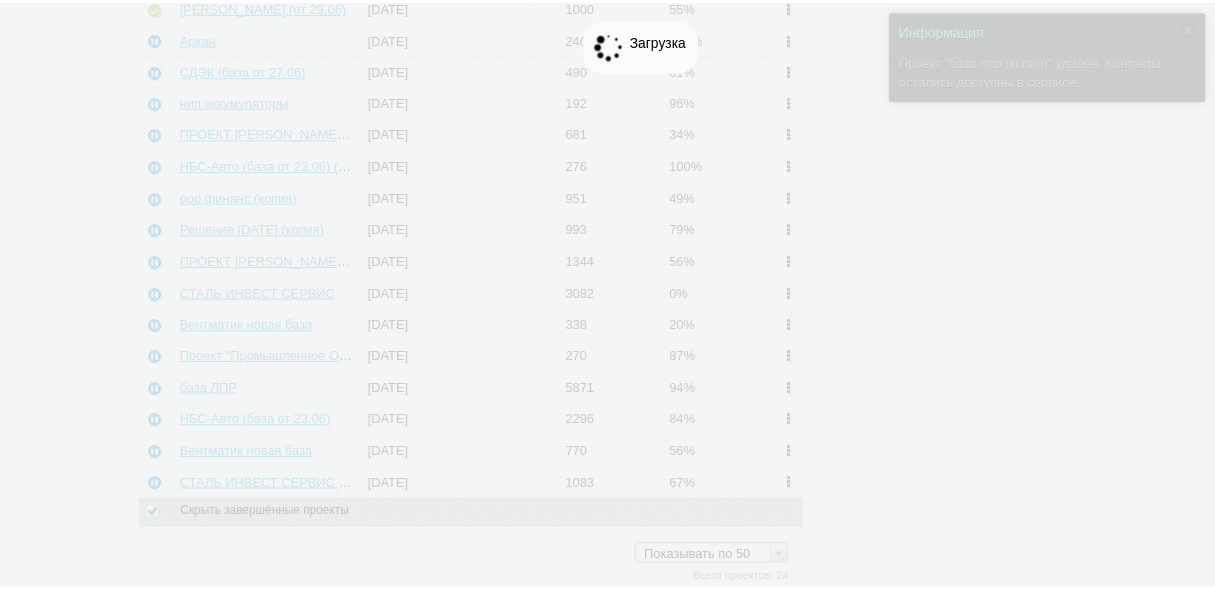 scroll, scrollTop: 497, scrollLeft: 0, axis: vertical 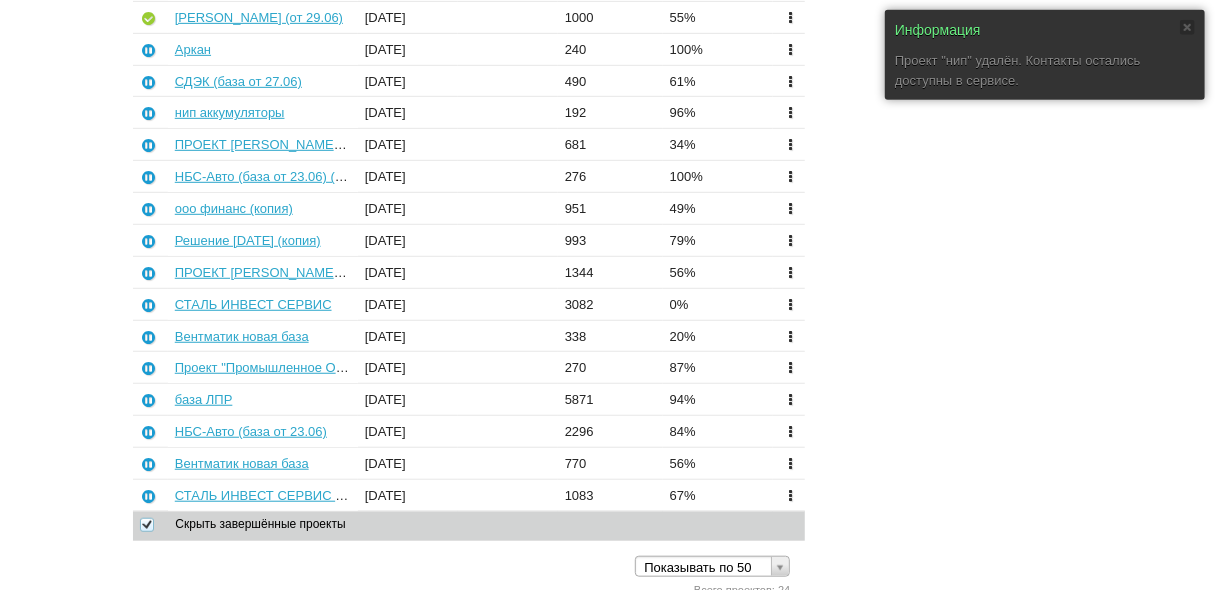 click on "Настройка гарнитуры
Входящие
Почта
Сценарии
Анкеты
Обзвон роботом
Нормы (KPI)" at bounding box center (943, 90) 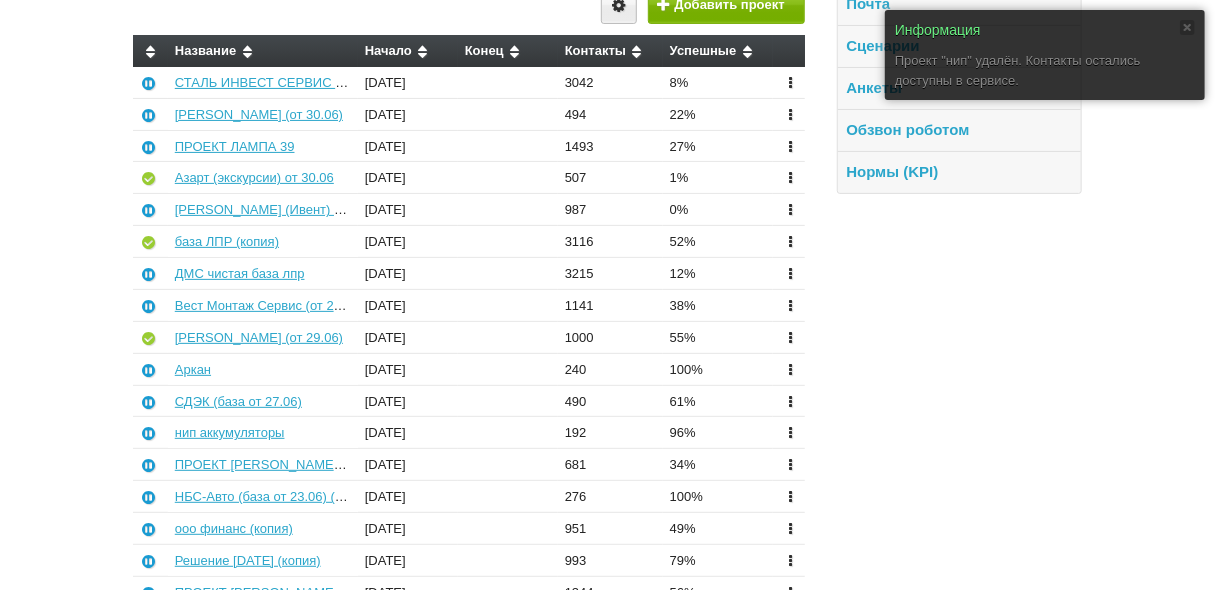 scroll, scrollTop: 257, scrollLeft: 0, axis: vertical 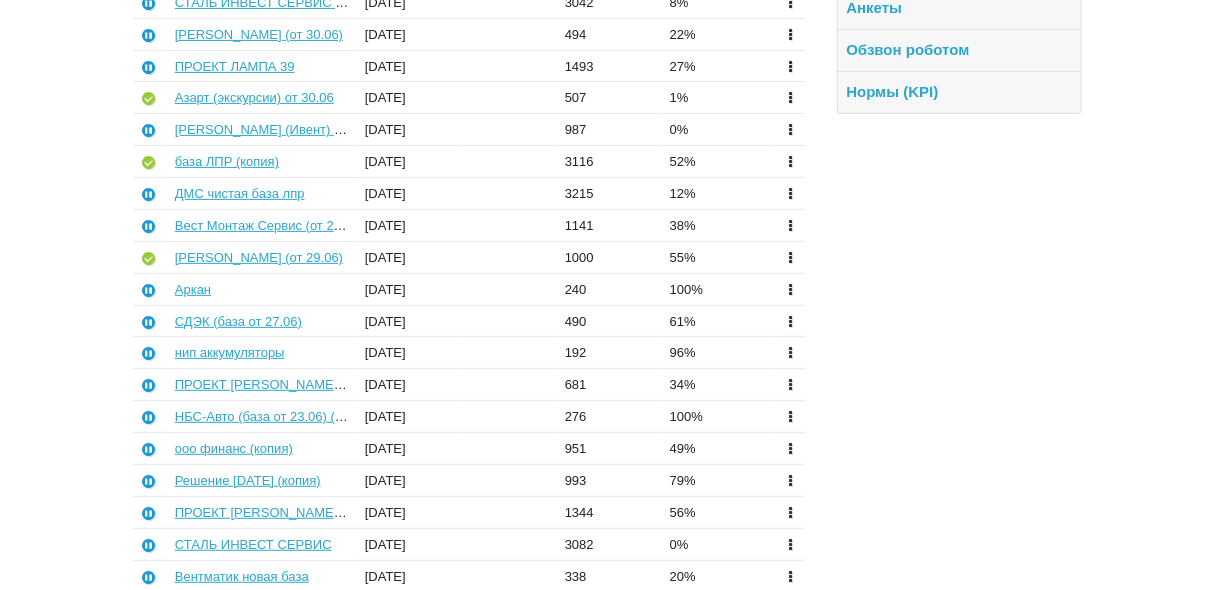 click at bounding box center (790, 352) 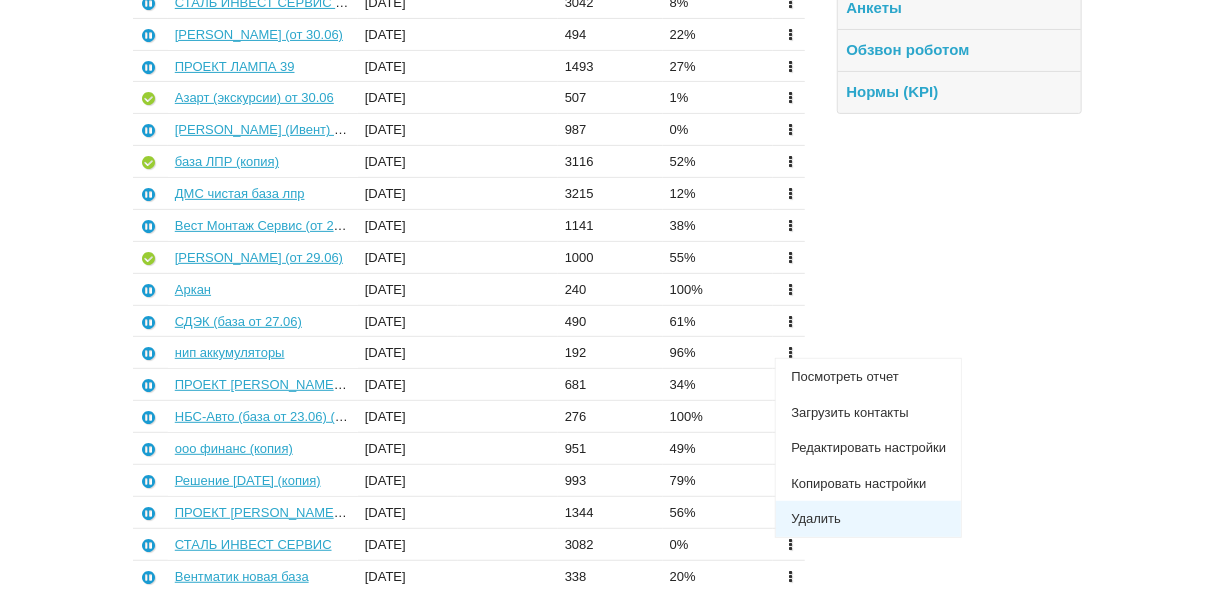 click on "Удалить" at bounding box center [868, 519] 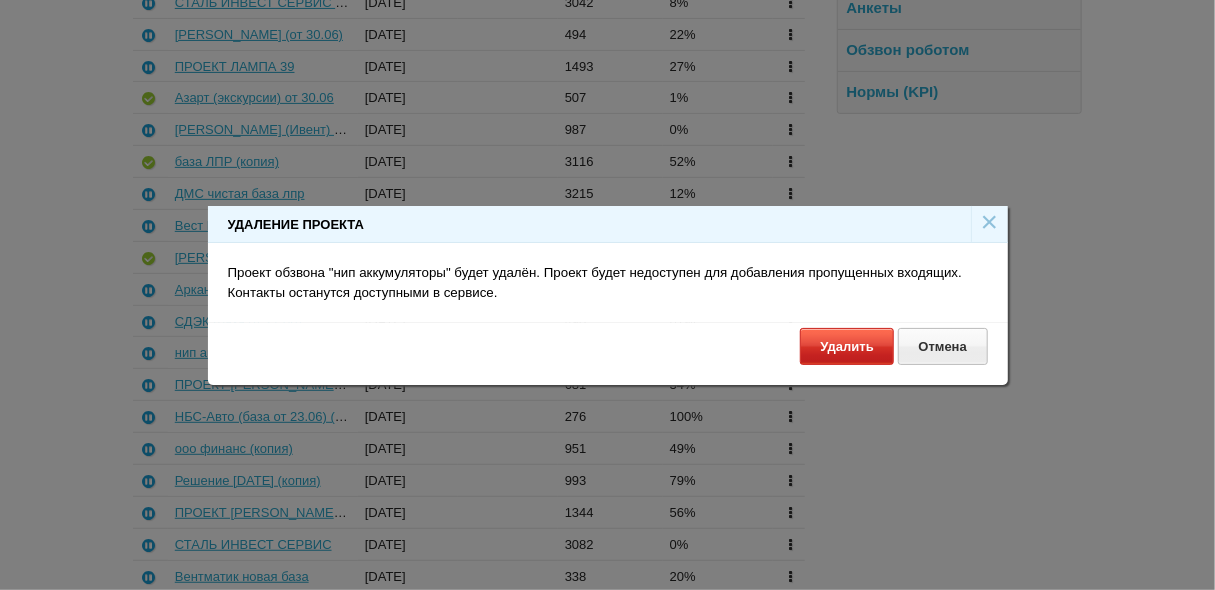 click on "Удалить" at bounding box center (847, 346) 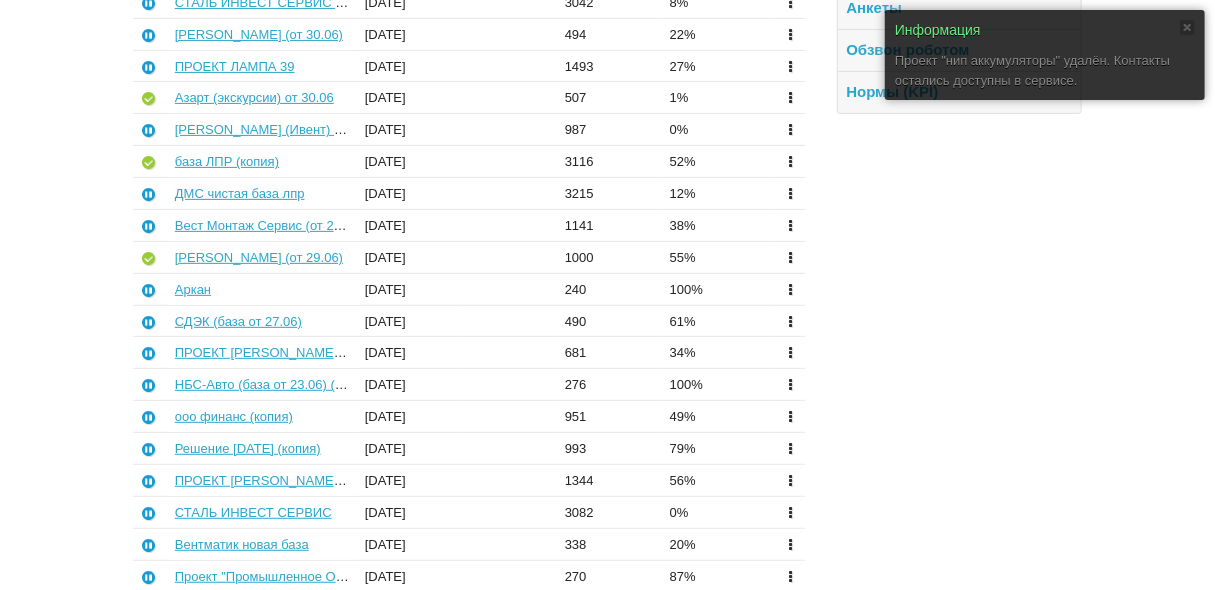 click at bounding box center [790, 352] 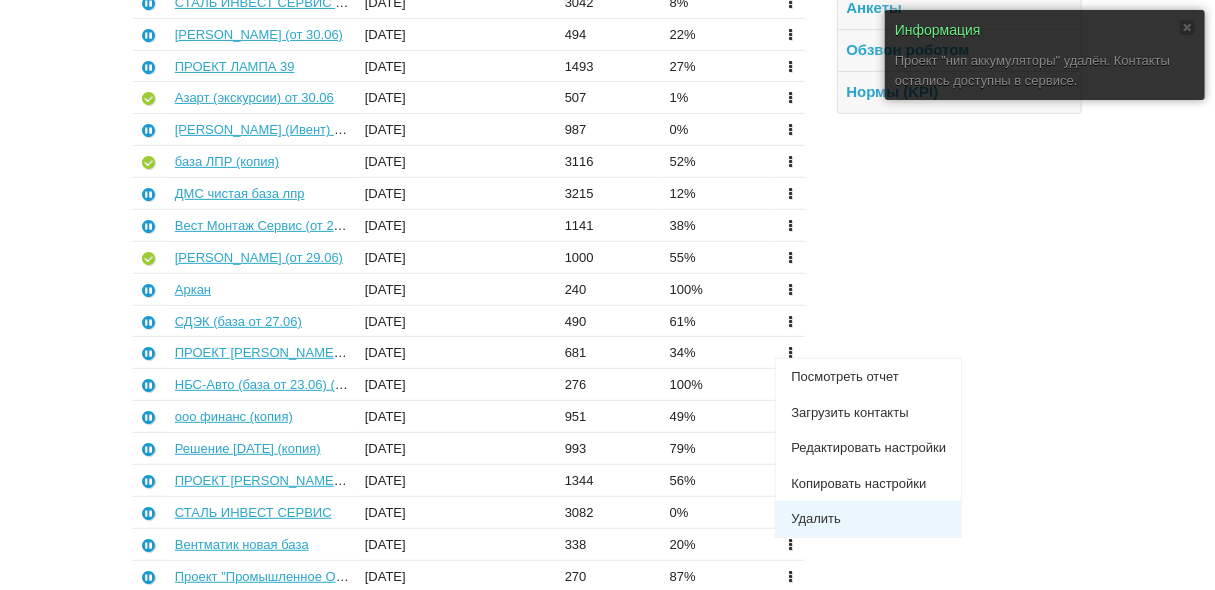 click on "Удалить" at bounding box center [868, 519] 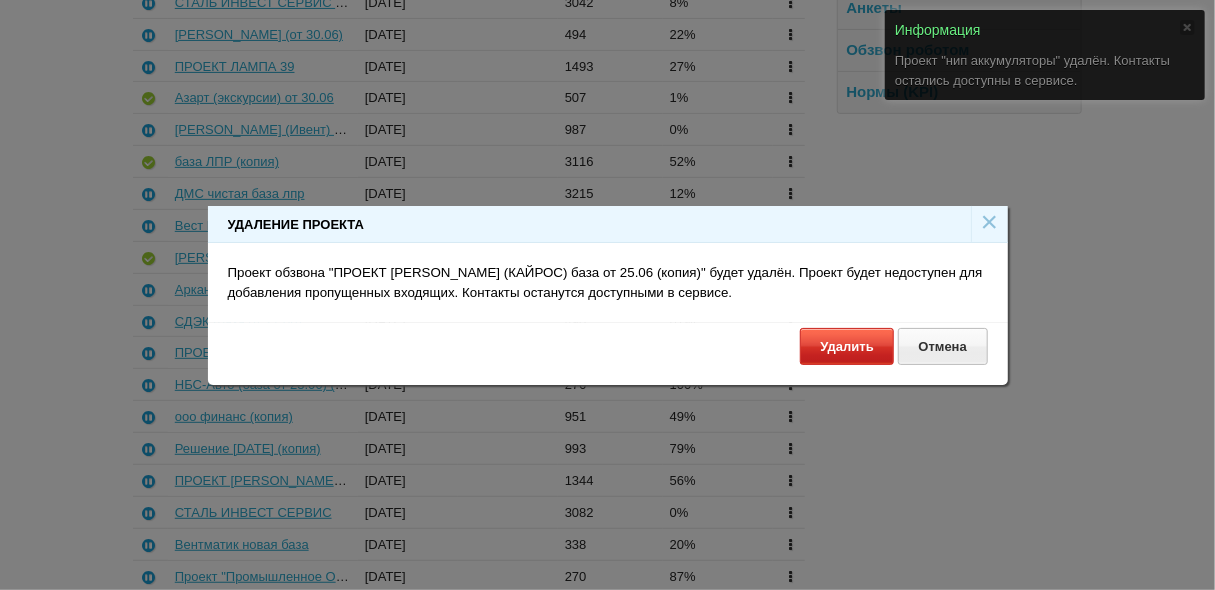 click on "Удалить" at bounding box center [847, 346] 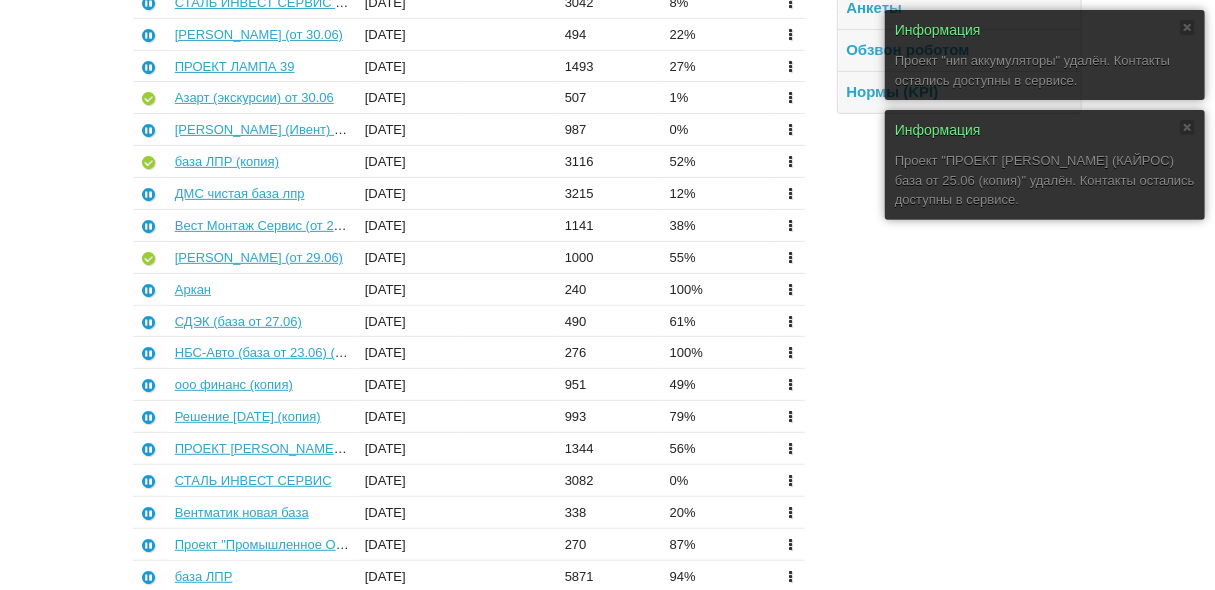 click at bounding box center [790, 320] 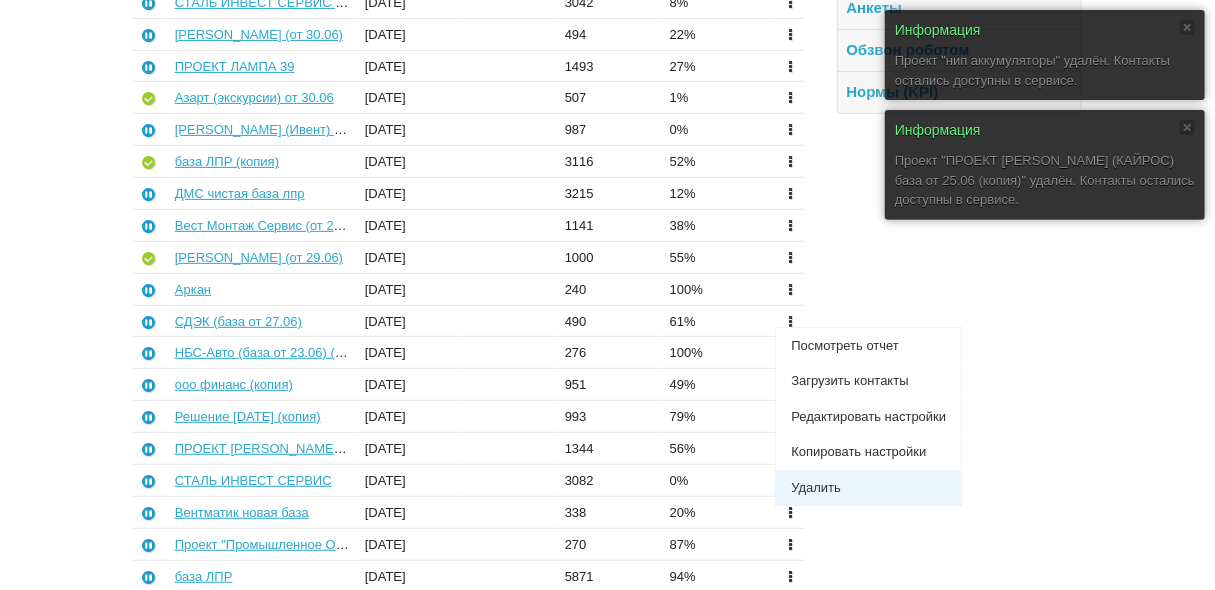 click on "Удалить" at bounding box center (868, 488) 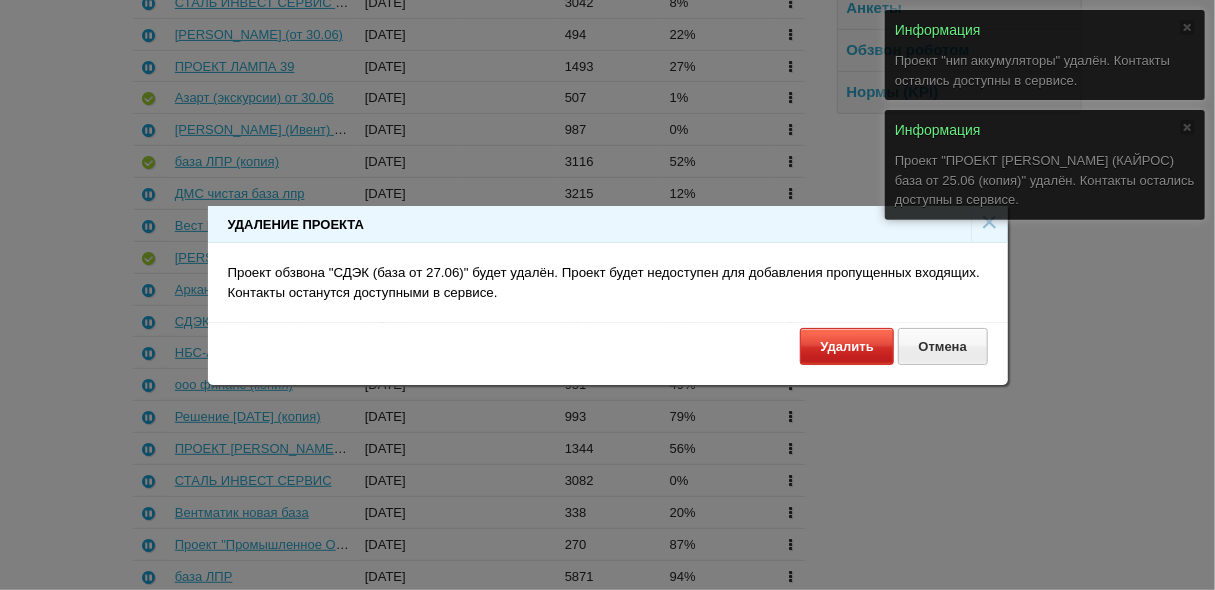 click on "Удалить" at bounding box center [847, 346] 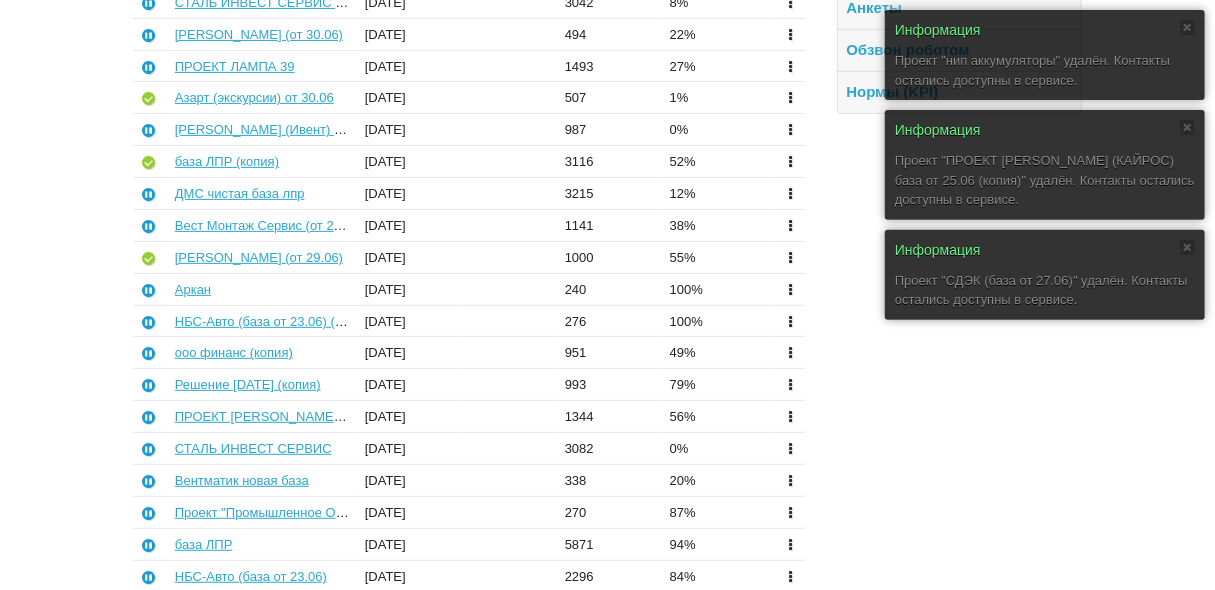 click at bounding box center (790, 352) 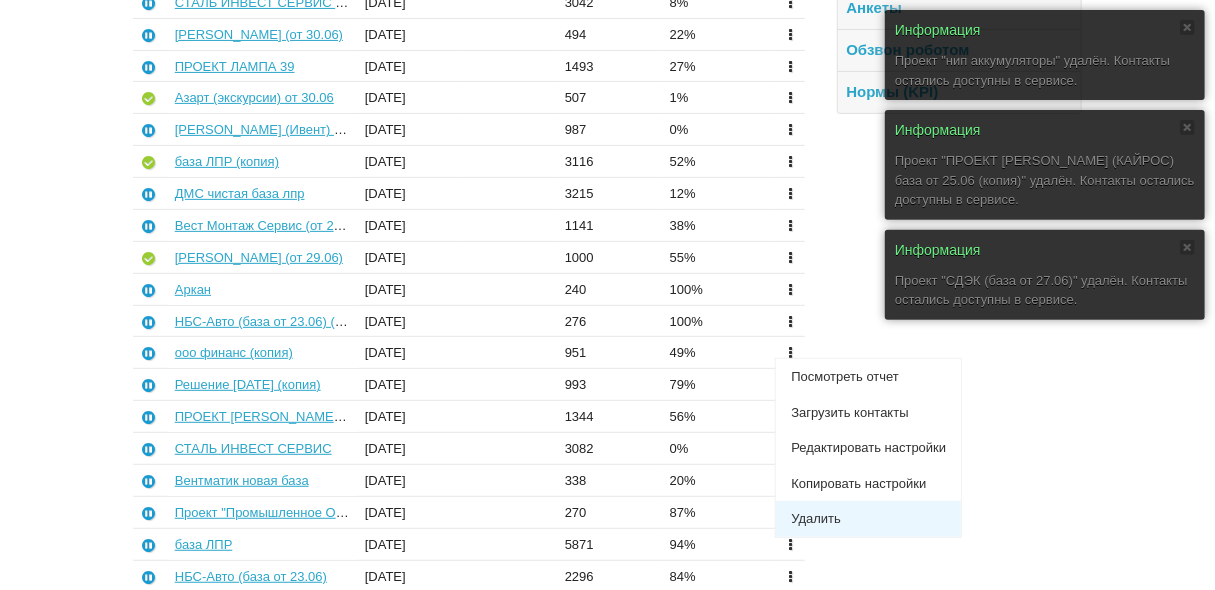 click on "Удалить" at bounding box center [868, 519] 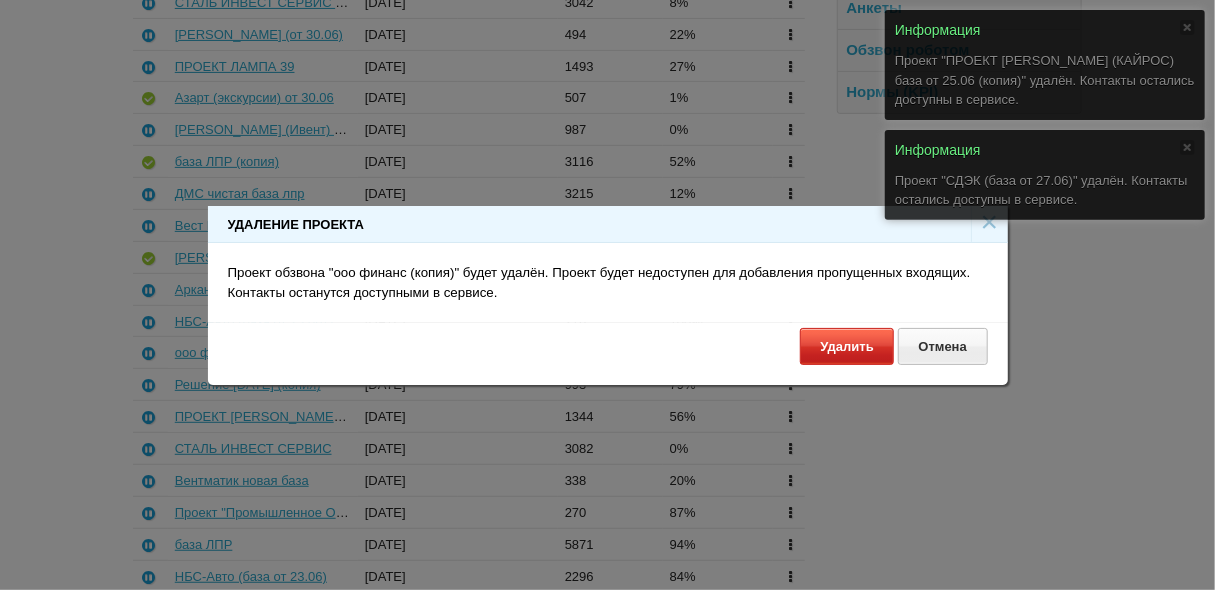 click on "Удалить" at bounding box center (847, 346) 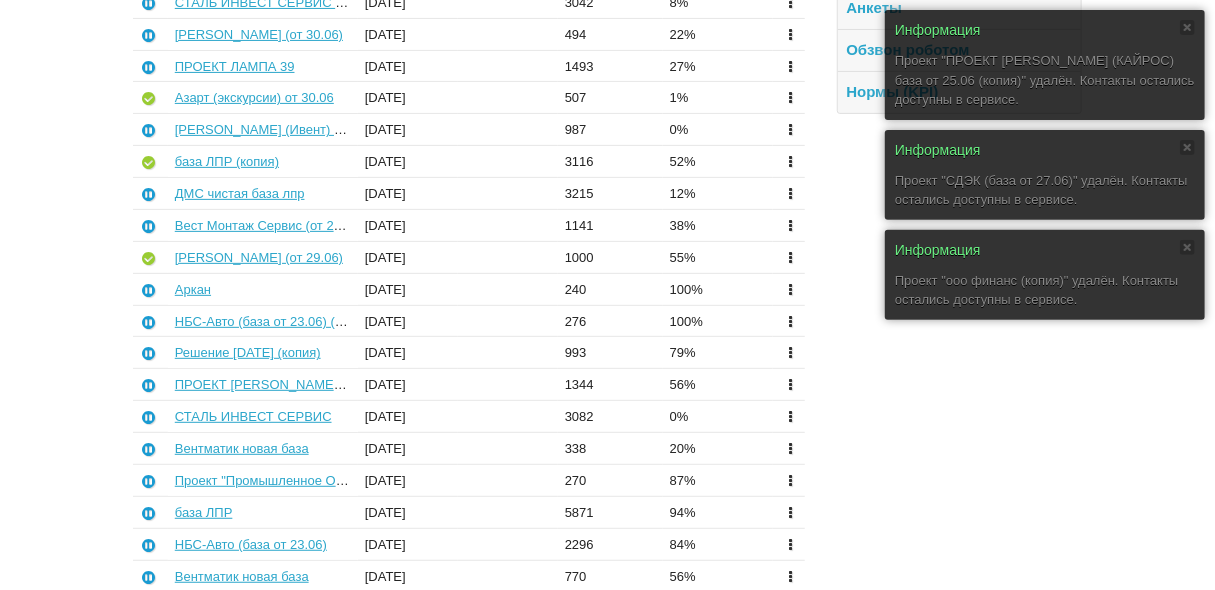 click at bounding box center [790, 352] 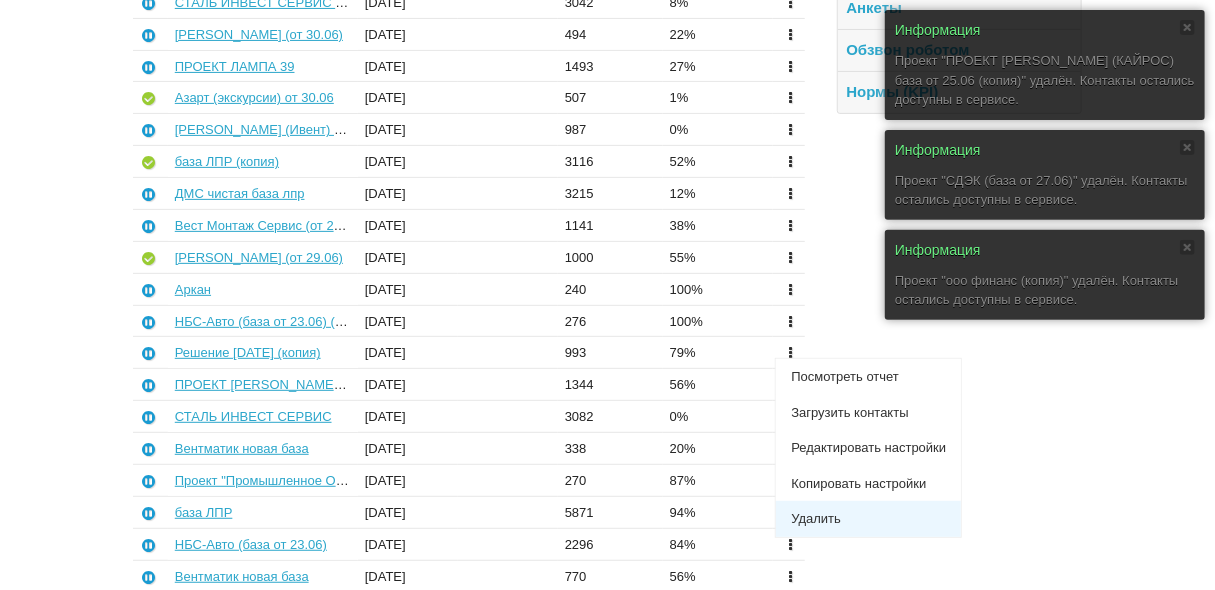 click on "Удалить" at bounding box center [868, 519] 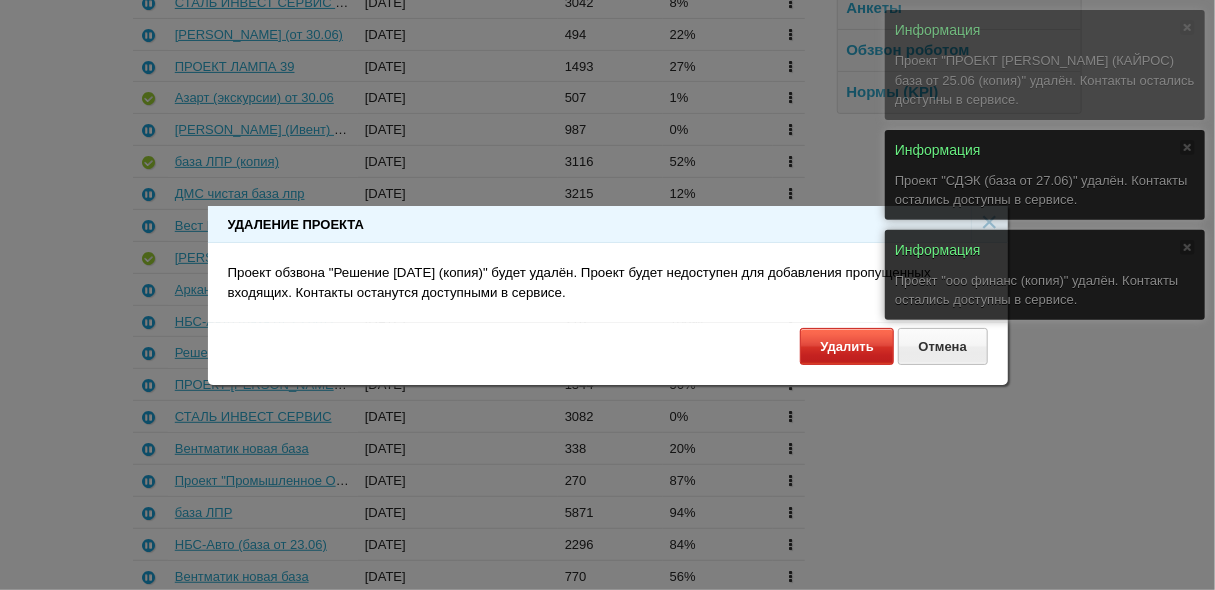click on "Удалить" at bounding box center (847, 346) 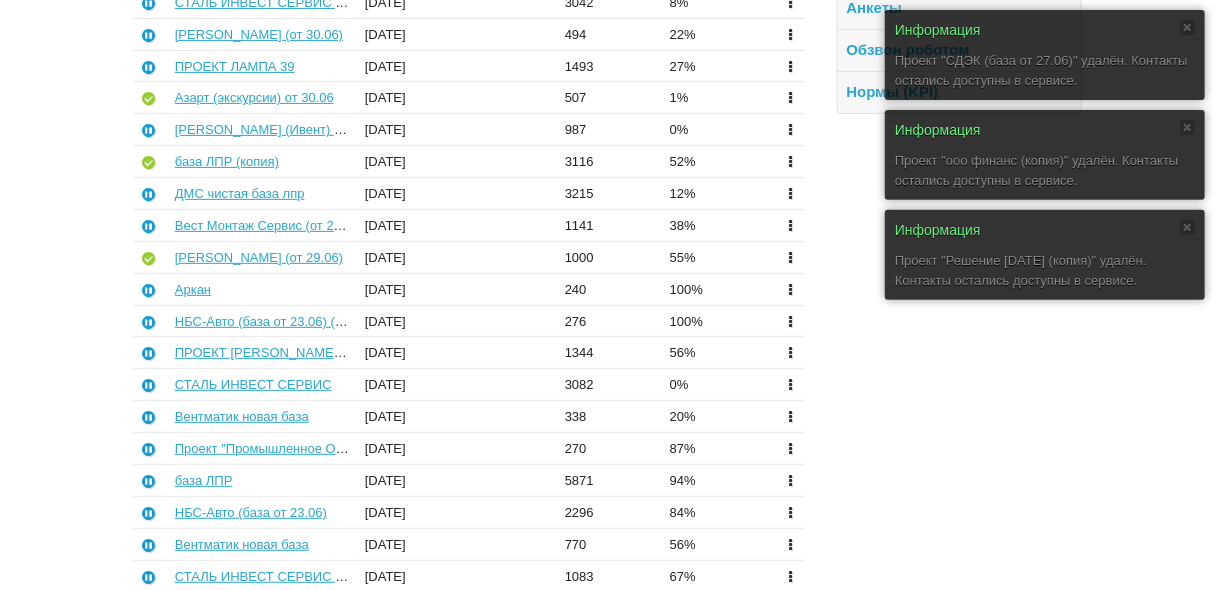 click at bounding box center [790, 352] 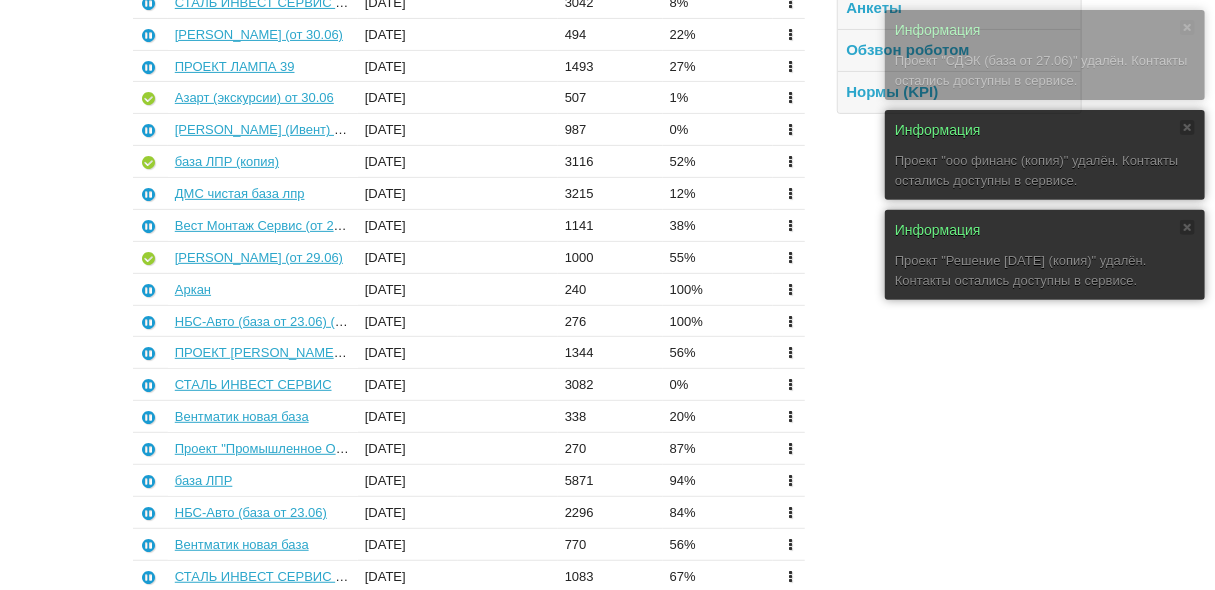 click on "Настройка гарнитуры
Входящие
Почта
Сценарии
Анкеты
Обзвон роботом
Нормы (KPI)" at bounding box center (943, 250) 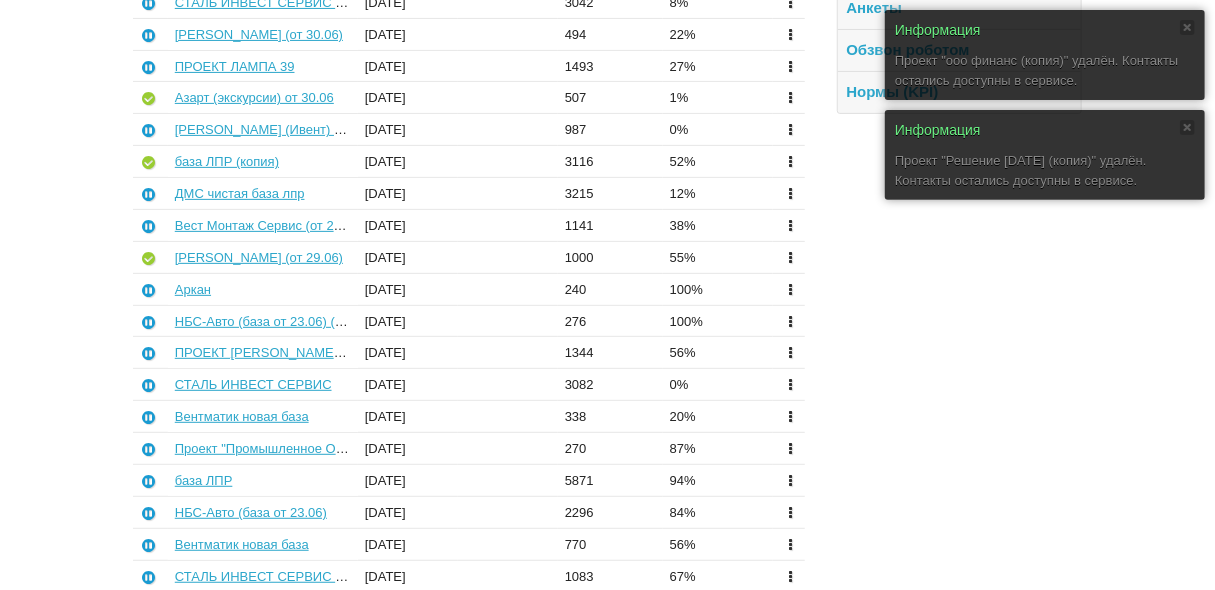 click at bounding box center [790, 480] 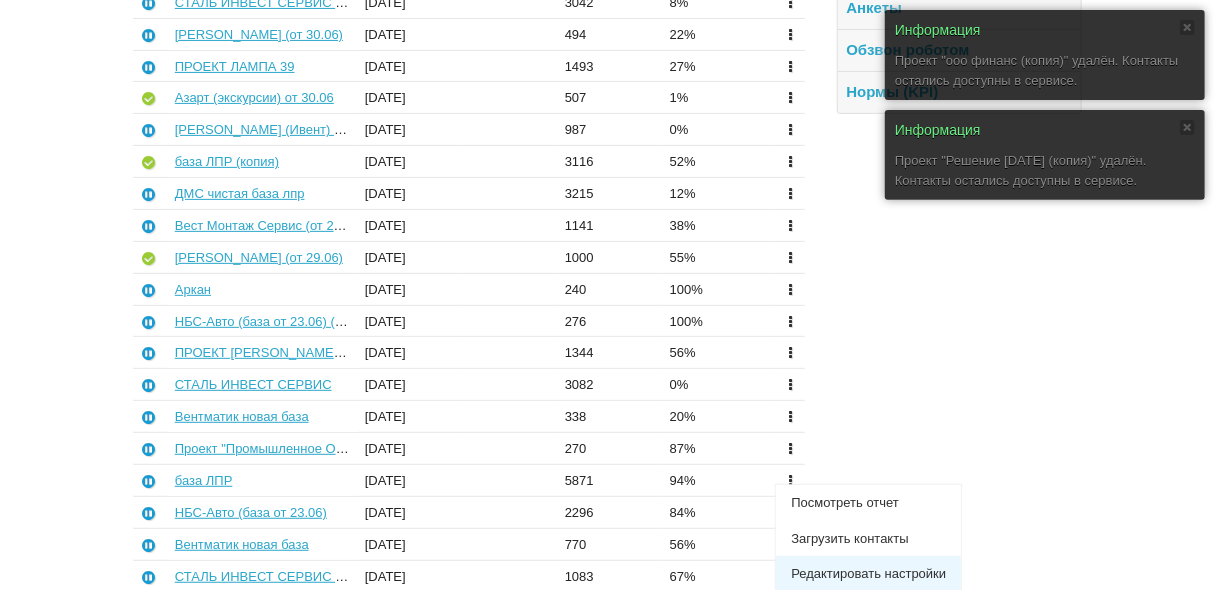click on "Редактировать настройки" at bounding box center (868, 574) 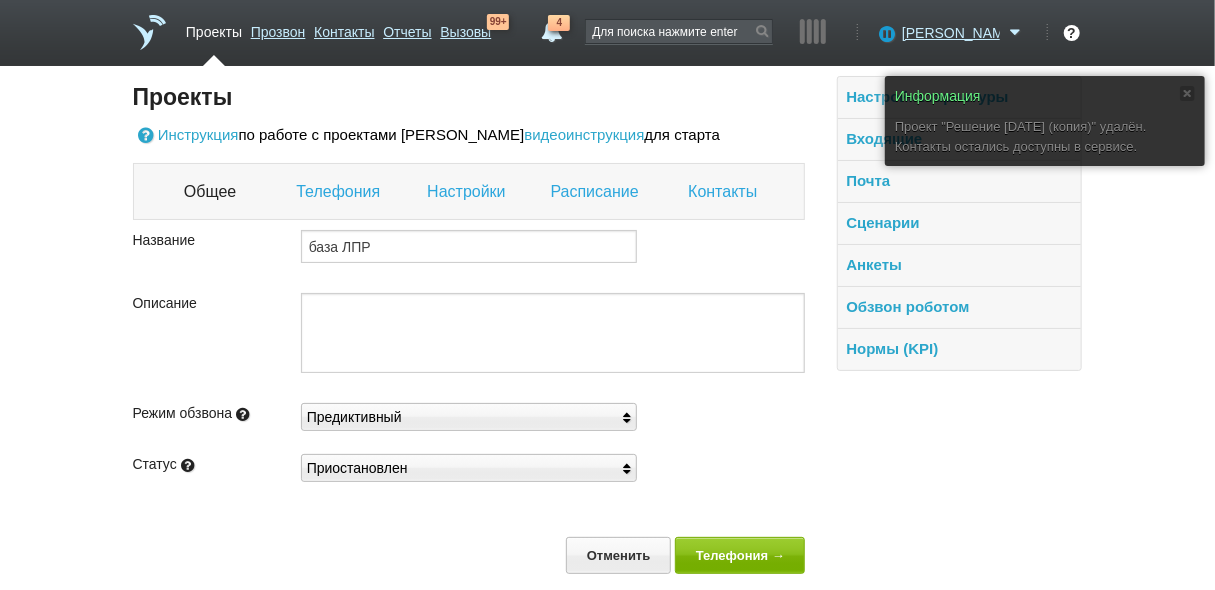 click on "Проекты" at bounding box center [214, 28] 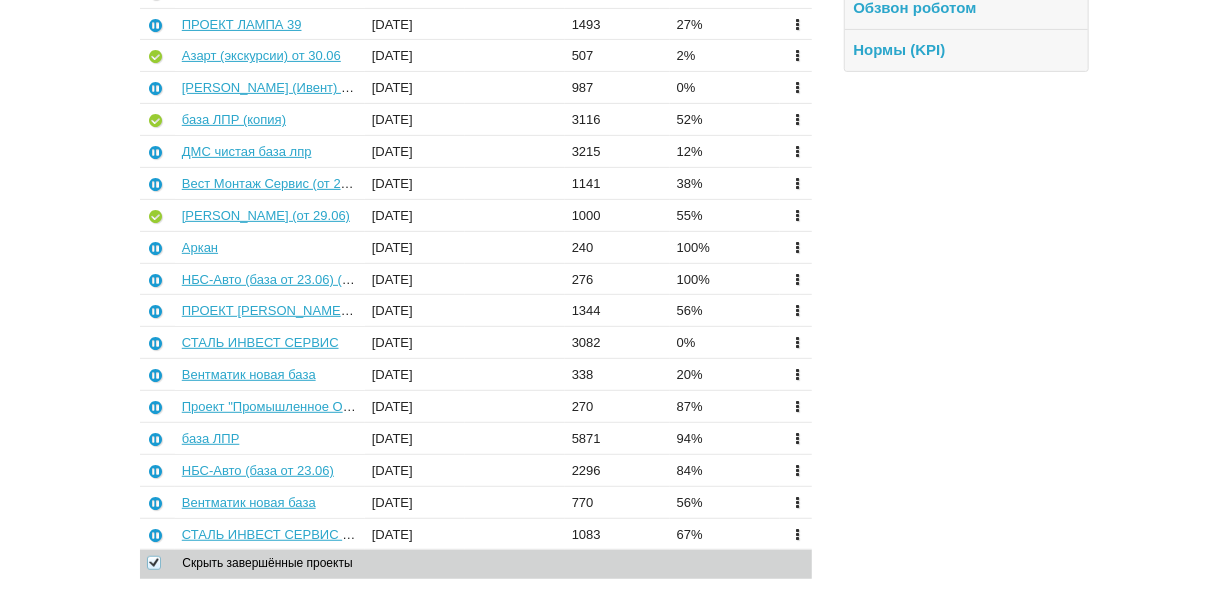 scroll, scrollTop: 320, scrollLeft: 0, axis: vertical 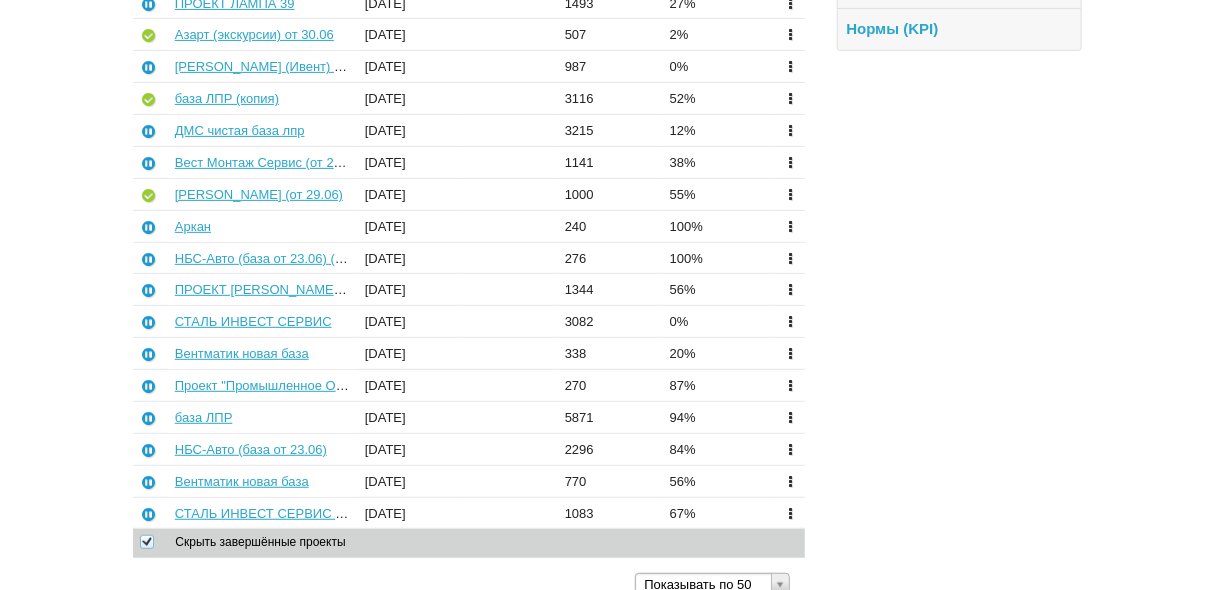 click at bounding box center [790, 417] 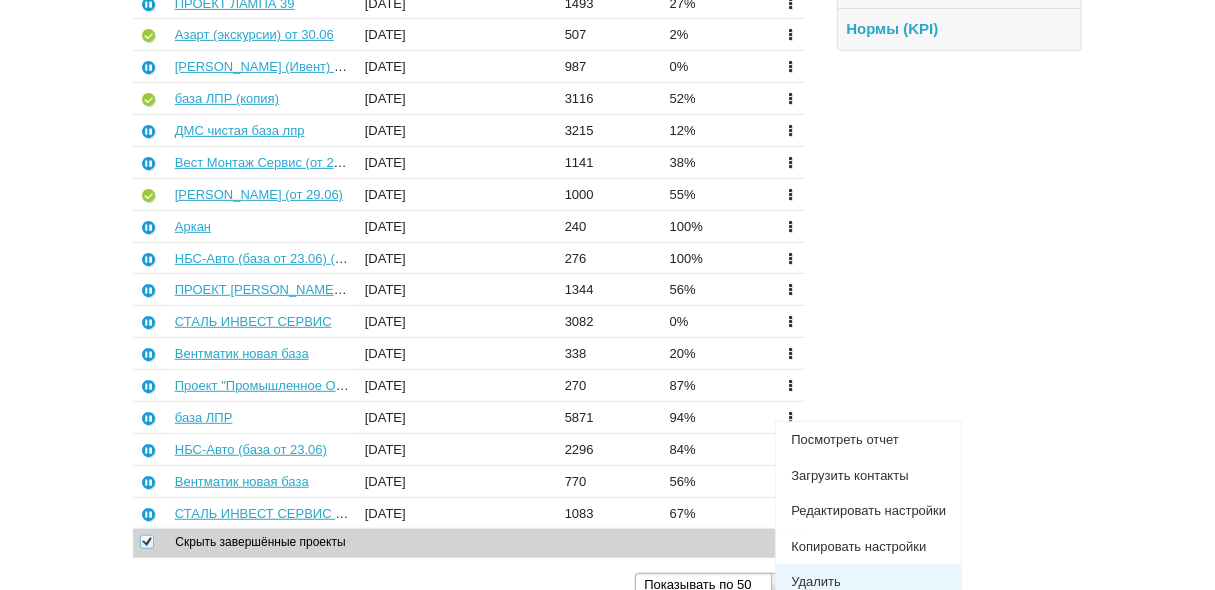 click on "Удалить" at bounding box center [868, 582] 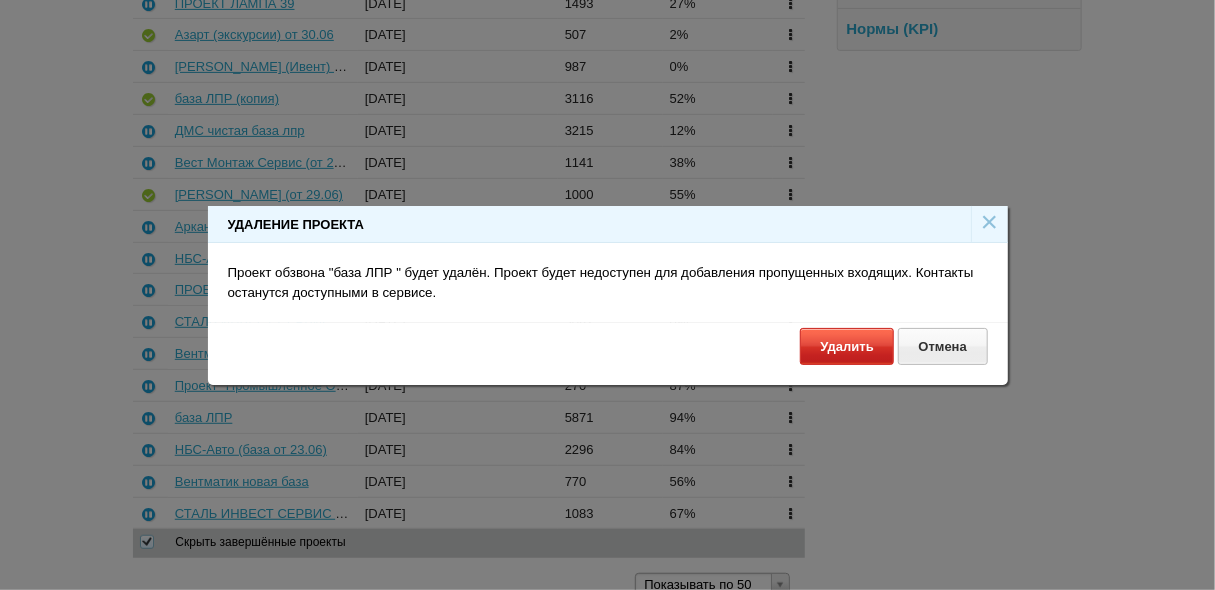 click on "Удалить" at bounding box center [847, 346] 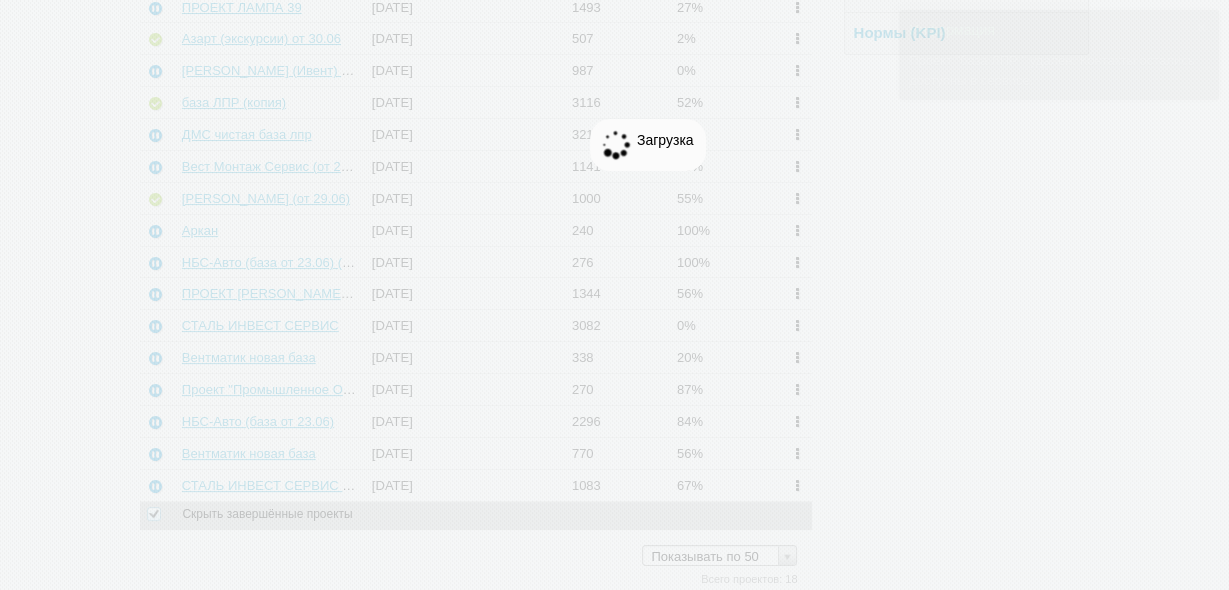 scroll, scrollTop: 308, scrollLeft: 0, axis: vertical 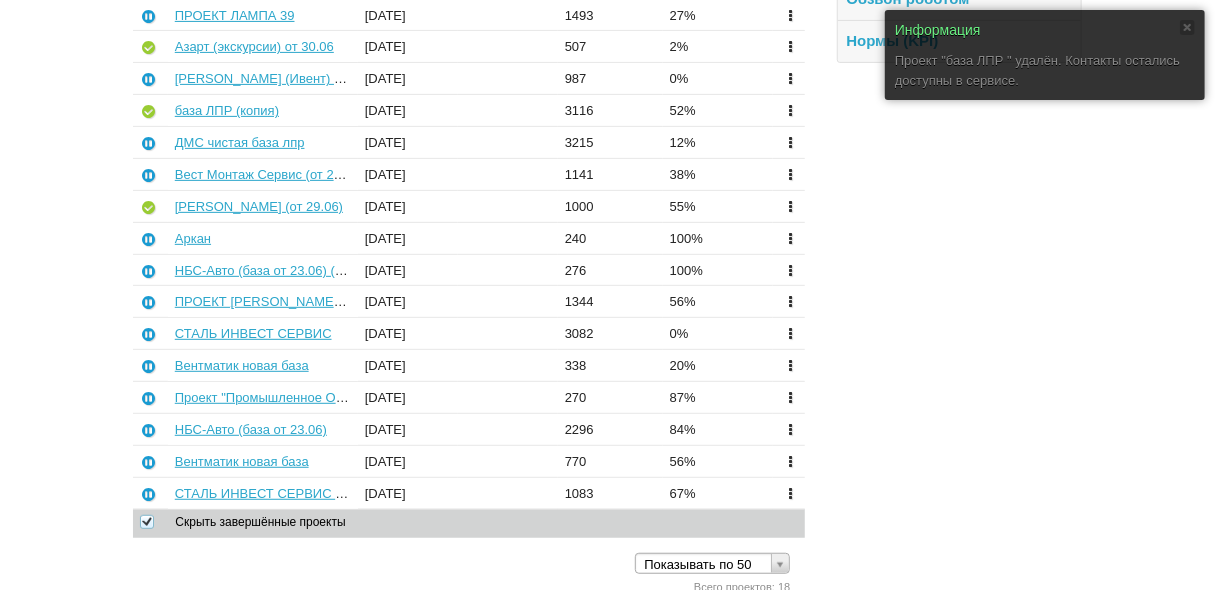 click at bounding box center (790, 365) 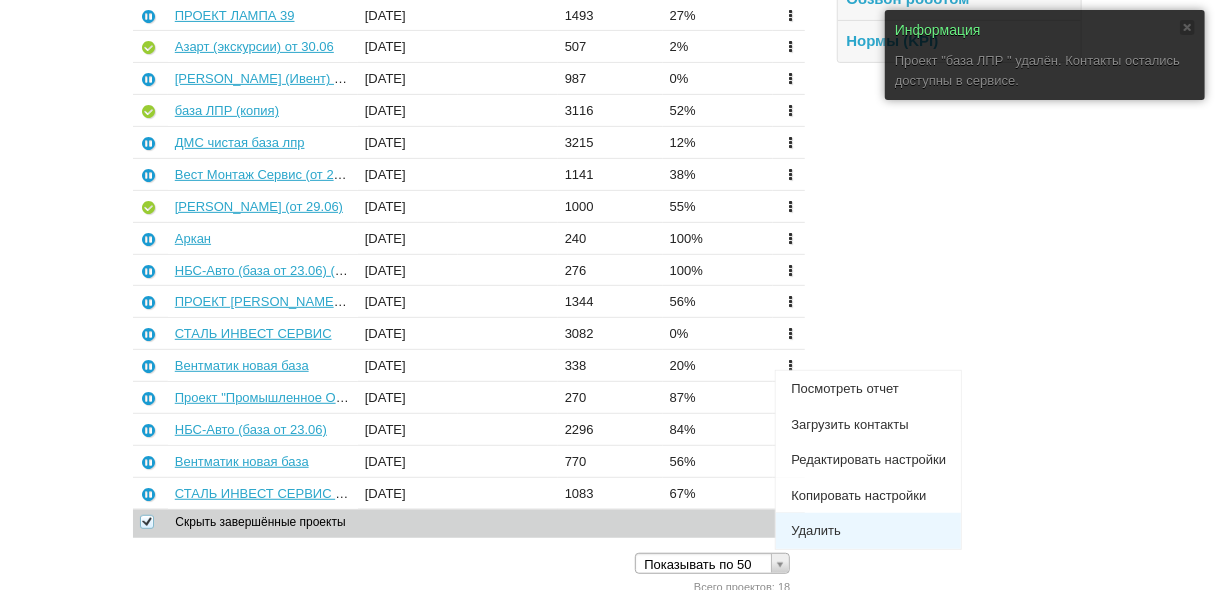 click on "Удалить" at bounding box center [868, 531] 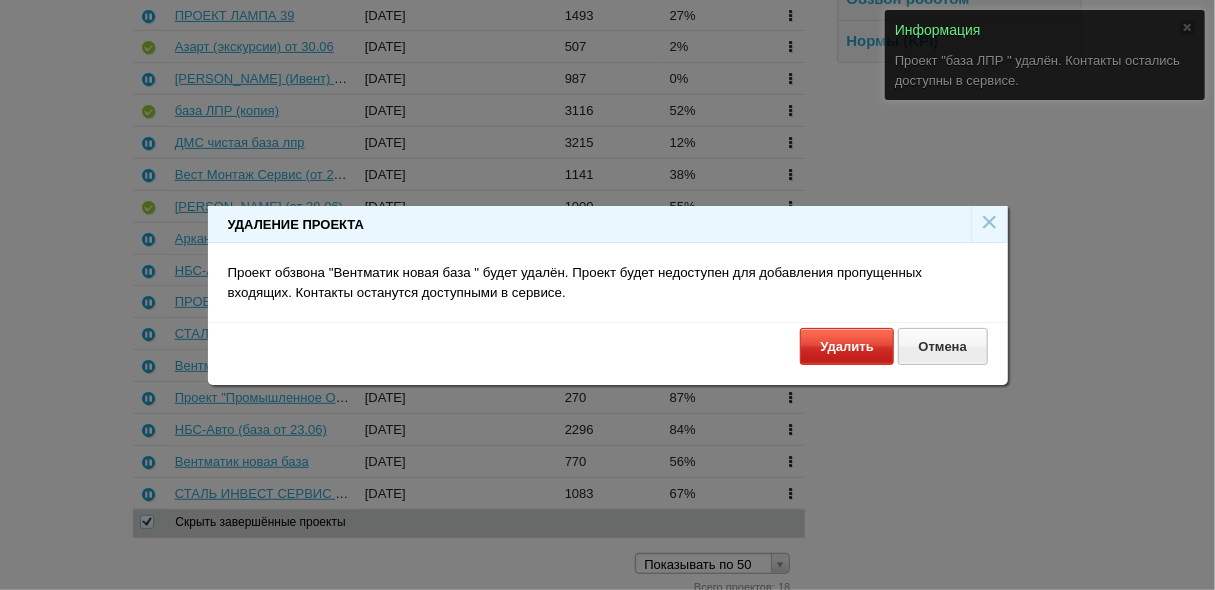 click on "Удалить" at bounding box center [847, 346] 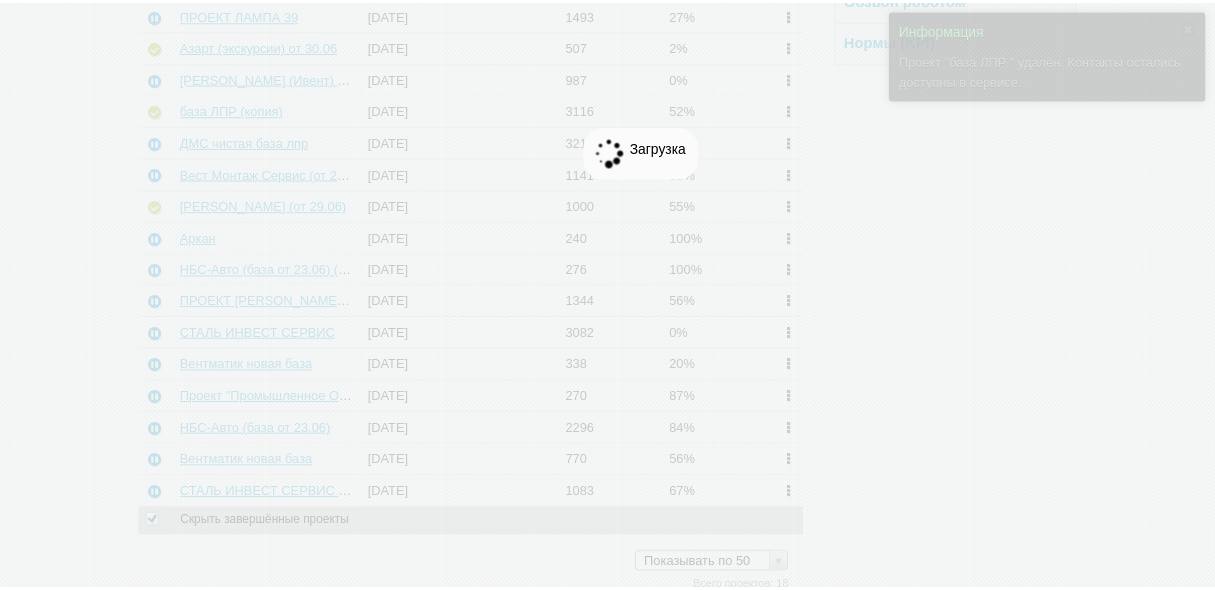 scroll, scrollTop: 277, scrollLeft: 0, axis: vertical 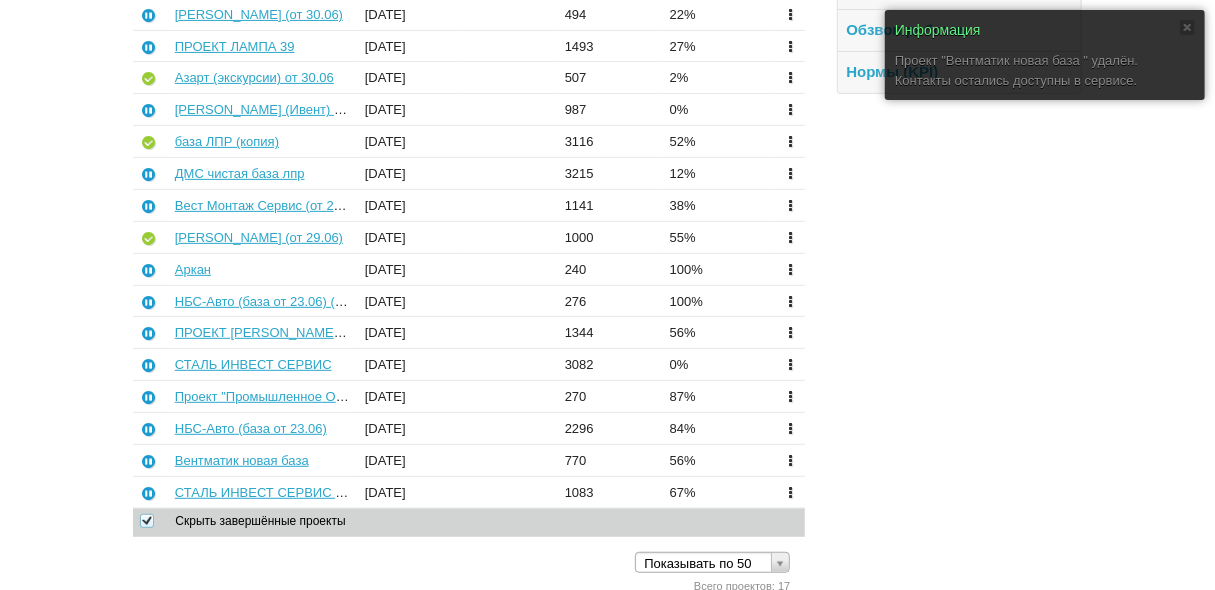 click at bounding box center (790, 428) 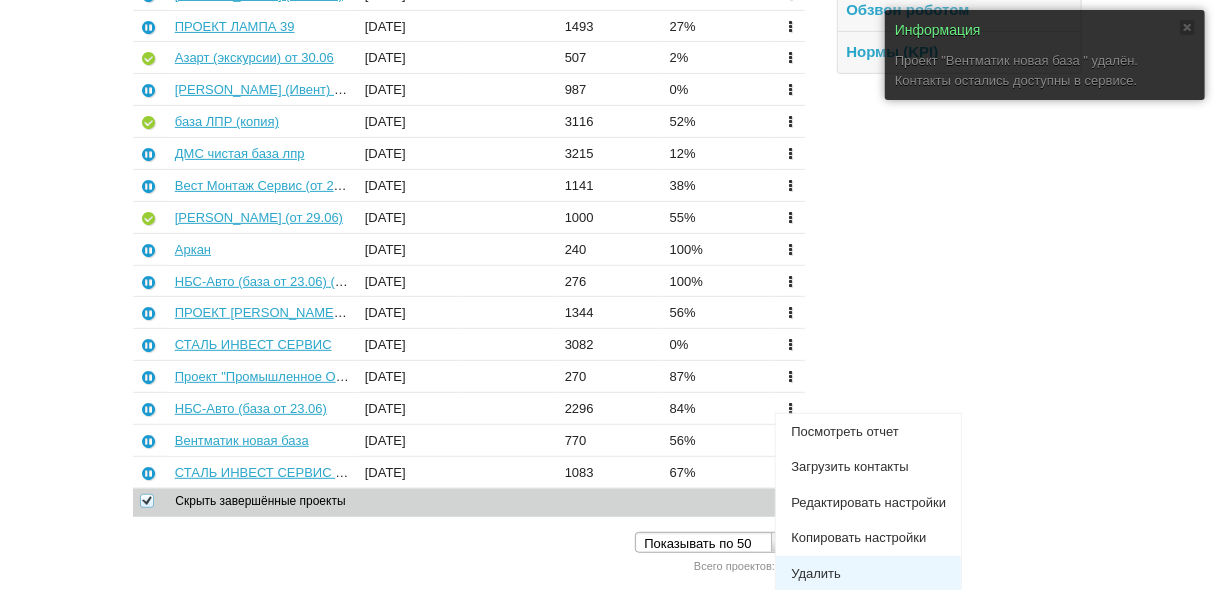 click on "Удалить" at bounding box center (868, 574) 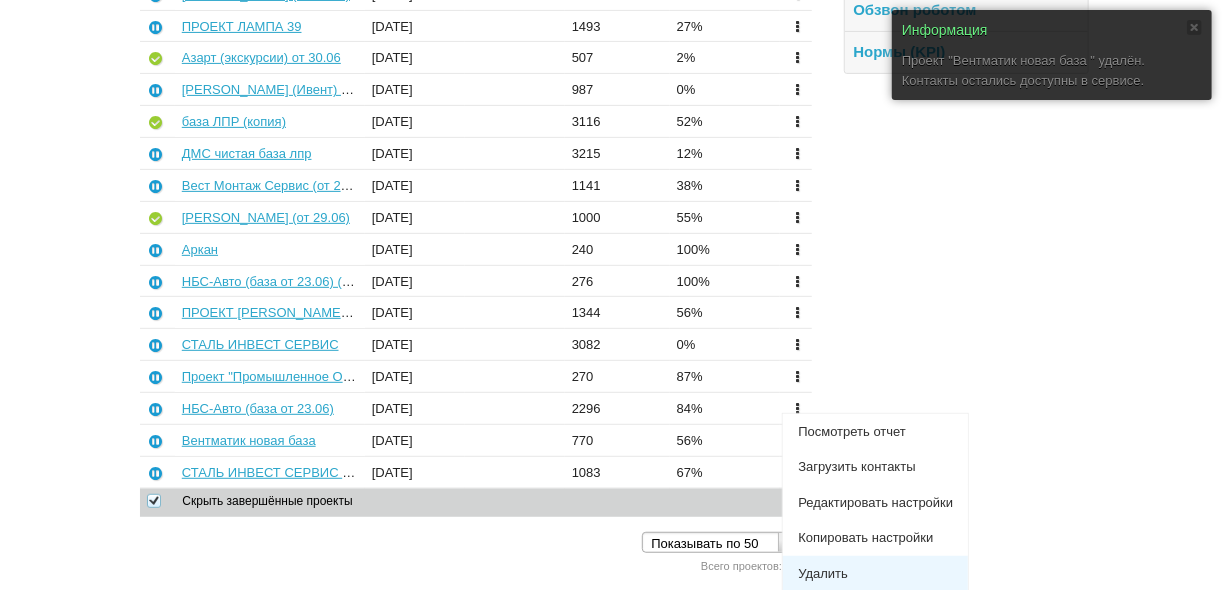 scroll, scrollTop: 277, scrollLeft: 0, axis: vertical 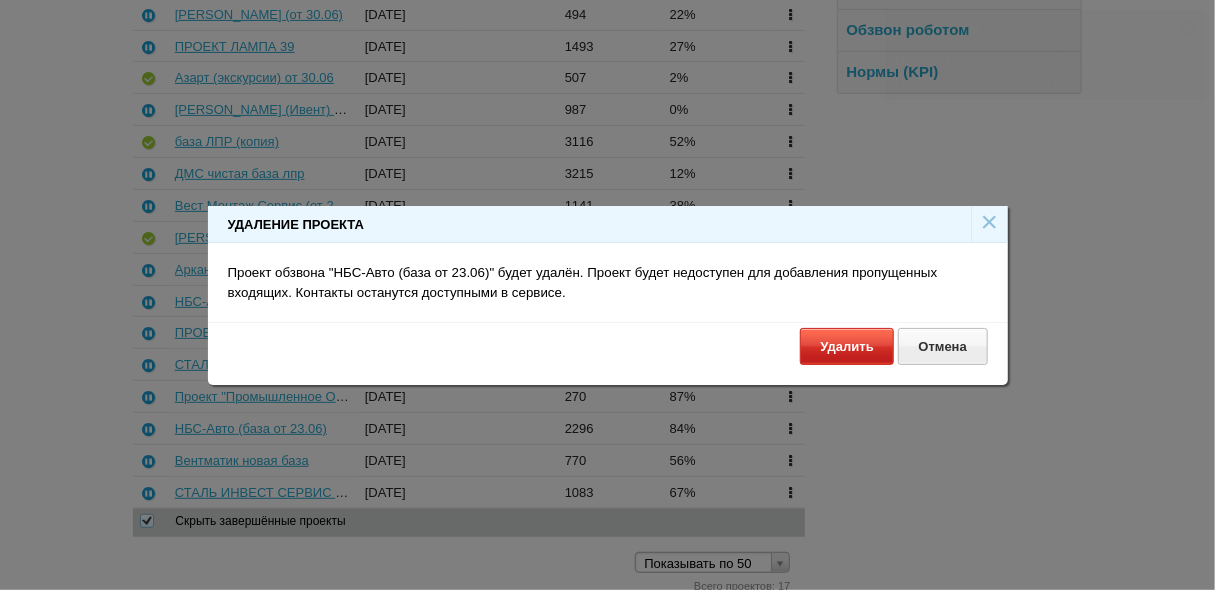 click on "Удалить" at bounding box center (847, 346) 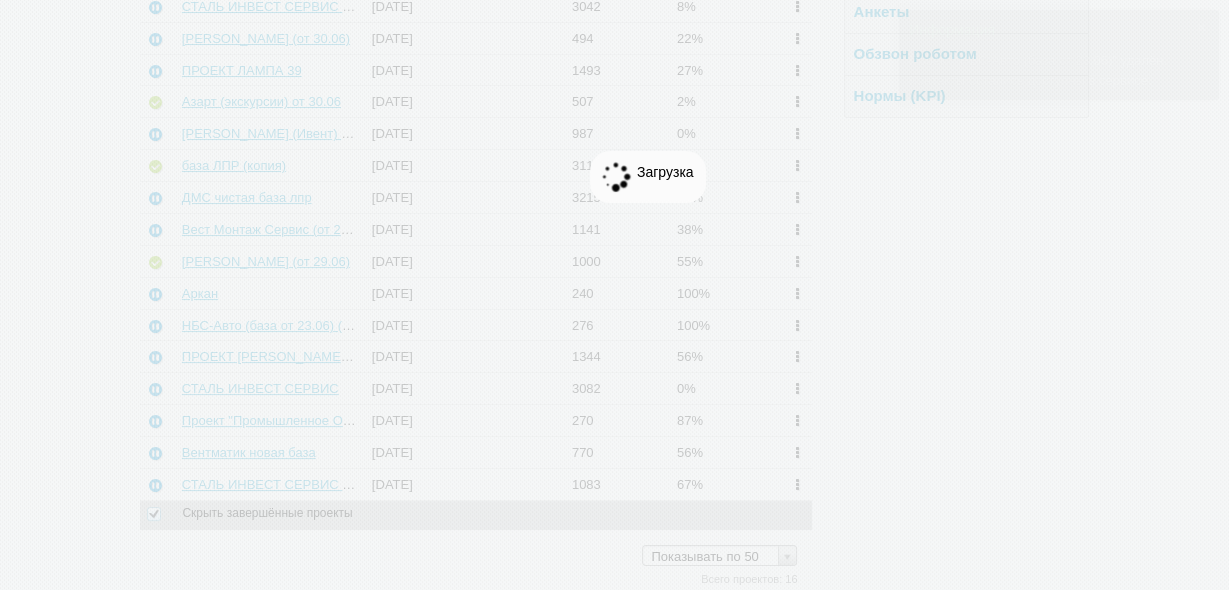 scroll, scrollTop: 245, scrollLeft: 0, axis: vertical 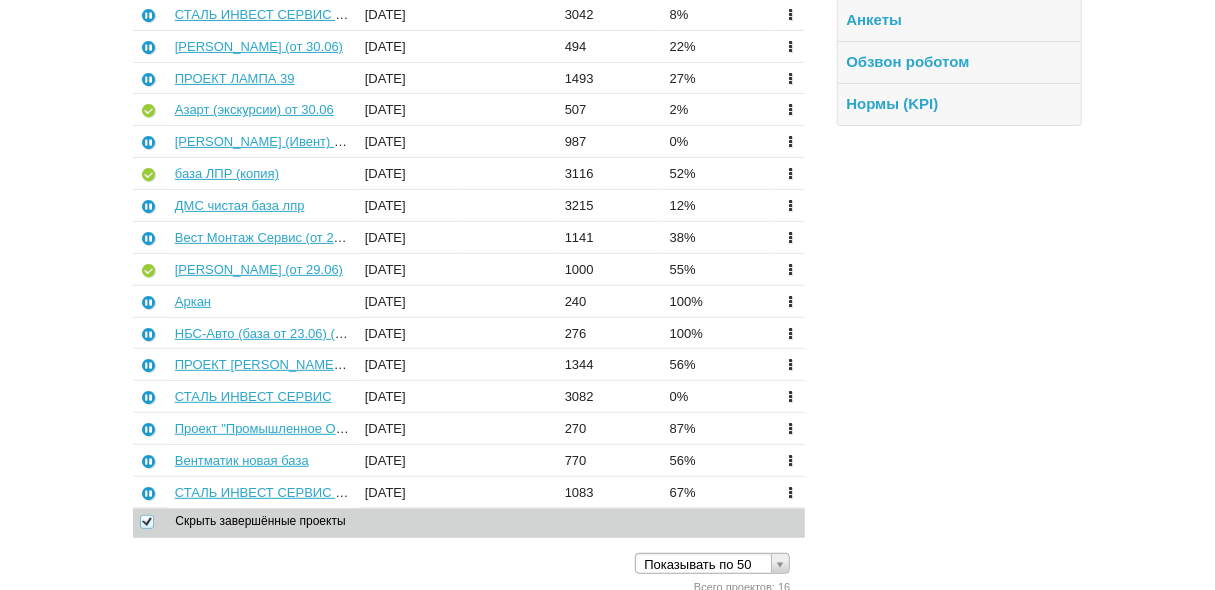 click at bounding box center [790, 300] 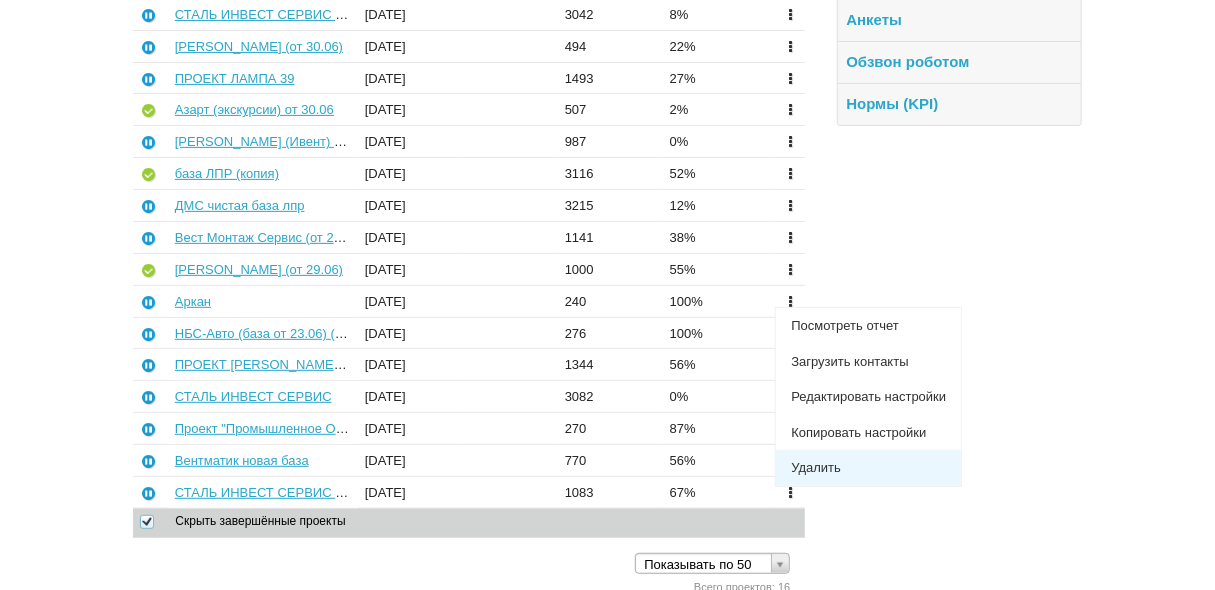 click on "Удалить" at bounding box center (868, 468) 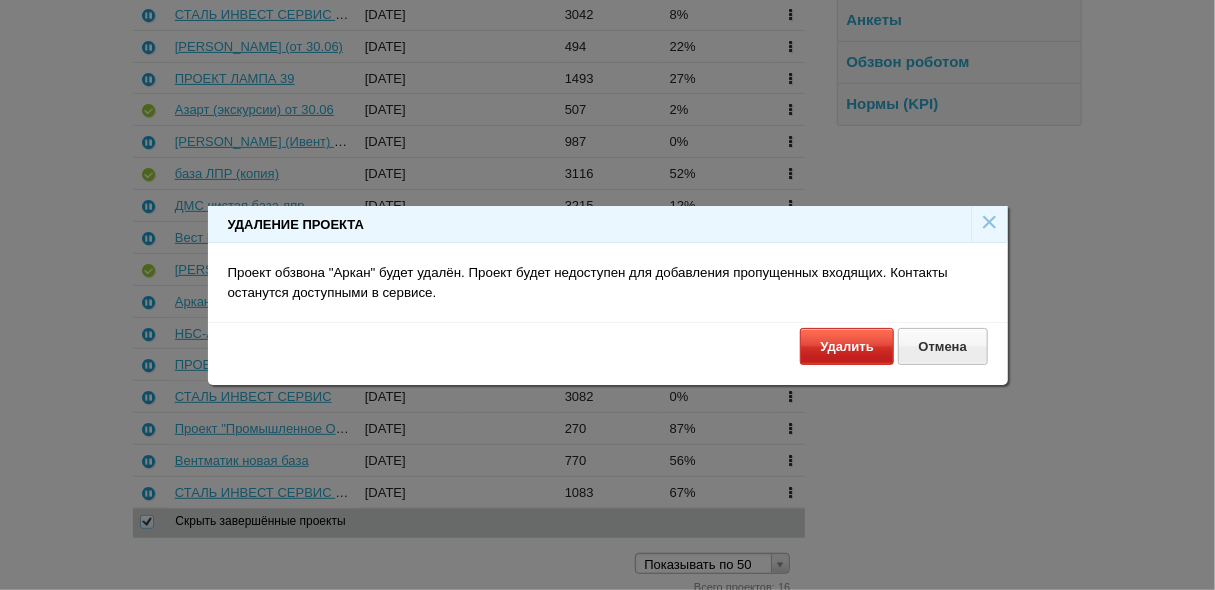 click on "Удалить" at bounding box center [847, 346] 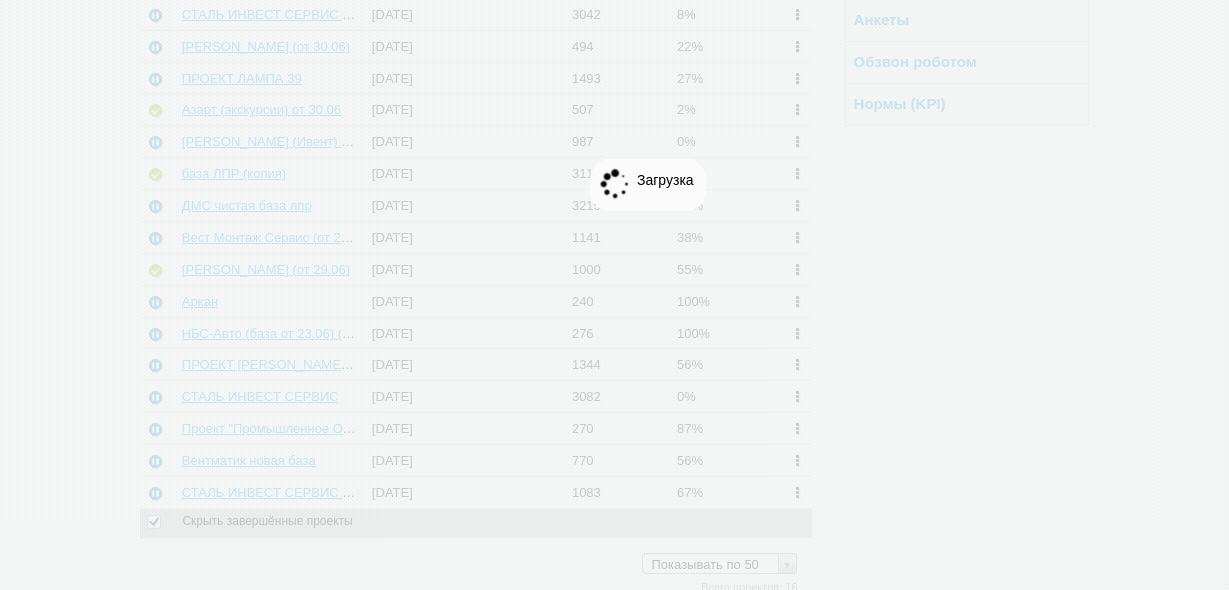 scroll, scrollTop: 213, scrollLeft: 0, axis: vertical 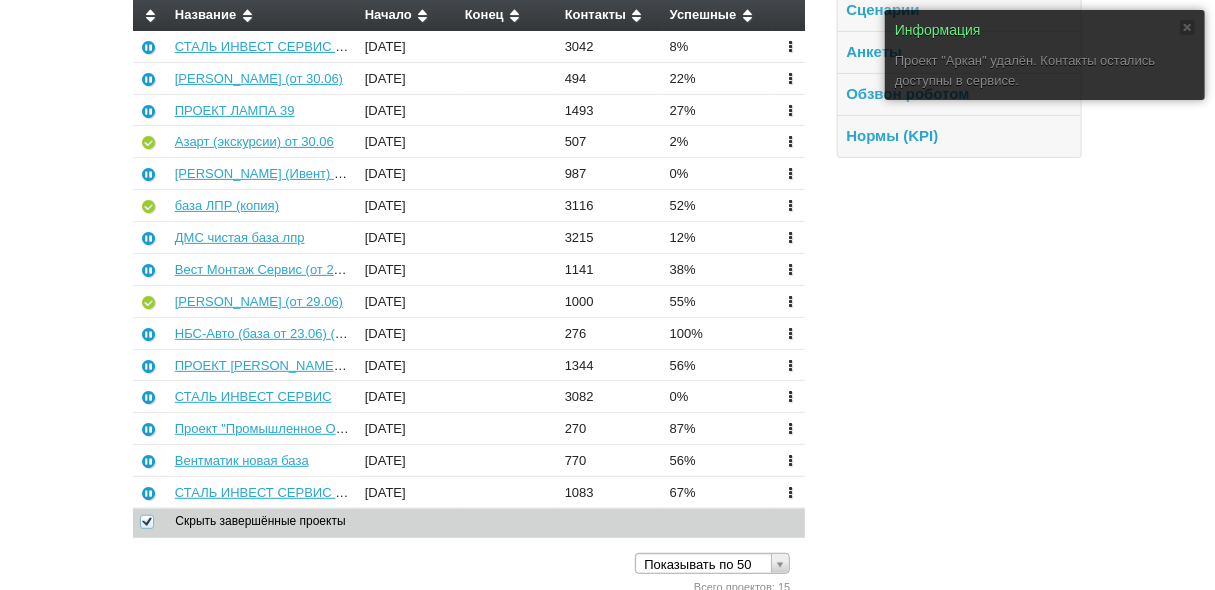 click at bounding box center [790, 364] 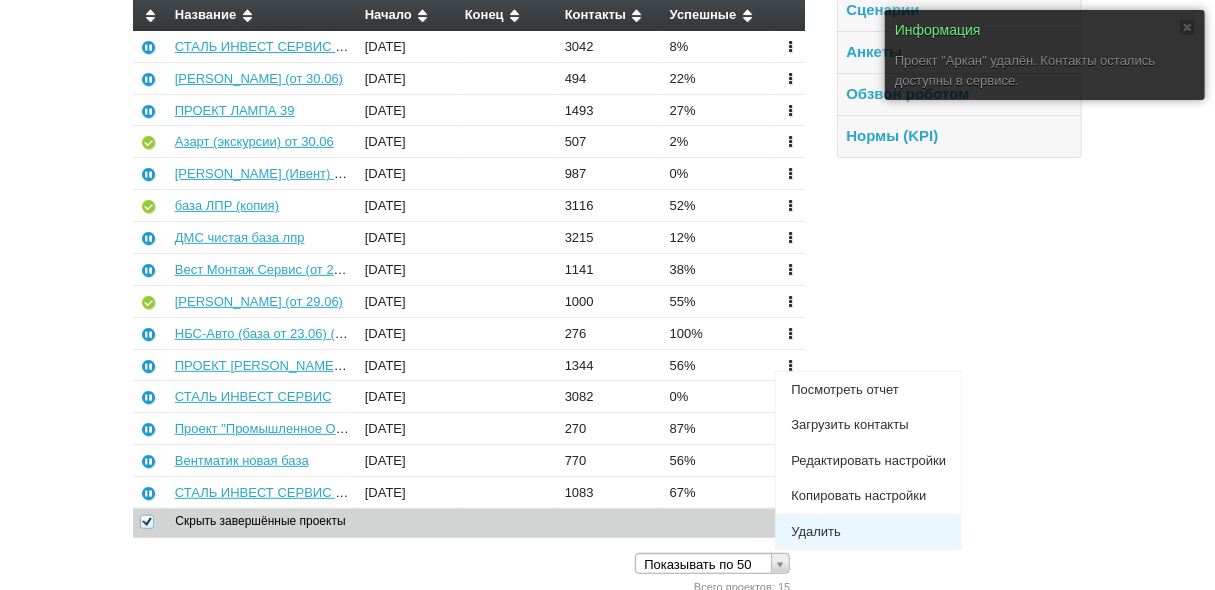 click on "Удалить" at bounding box center [868, 532] 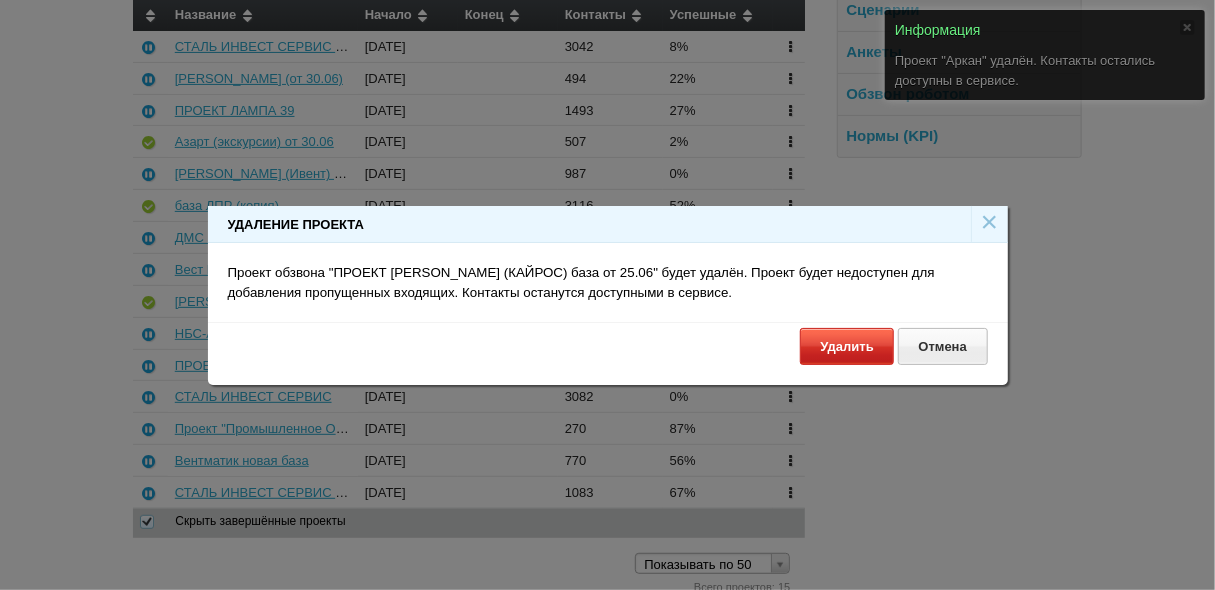 click on "Удалить" at bounding box center (847, 346) 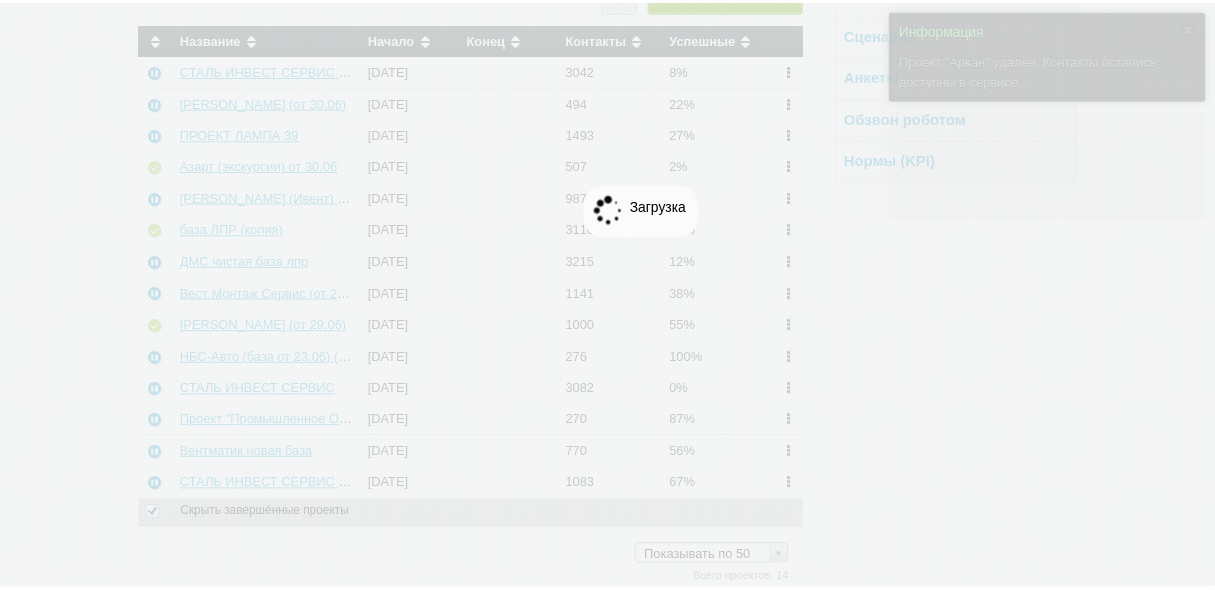 scroll, scrollTop: 182, scrollLeft: 0, axis: vertical 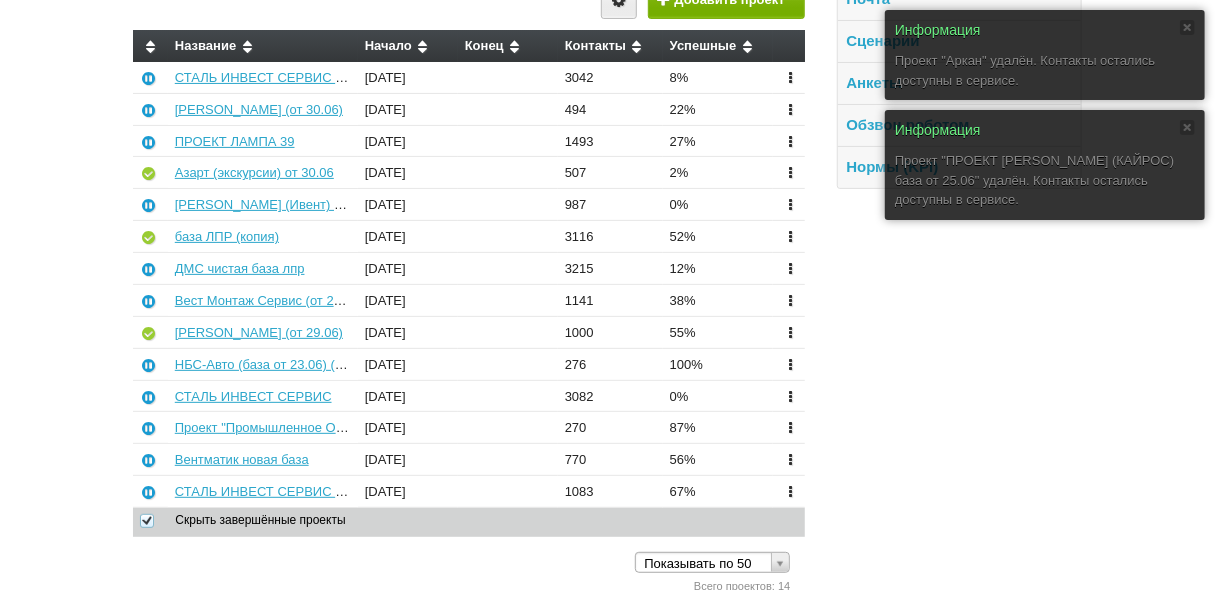 click at bounding box center (790, 491) 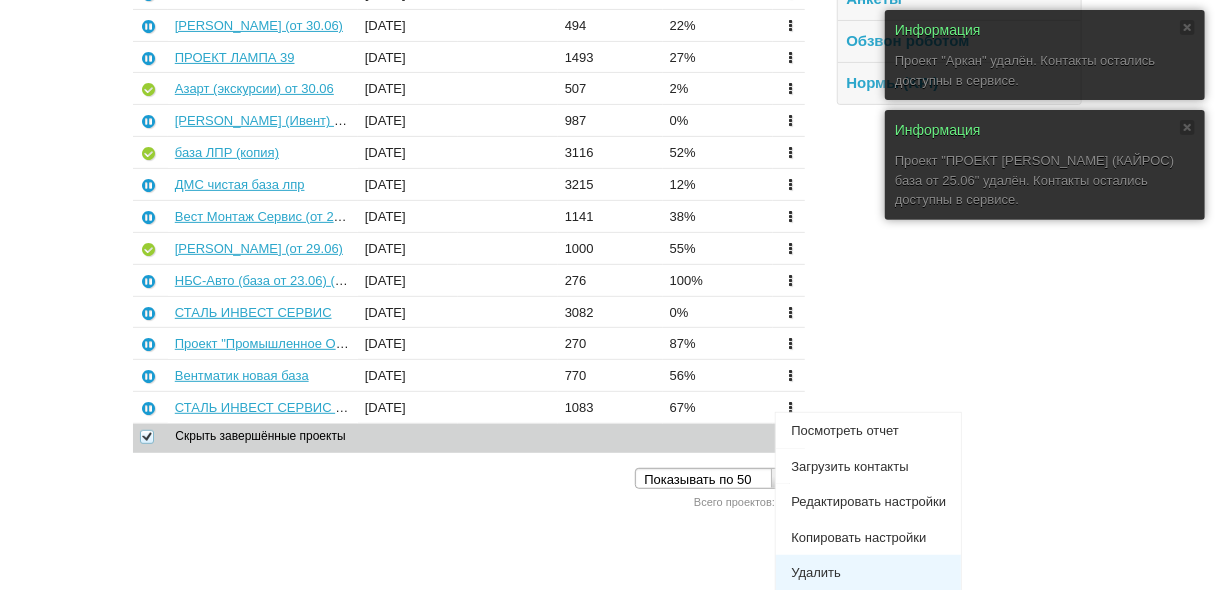 click on "Удалить" at bounding box center (868, 573) 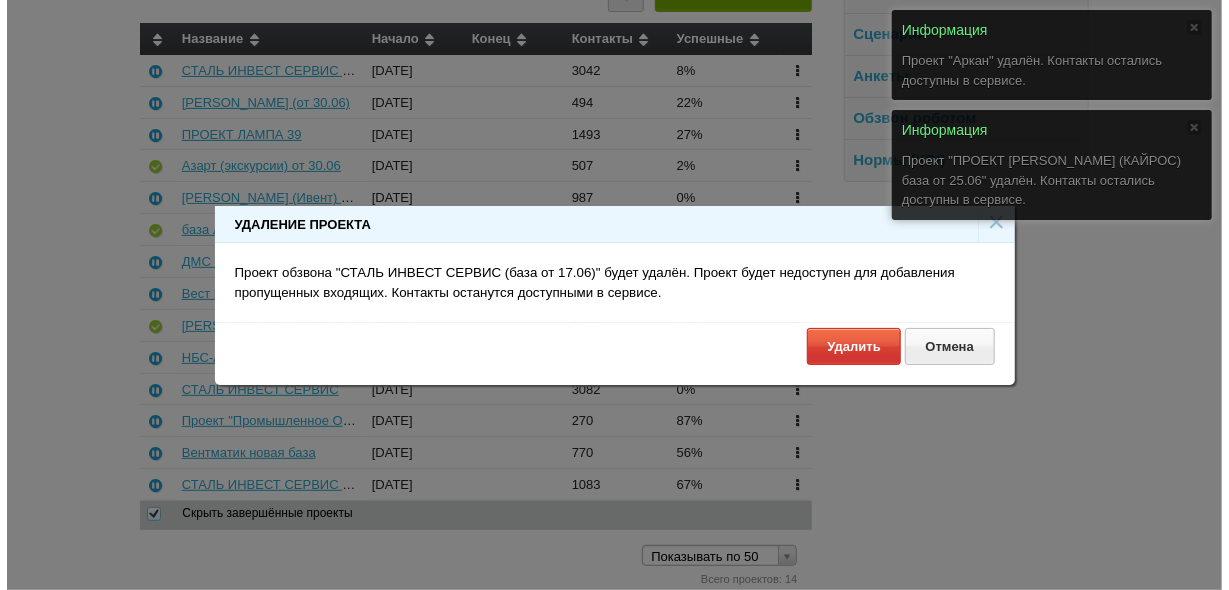 scroll, scrollTop: 182, scrollLeft: 0, axis: vertical 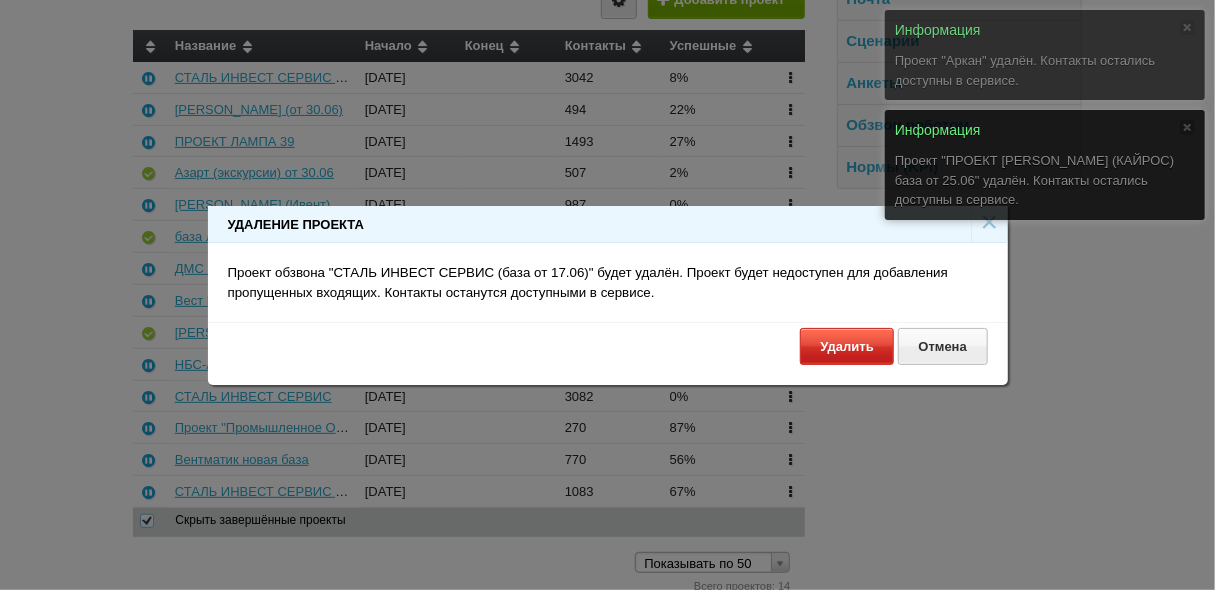 click on "Удалить" at bounding box center [847, 346] 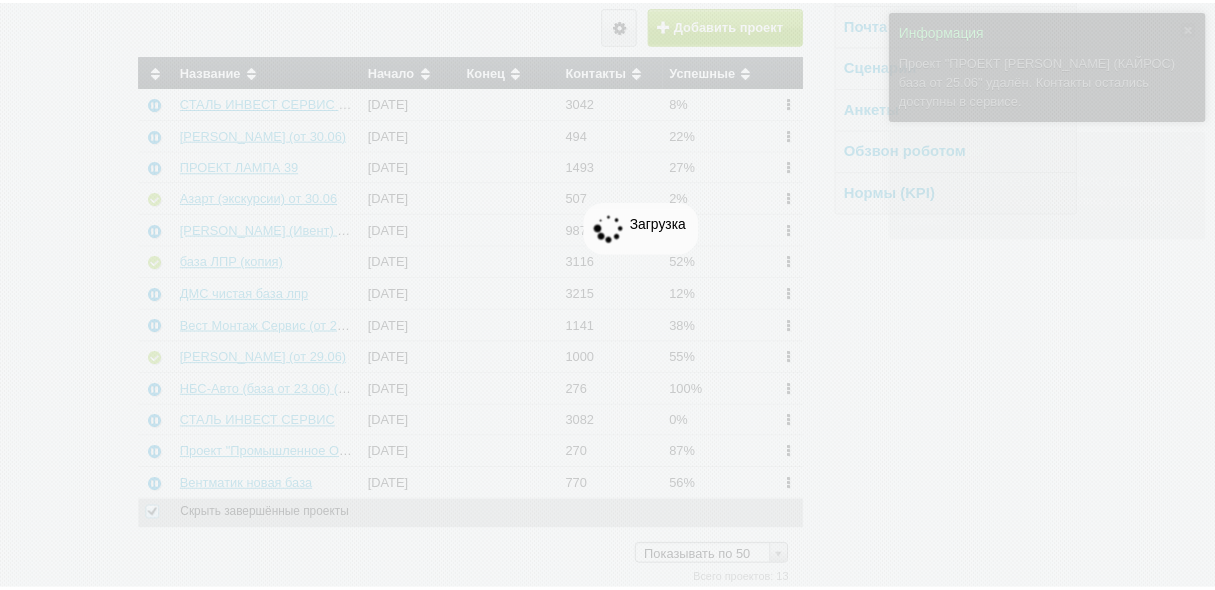 scroll, scrollTop: 151, scrollLeft: 0, axis: vertical 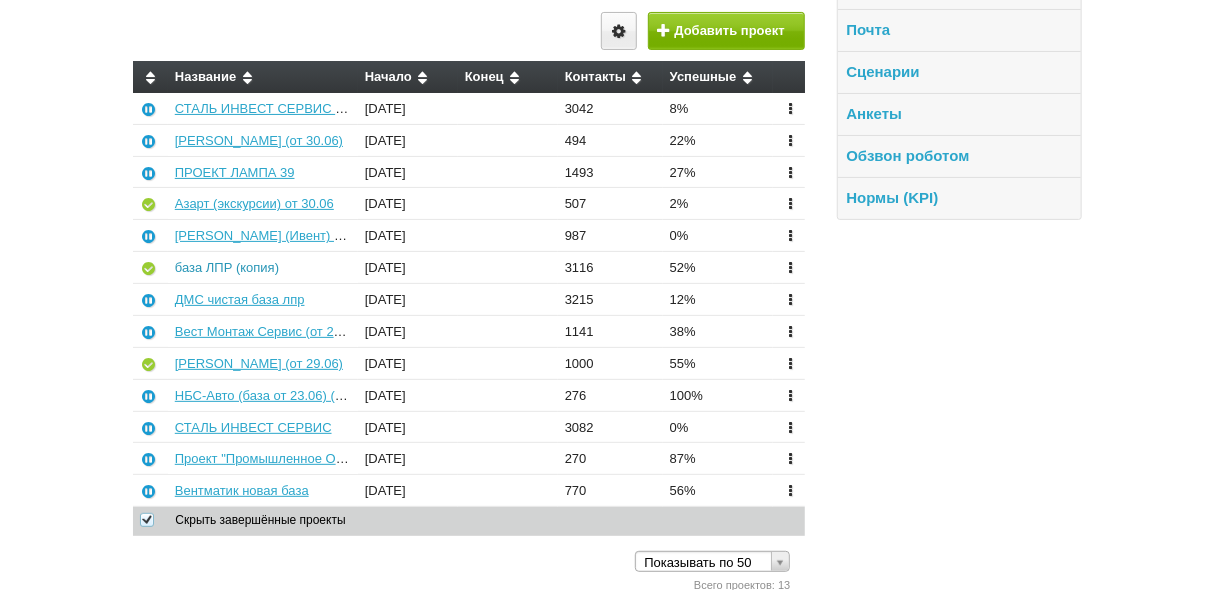 click on "база ЛПР  (копия)" at bounding box center [227, 267] 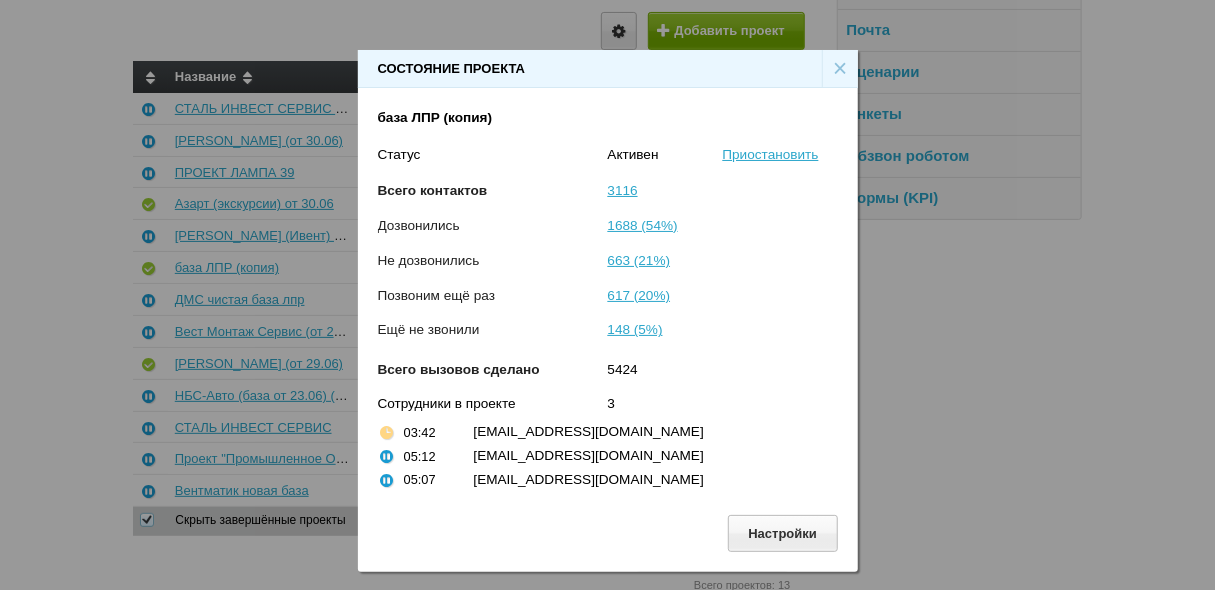click on "×" at bounding box center [840, 69] 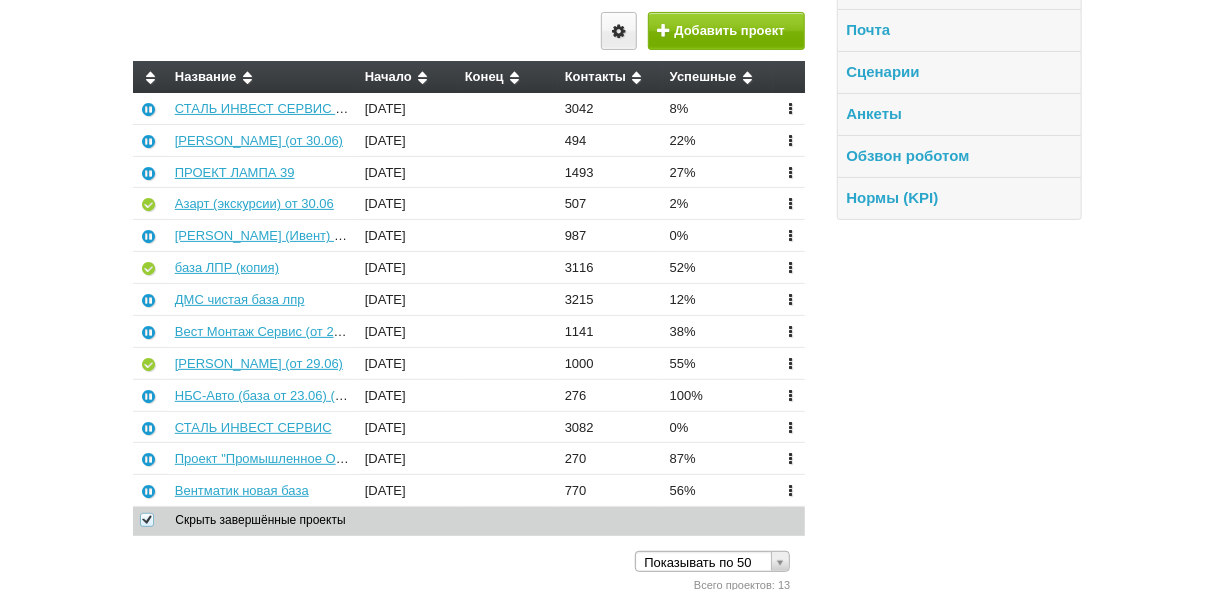 click at bounding box center (790, 267) 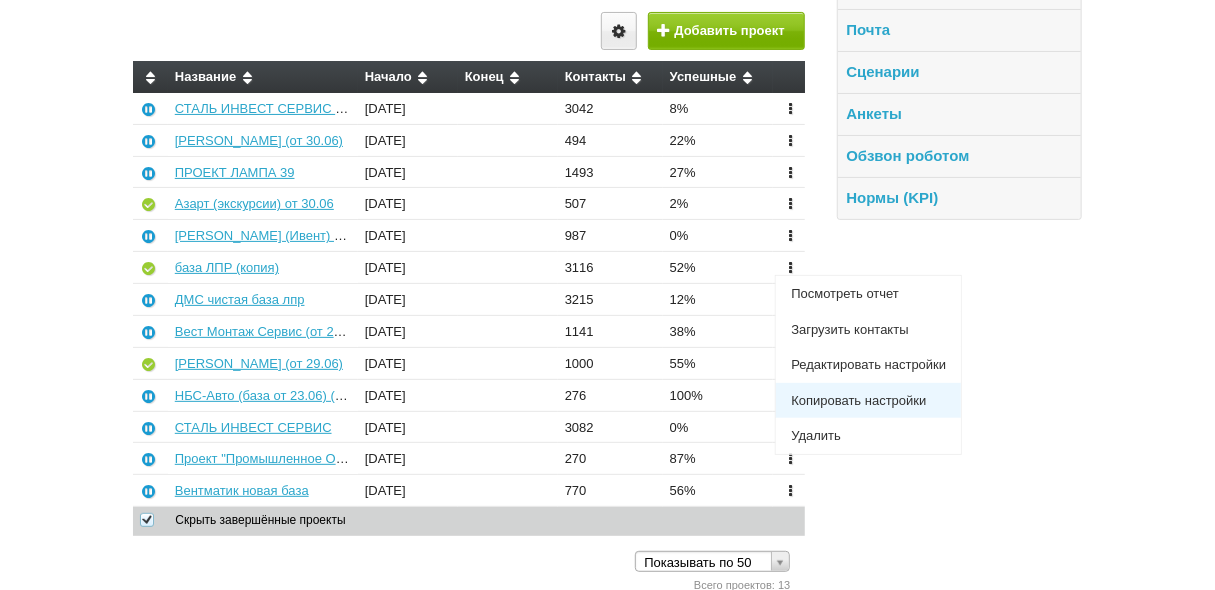 click on "Копировать настройки" at bounding box center (868, 401) 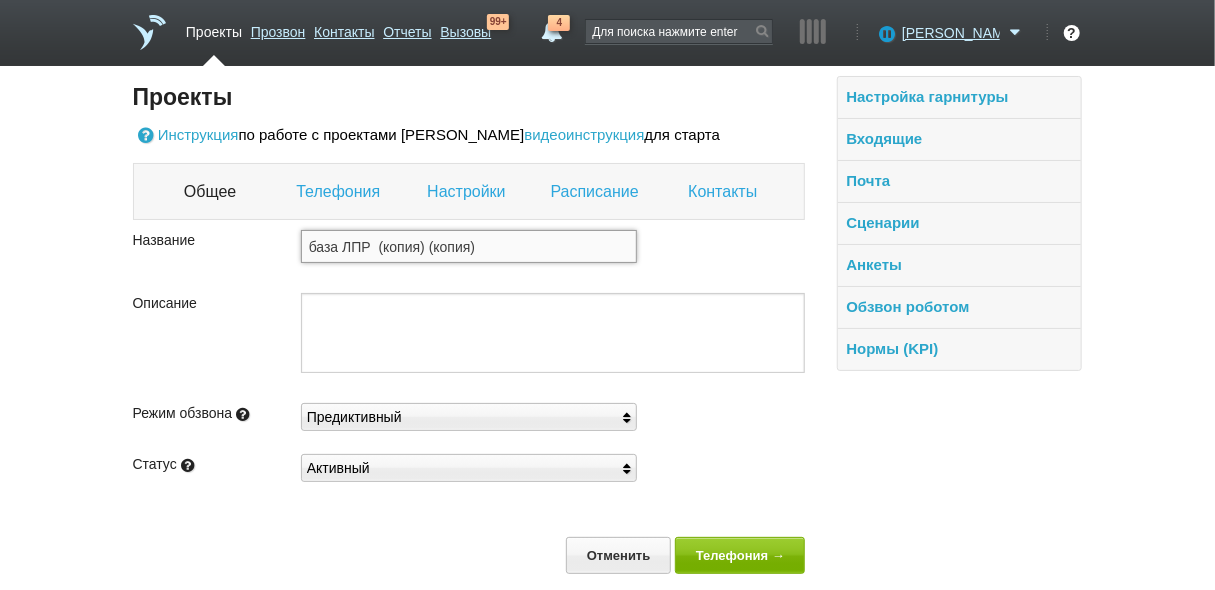 drag, startPoint x: 522, startPoint y: 242, endPoint x: 378, endPoint y: 251, distance: 144.28098 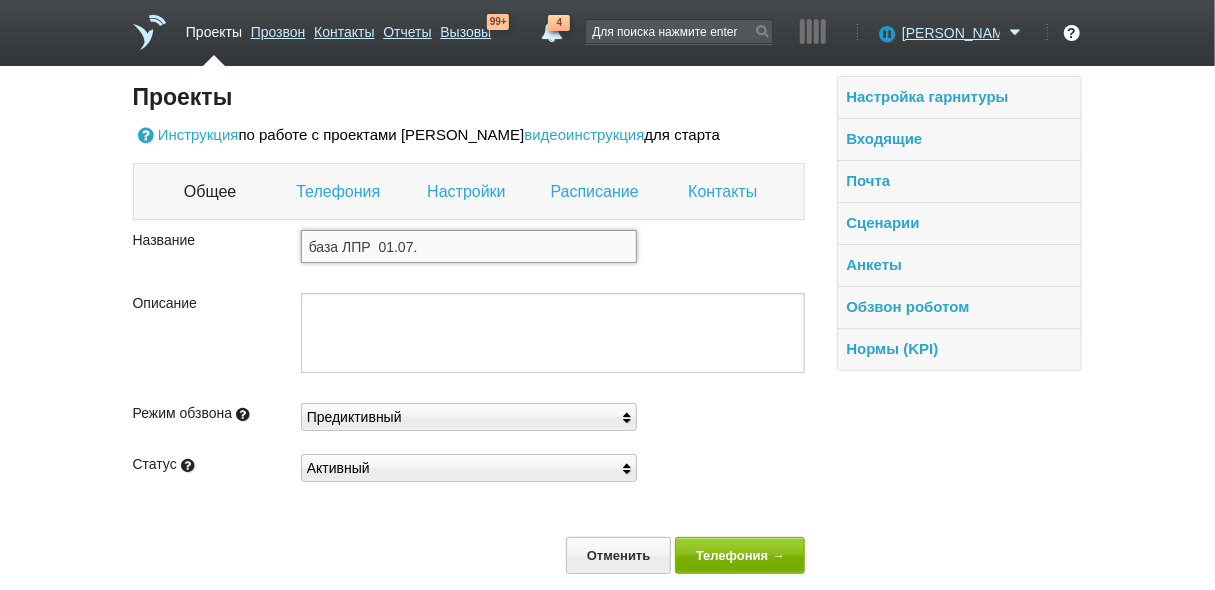 drag, startPoint x: 589, startPoint y: 165, endPoint x: 487, endPoint y: 247, distance: 130.87398 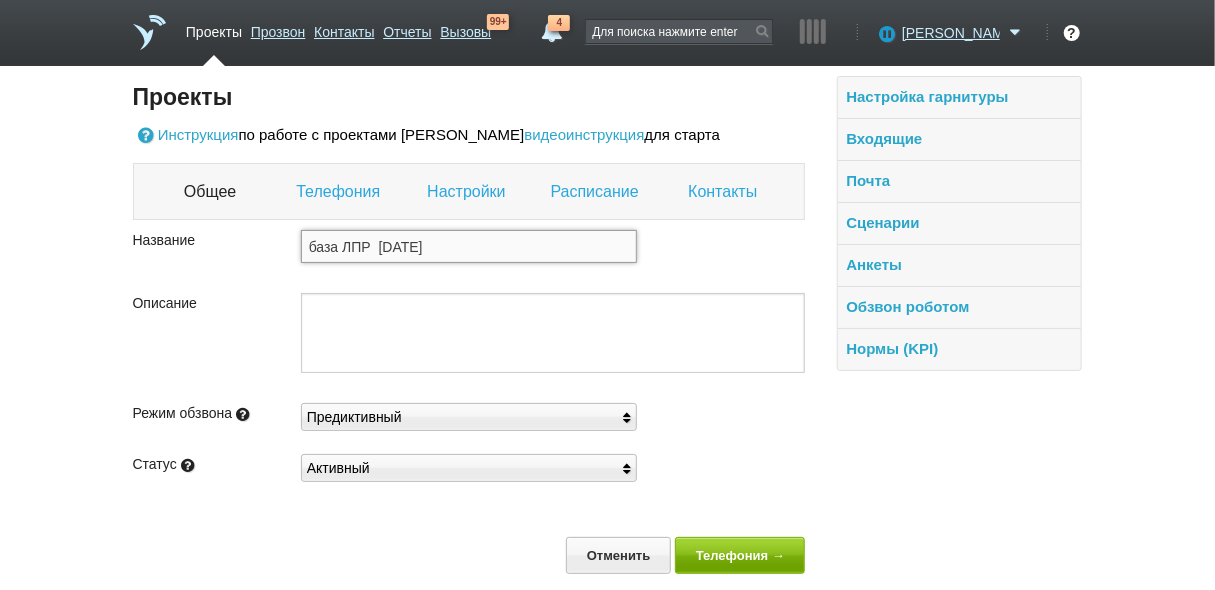 type on "база ЛПР  [DATE]" 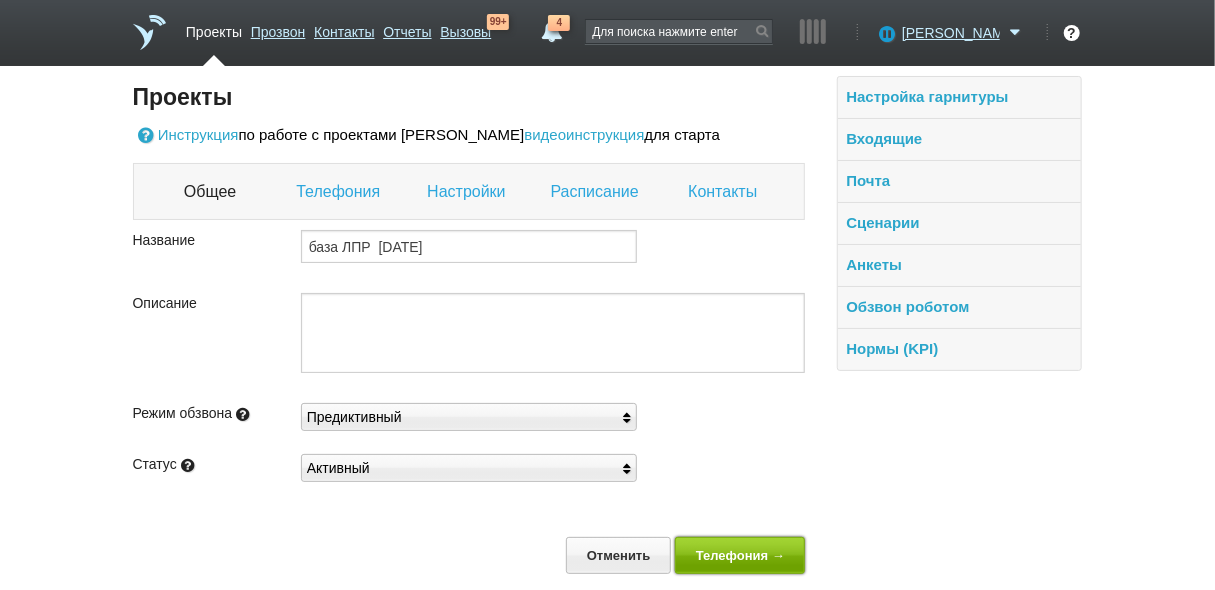 click on "Телефония →" at bounding box center [740, 555] 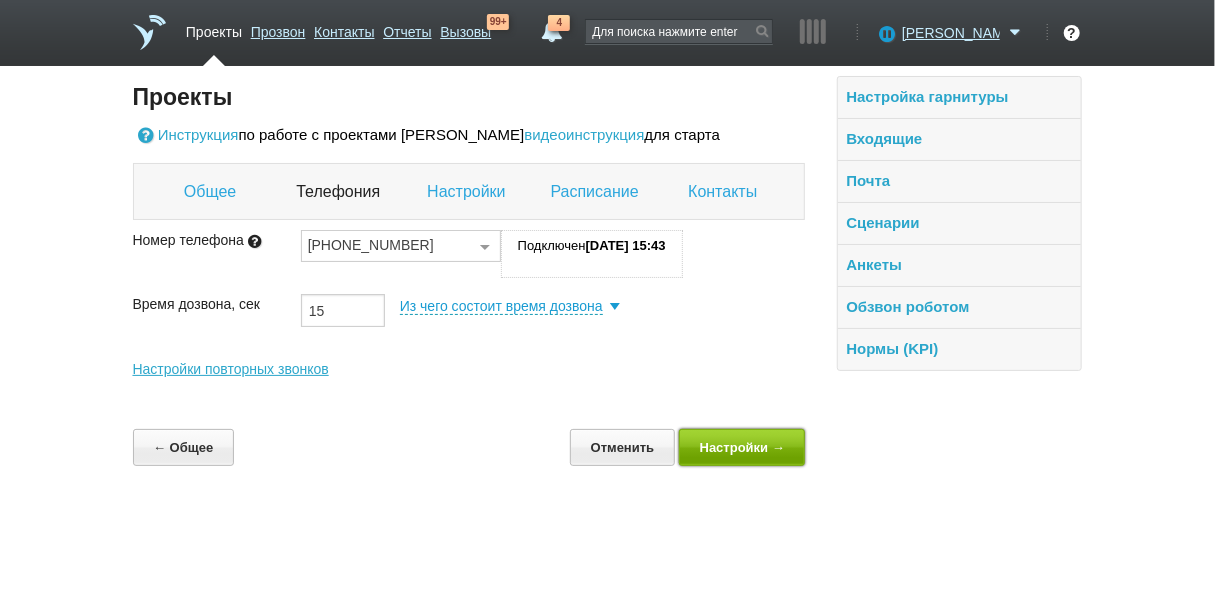 click on "Настройки →" at bounding box center [742, 447] 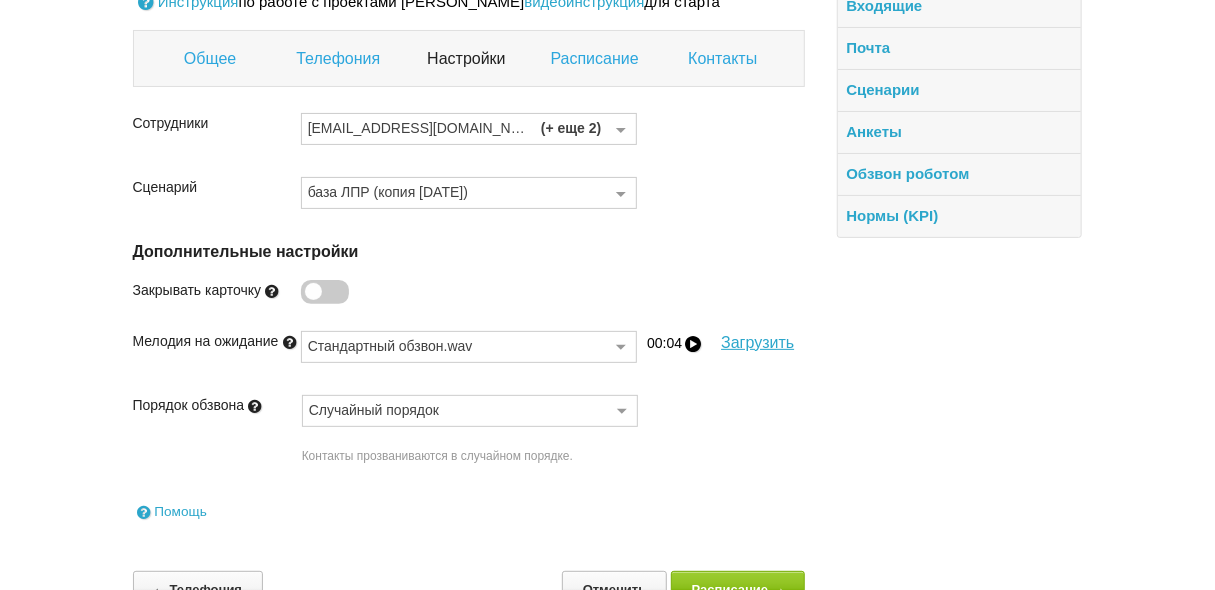 scroll, scrollTop: 181, scrollLeft: 0, axis: vertical 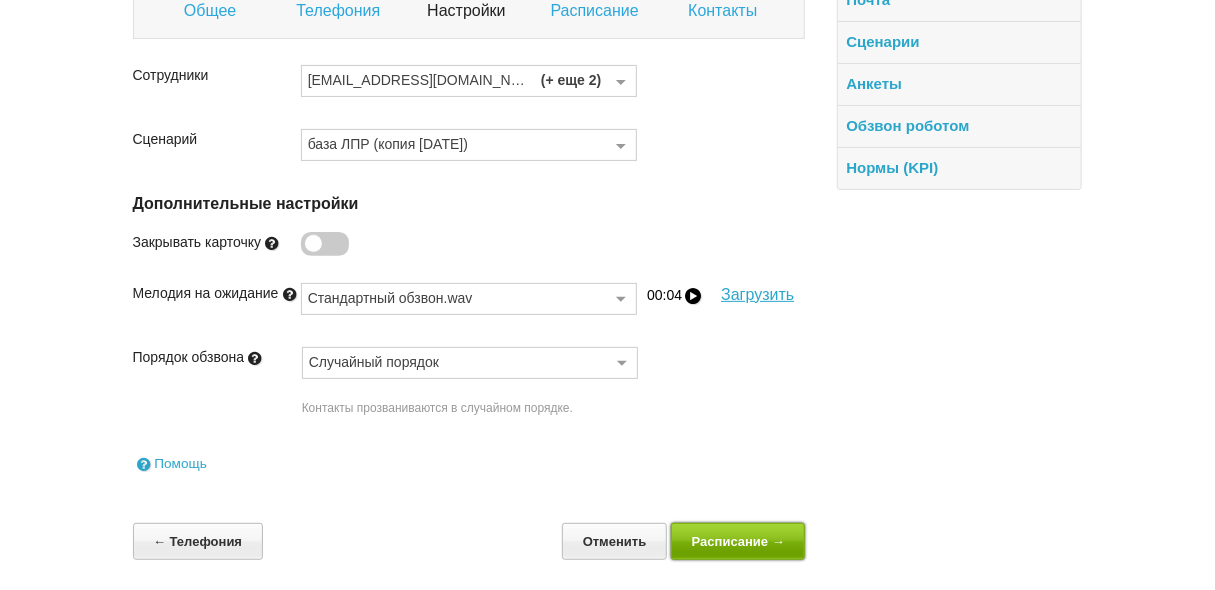click on "Расписание →" at bounding box center (738, 541) 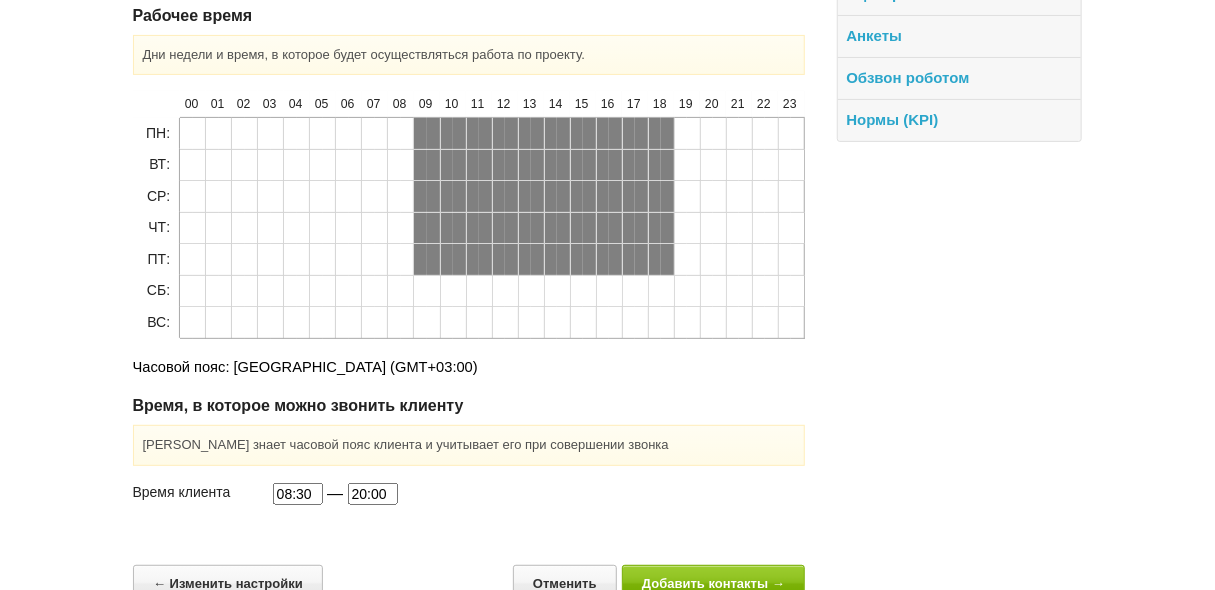 scroll, scrollTop: 269, scrollLeft: 0, axis: vertical 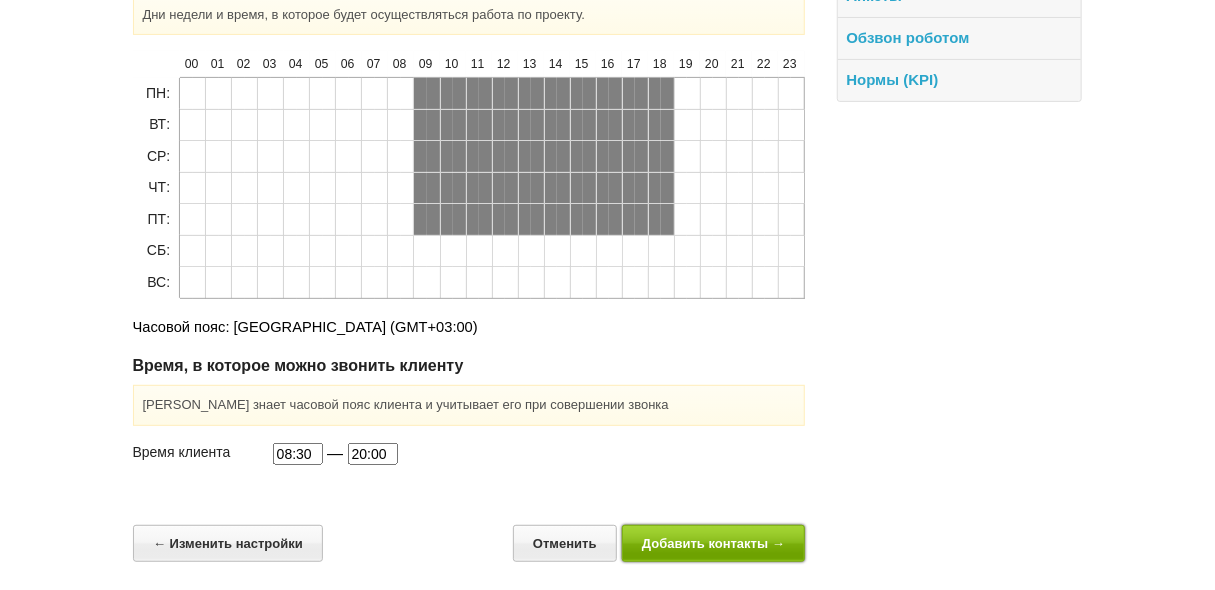 click on "Добавить контакты →" at bounding box center [714, 543] 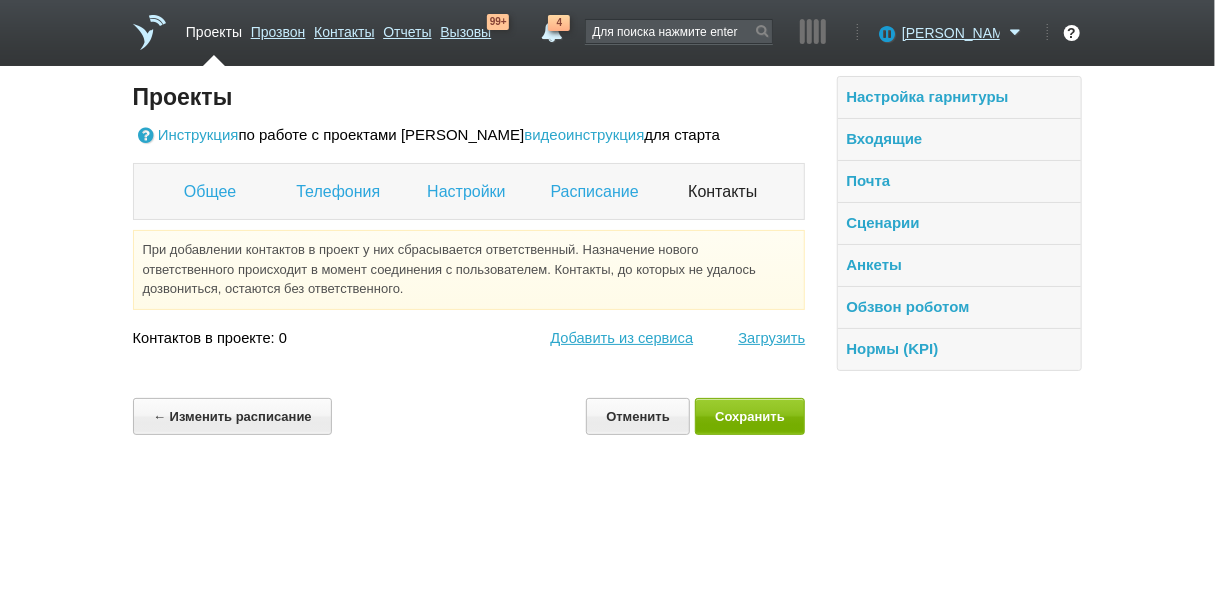 scroll, scrollTop: 0, scrollLeft: 0, axis: both 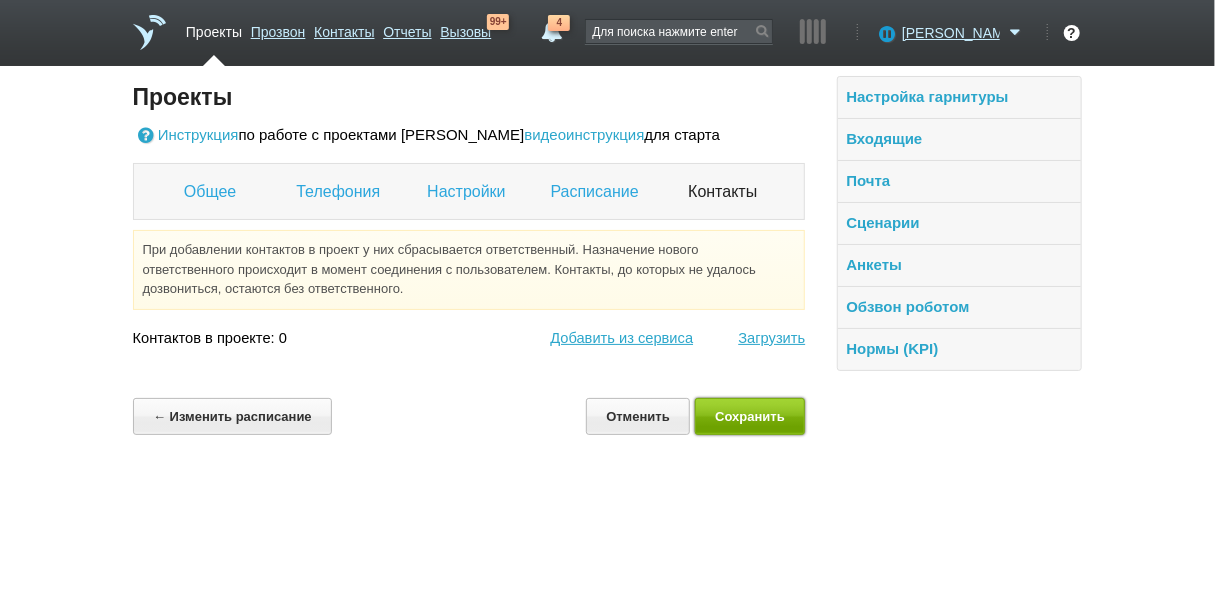 click on "Сохранить" at bounding box center [750, 416] 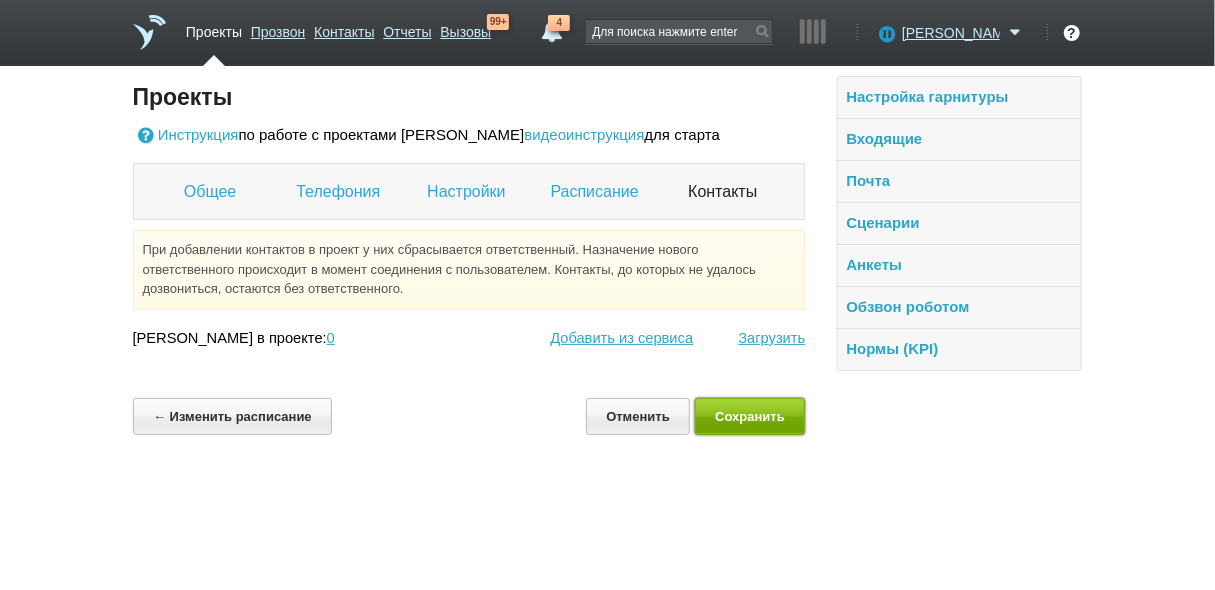 click on "Сохранить" at bounding box center (750, 416) 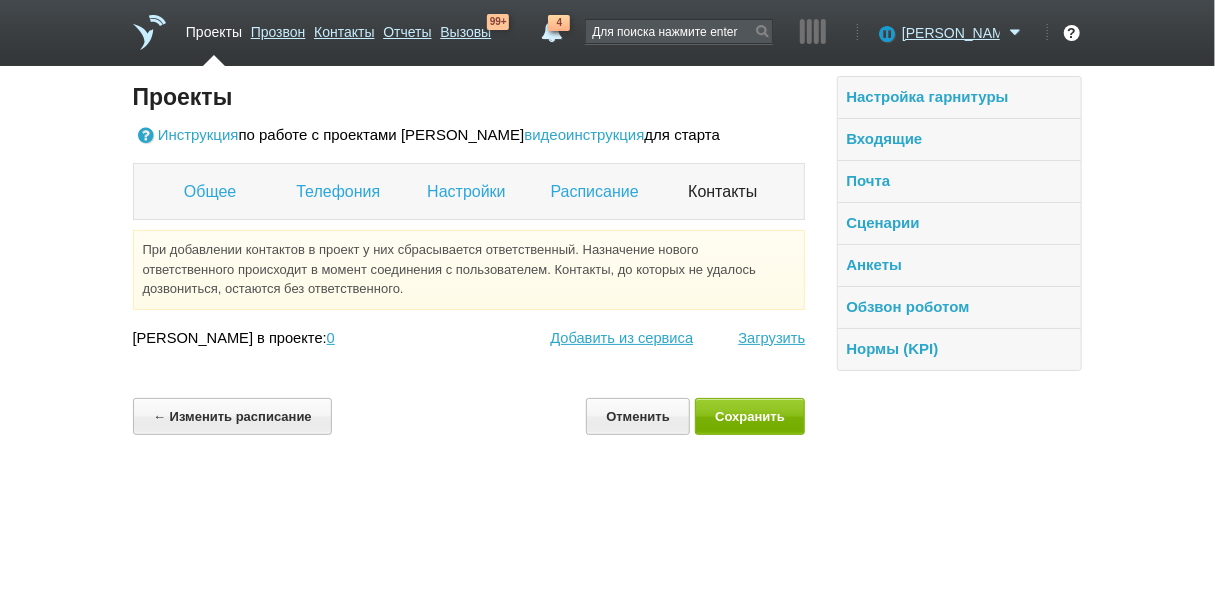 click on "Проекты" at bounding box center (214, 28) 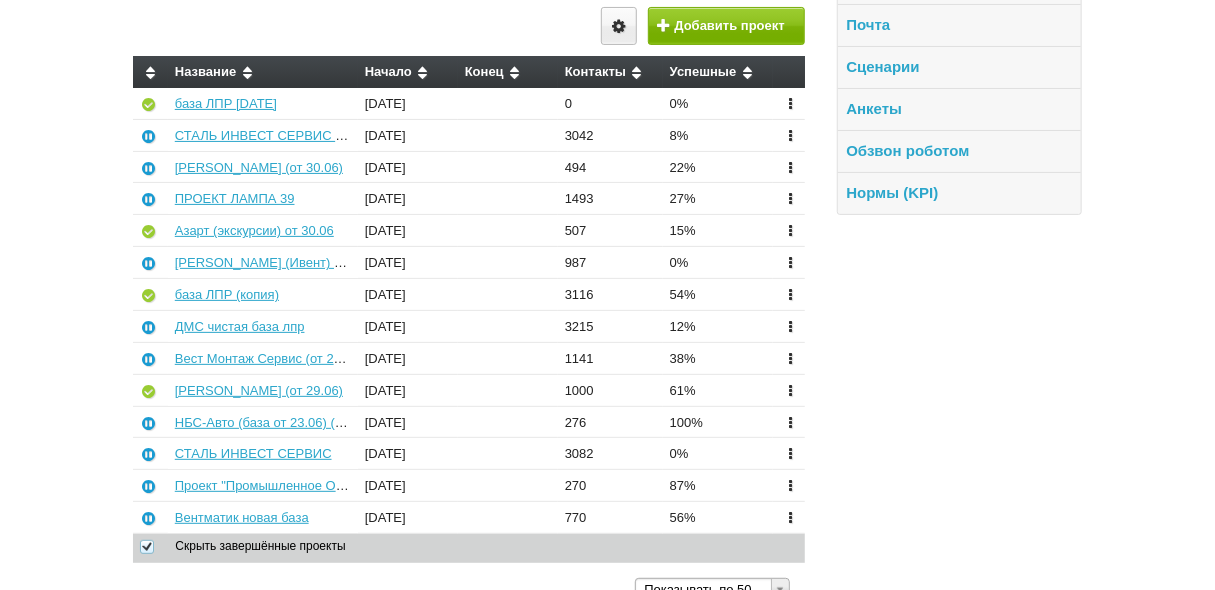 scroll, scrollTop: 160, scrollLeft: 0, axis: vertical 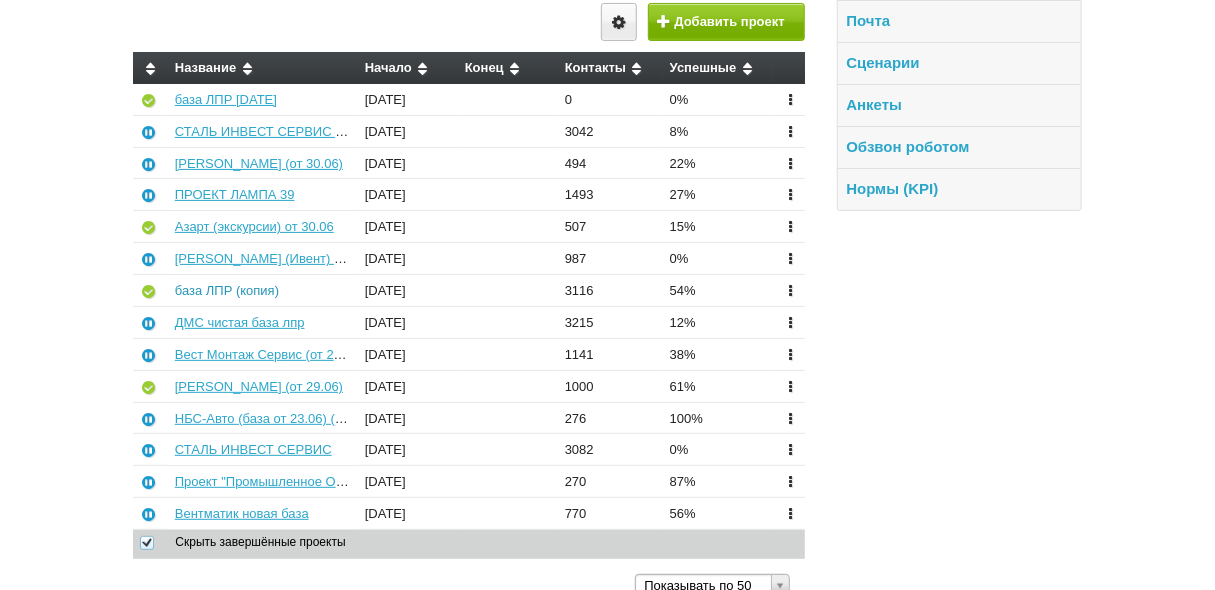 click on "база ЛПР  (копия)" at bounding box center (227, 290) 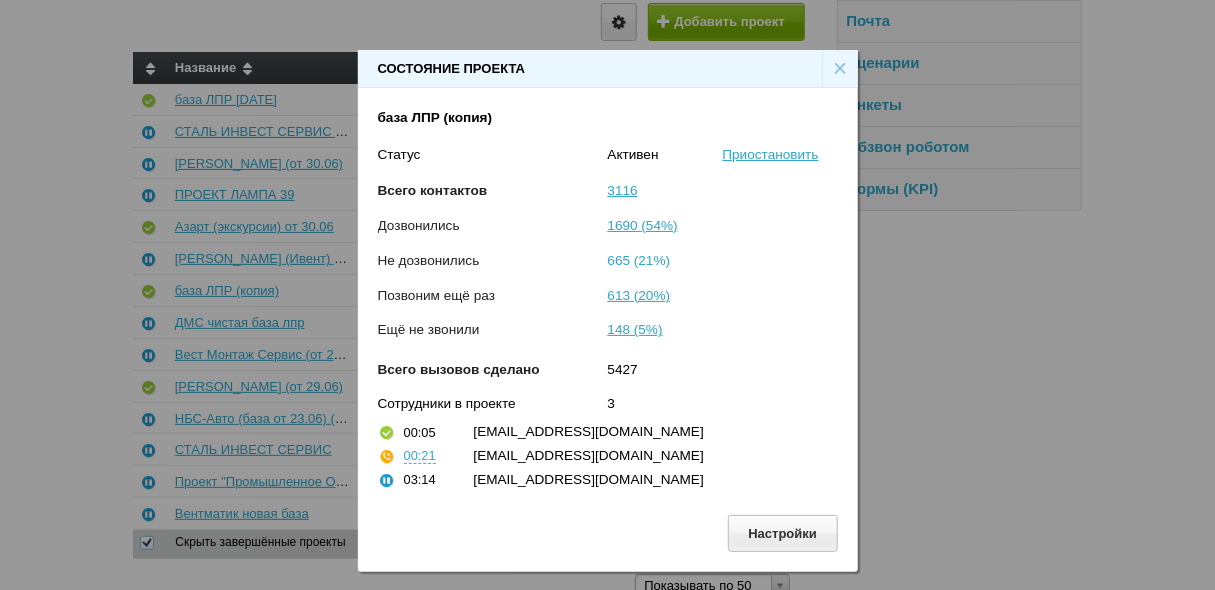 click on "665 (21%)" at bounding box center [639, 260] 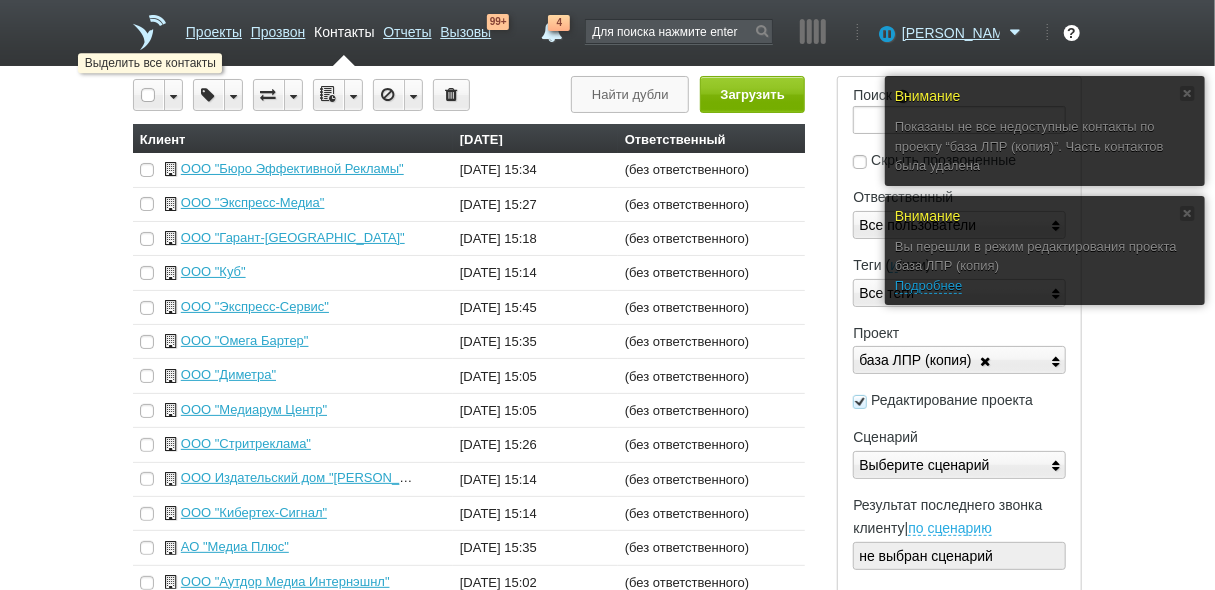 click at bounding box center (149, 95) 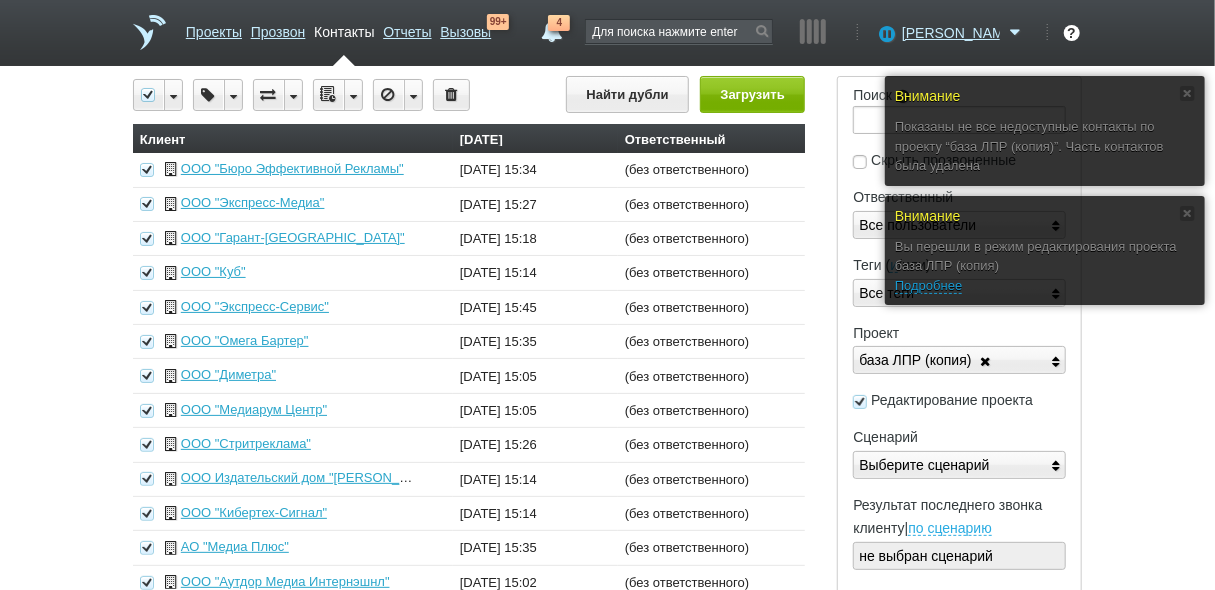 click at bounding box center (353, 95) 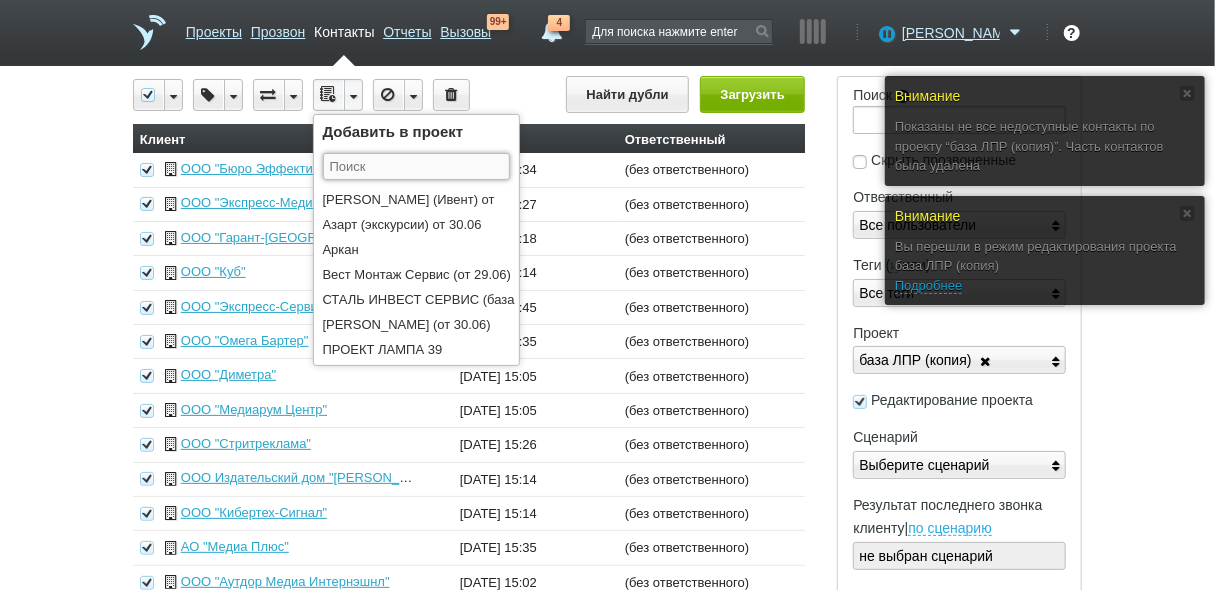 click at bounding box center [416, 166] 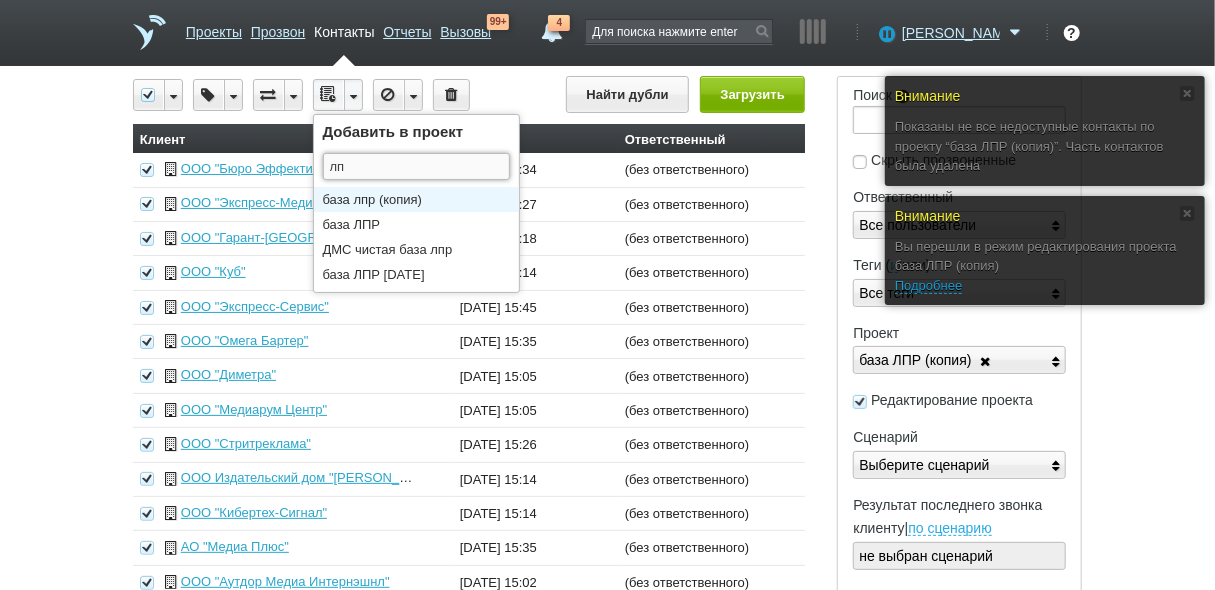 type on "лп" 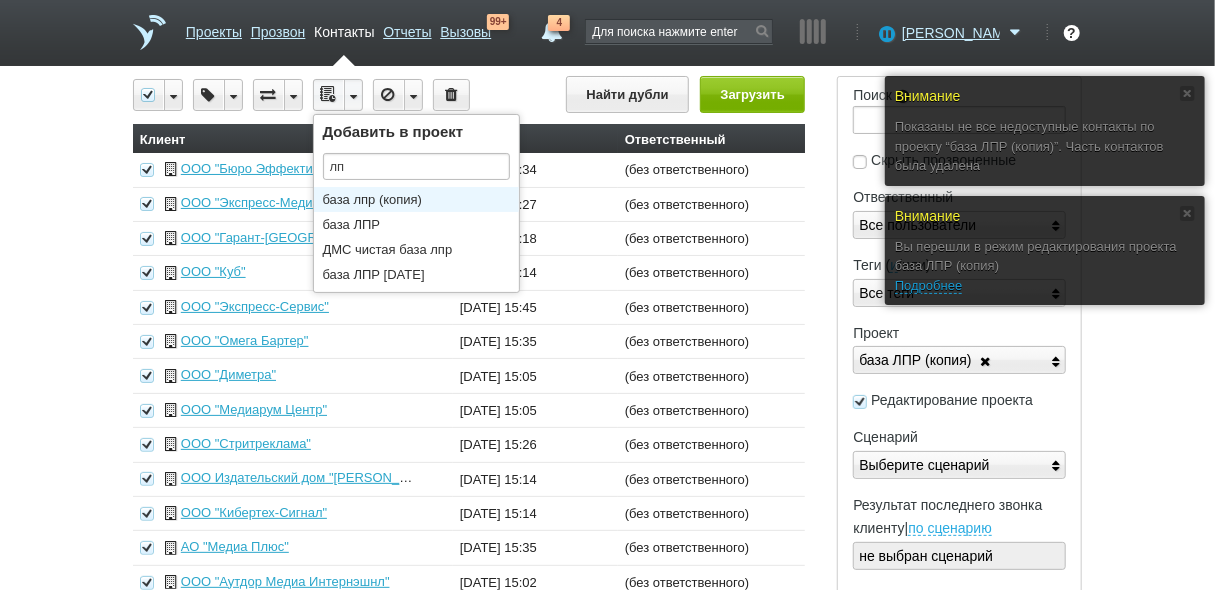 click on "база лпр (копия)" at bounding box center (421, 199) 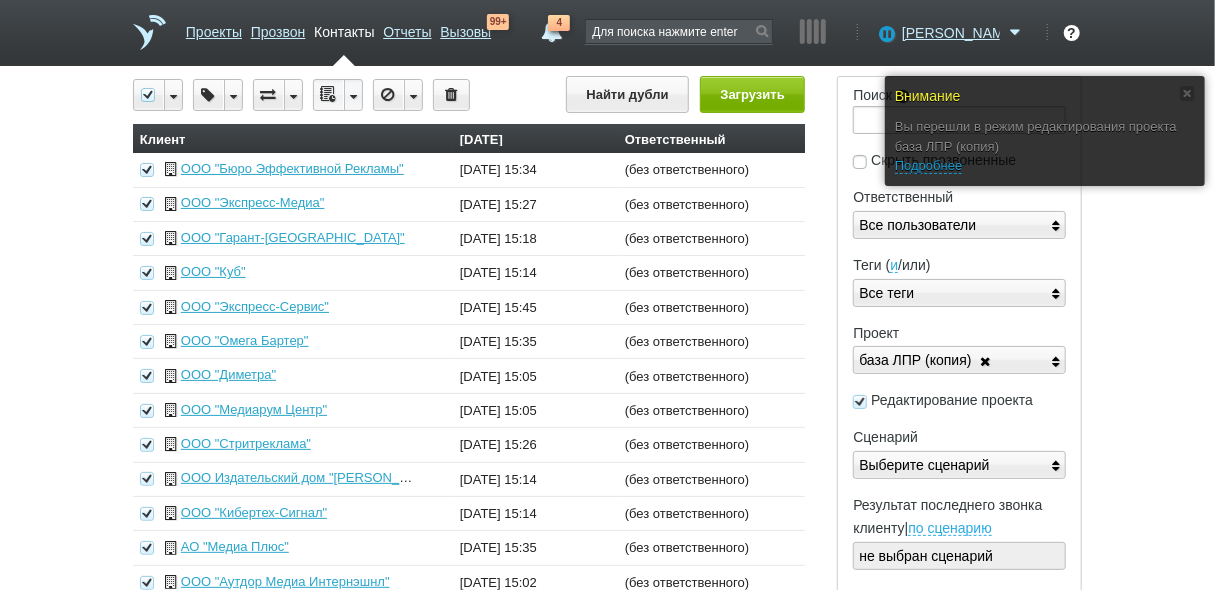 click at bounding box center (353, 95) 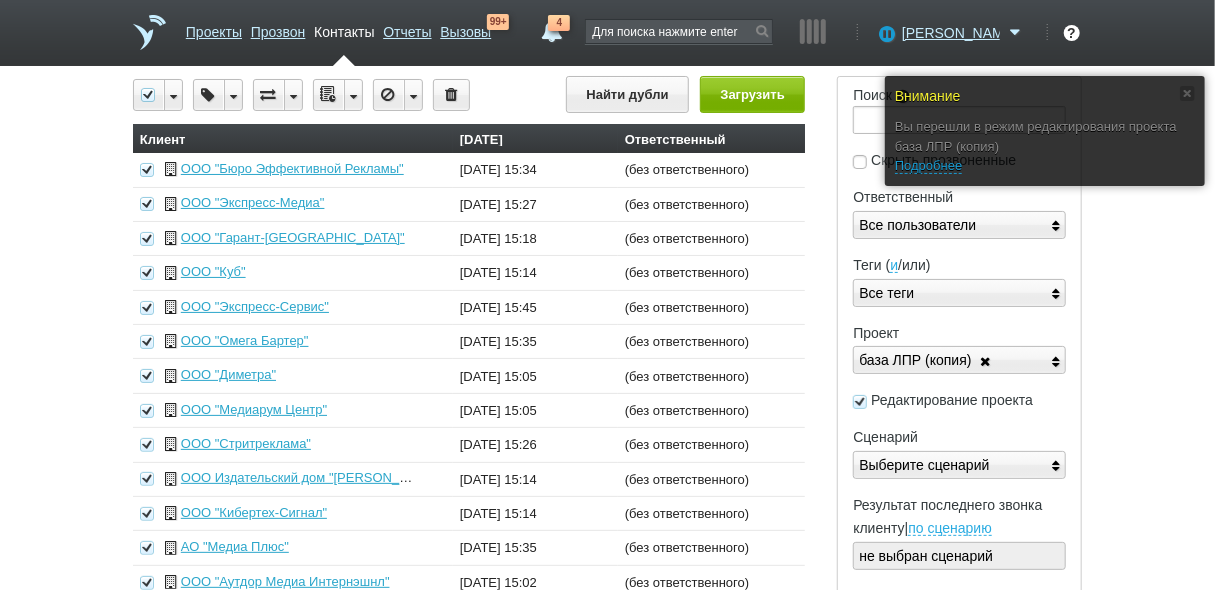 click at bounding box center [353, 95] 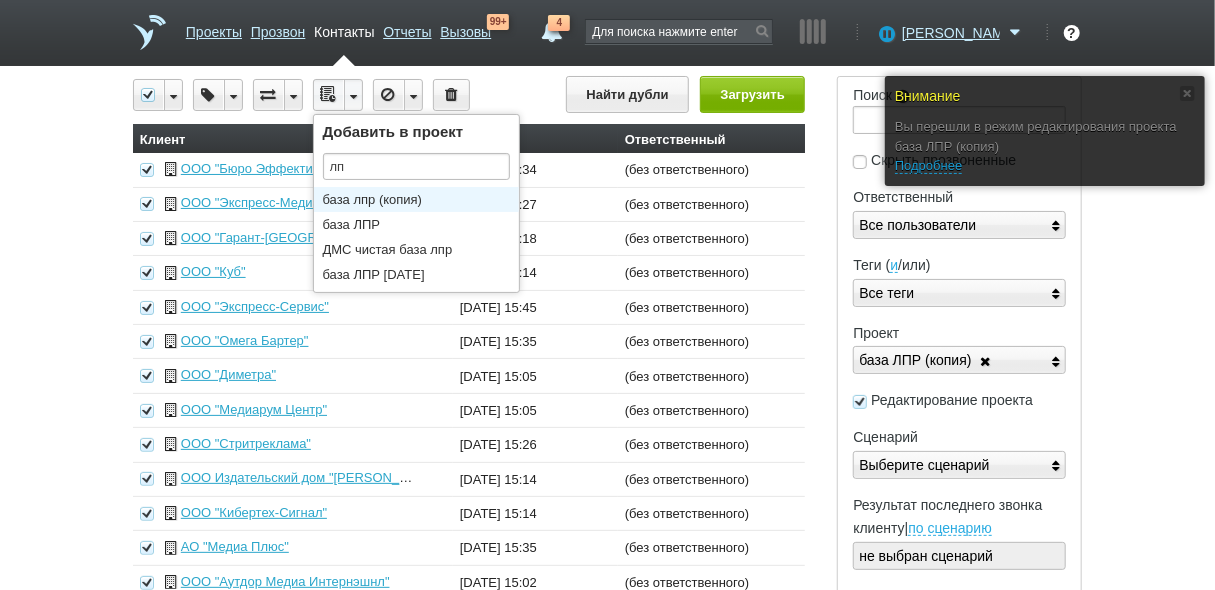 click on "база лпр (копия)" at bounding box center (421, 199) 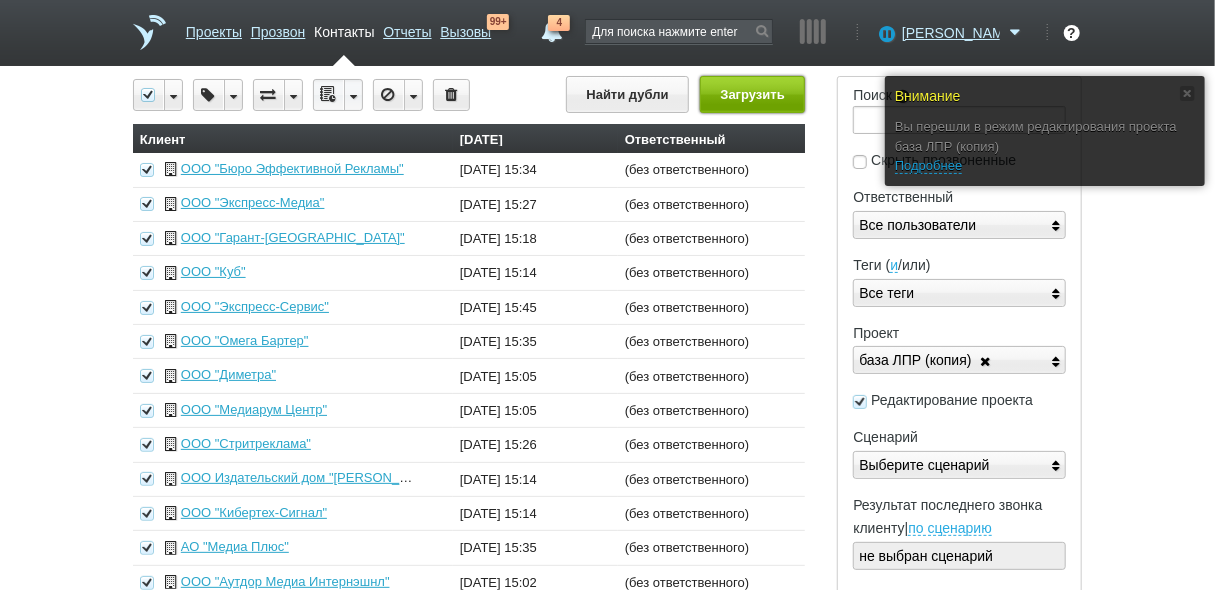 click on "Загрузить" at bounding box center (752, 94) 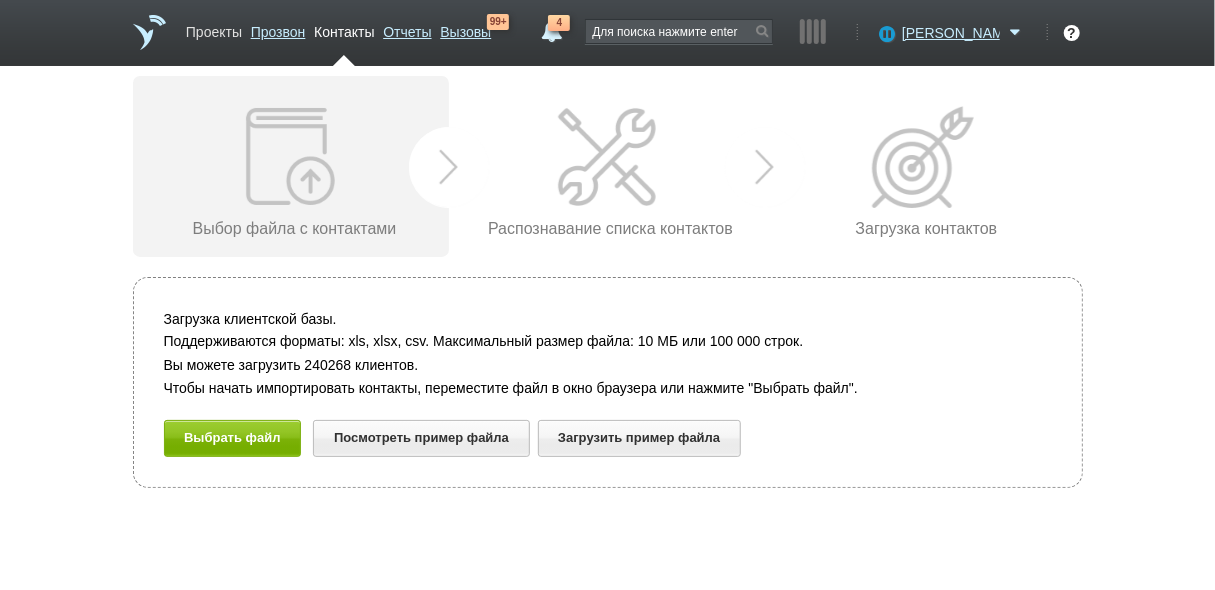 click on "Проекты" at bounding box center (214, 28) 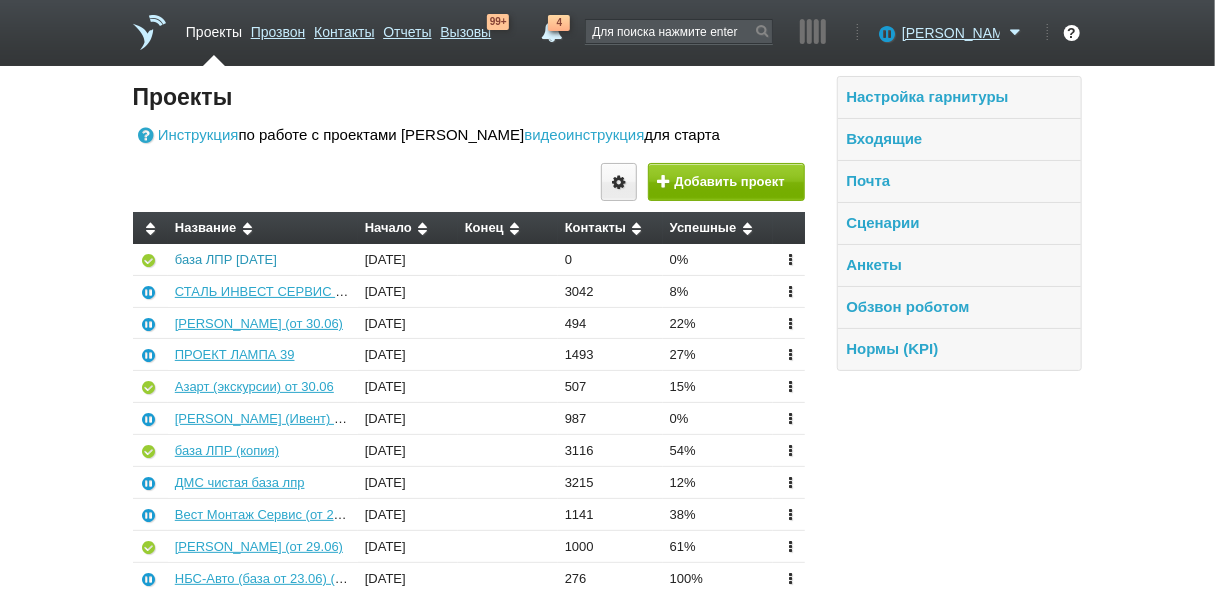 click on "база ЛПР  [DATE]" at bounding box center [226, 259] 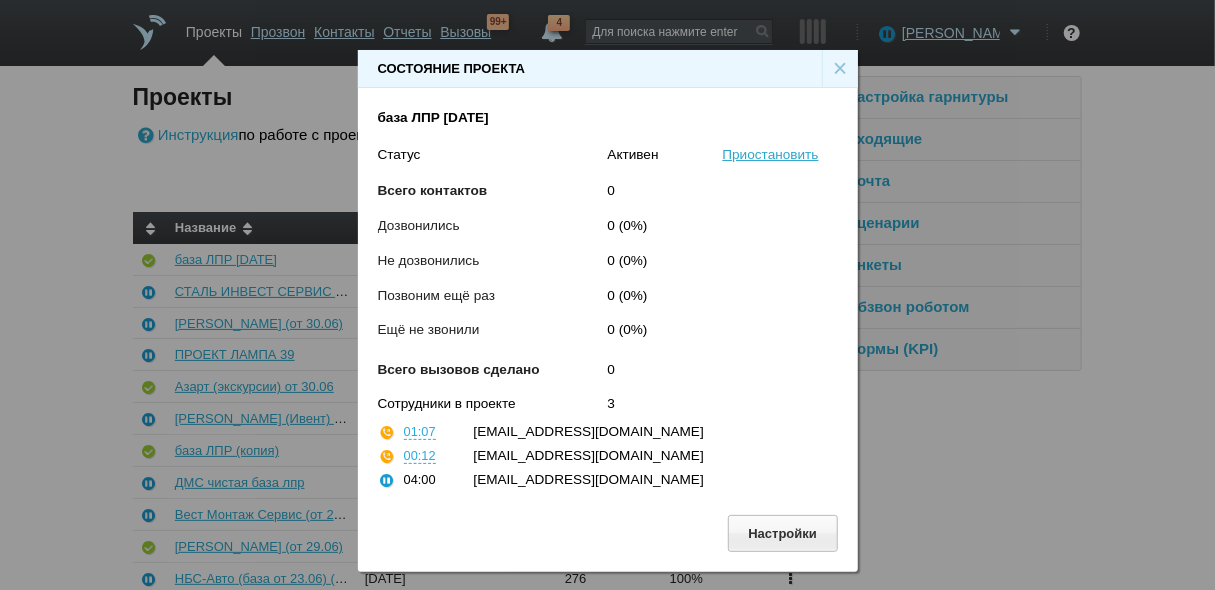 click on "×" at bounding box center (840, 69) 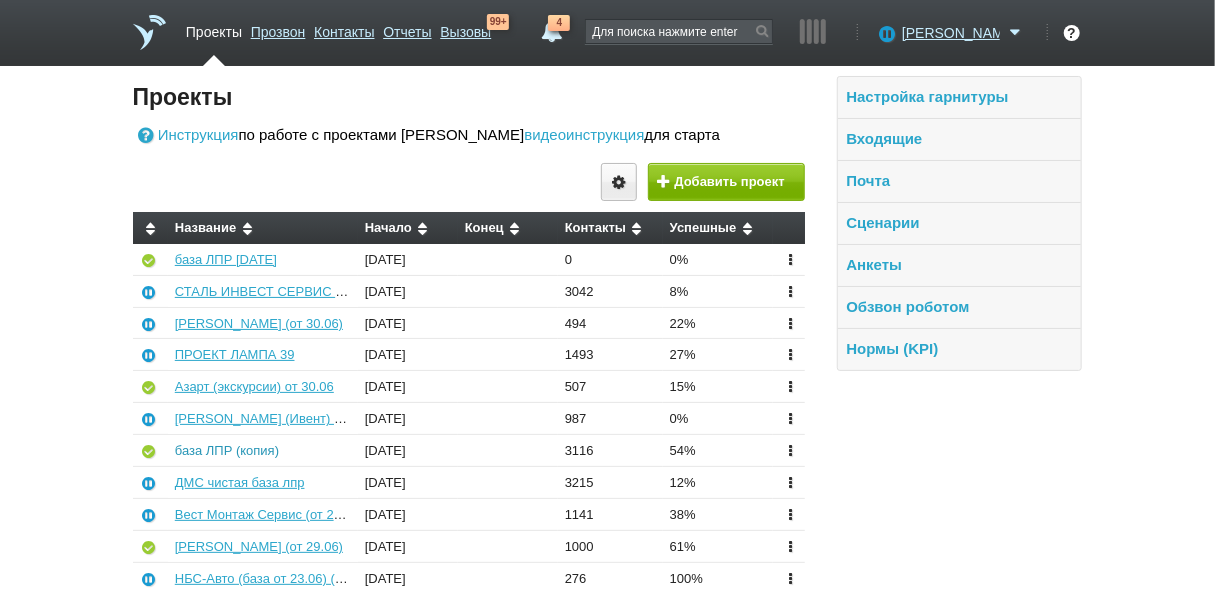 click on "база ЛПР  (копия)" at bounding box center (227, 450) 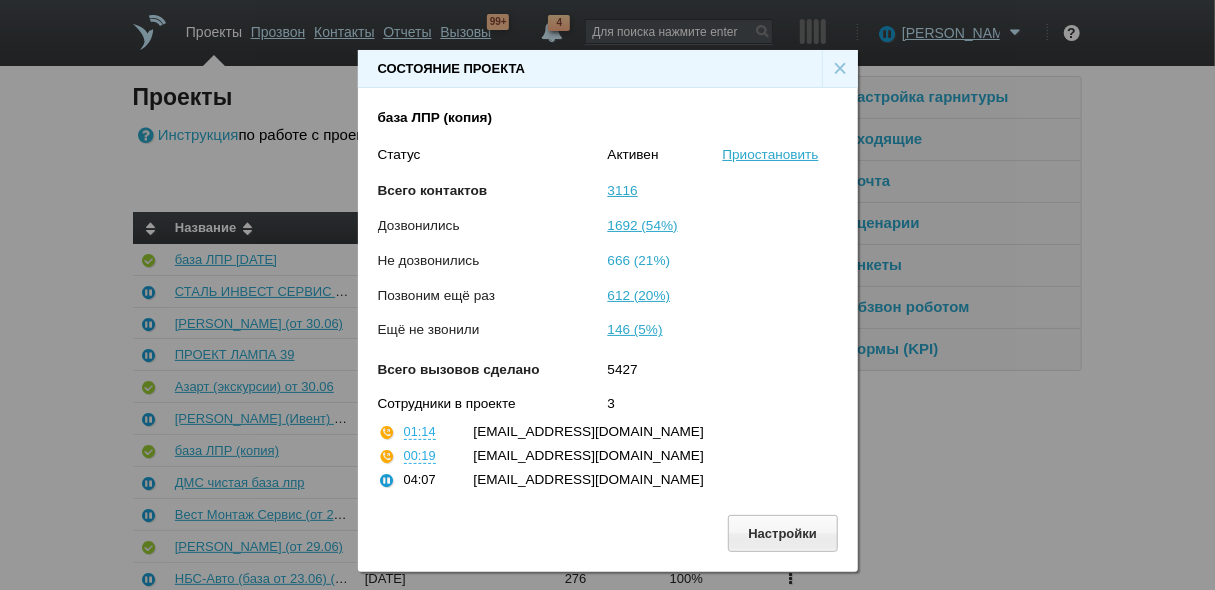 click on "666 (21%)" at bounding box center (639, 260) 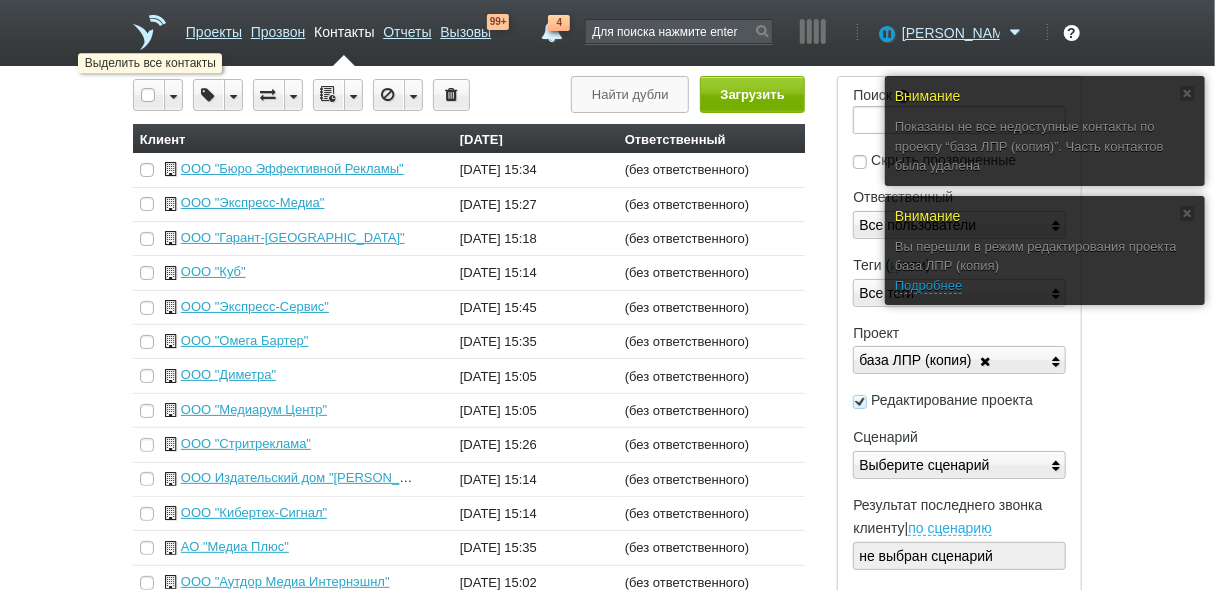 click at bounding box center [149, 95] 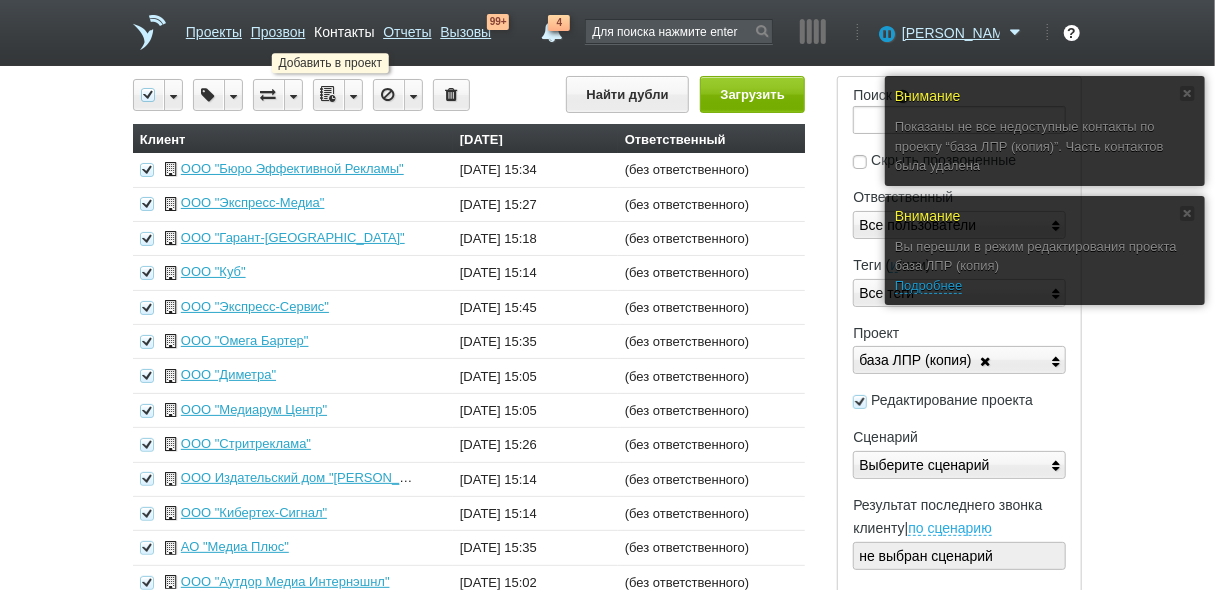 click at bounding box center [329, 95] 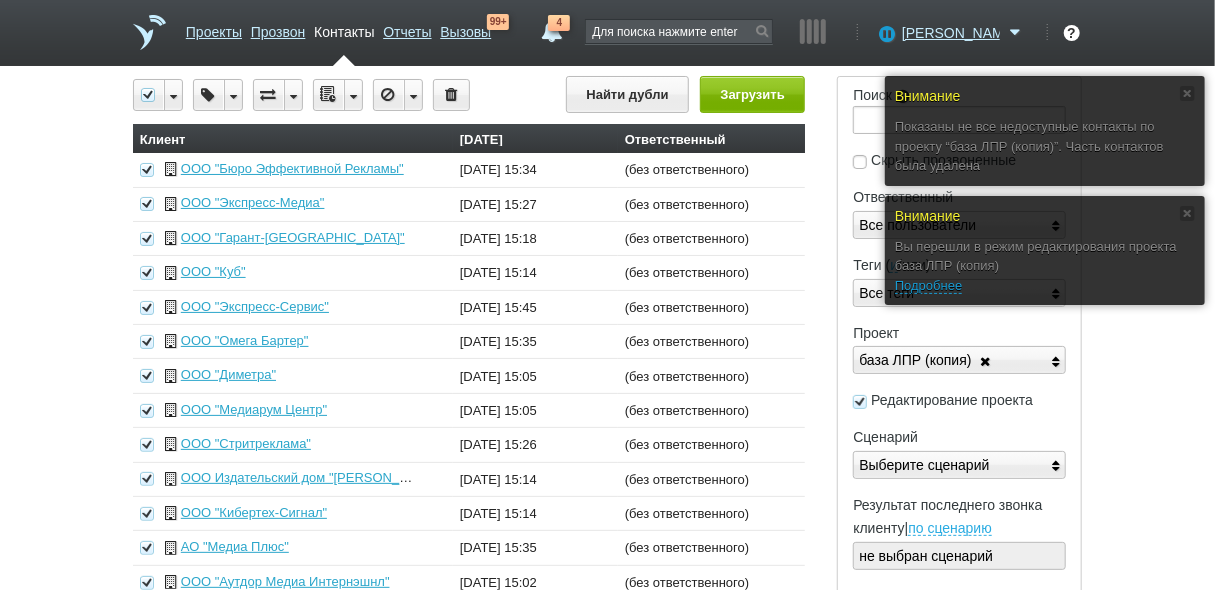 click at bounding box center [353, 95] 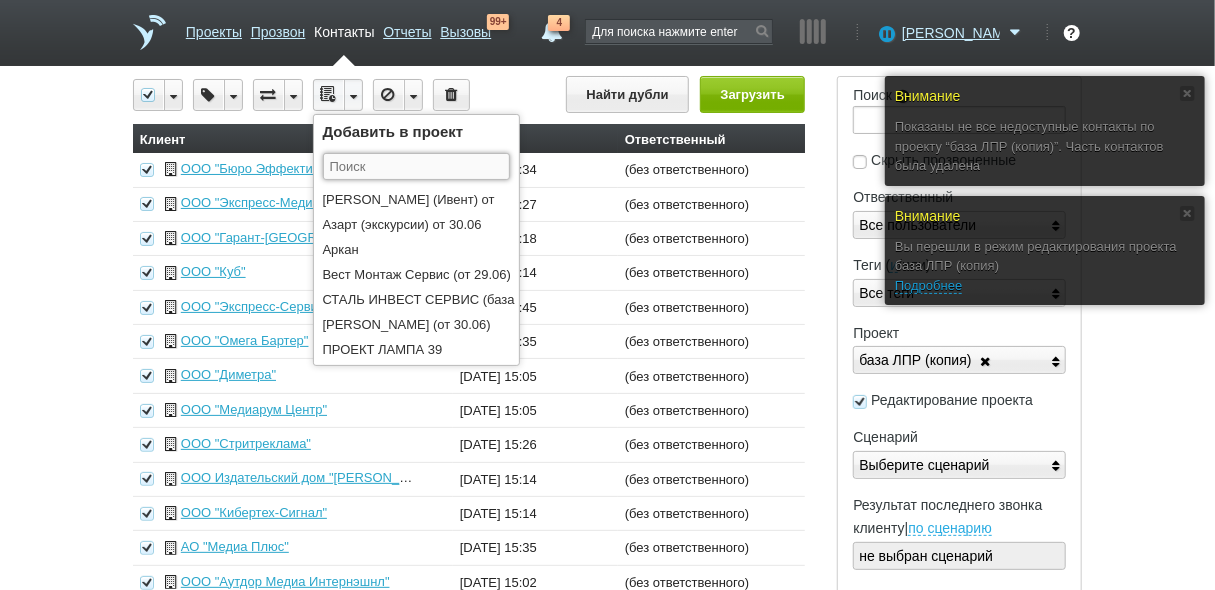 click at bounding box center (416, 166) 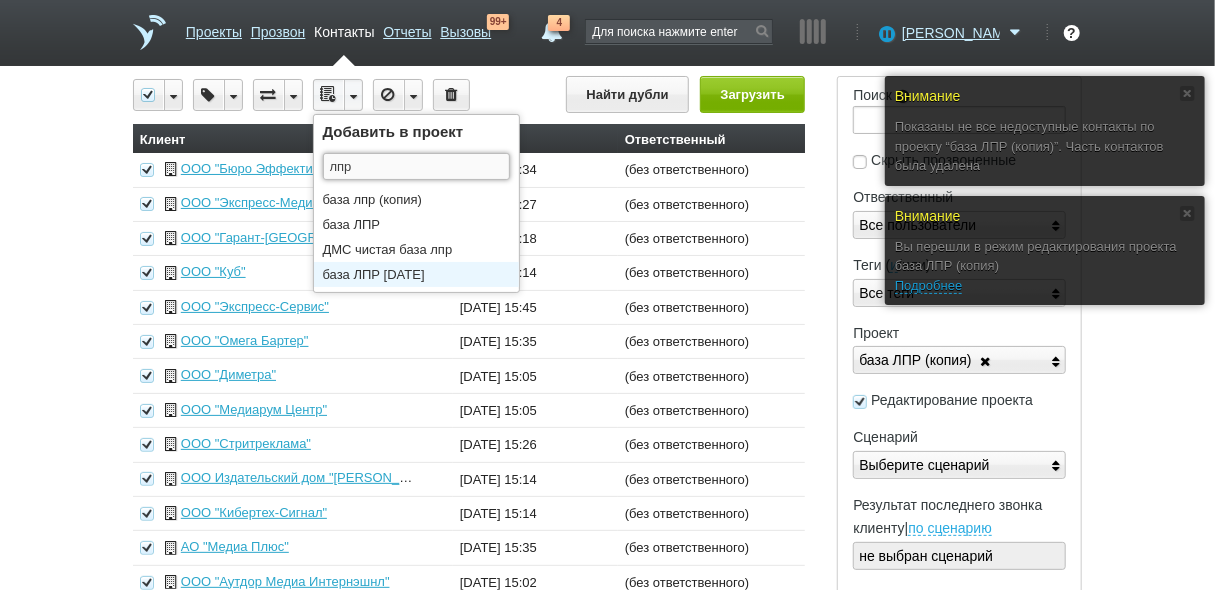 type on "лпр" 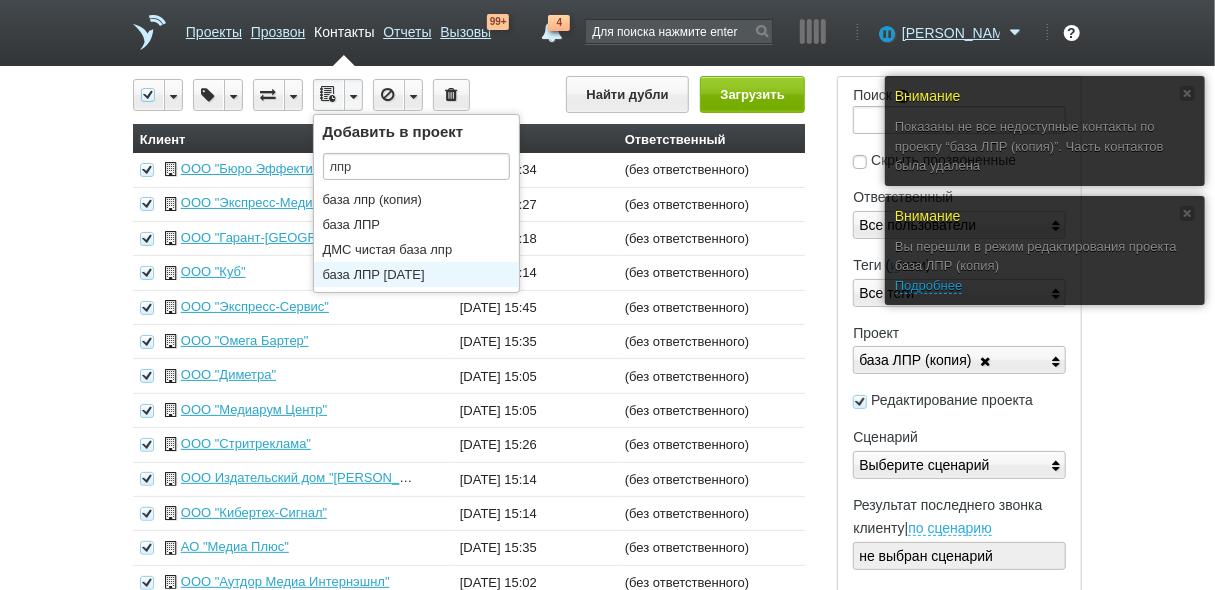click on "база ЛПР  [DATE]" at bounding box center [421, 274] 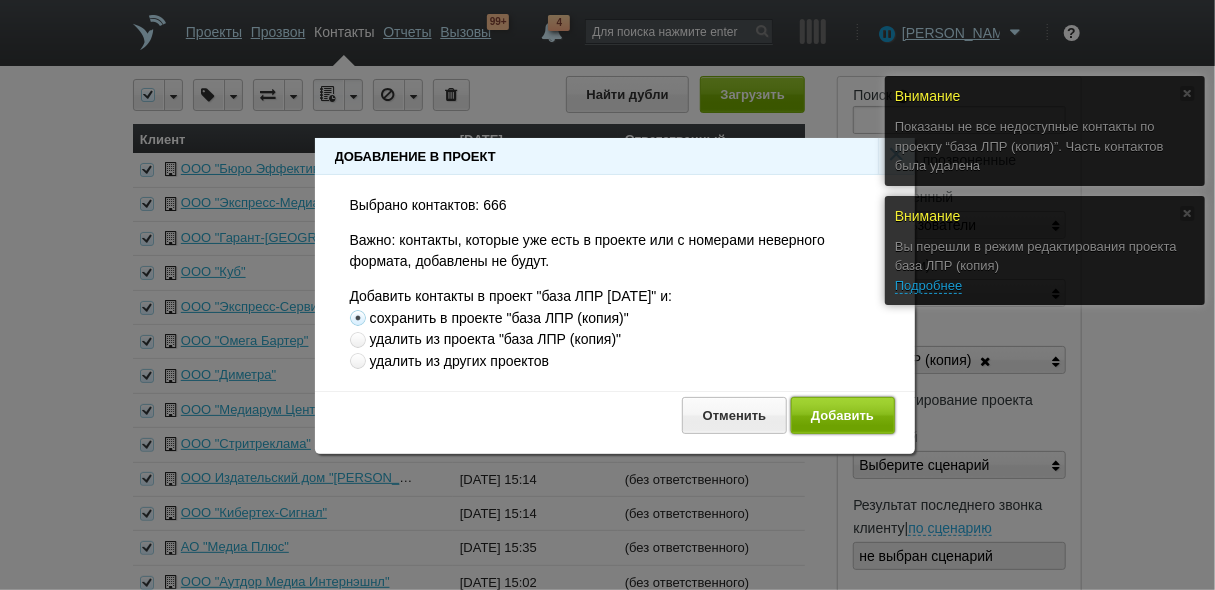 click on "Добавить" at bounding box center [843, 415] 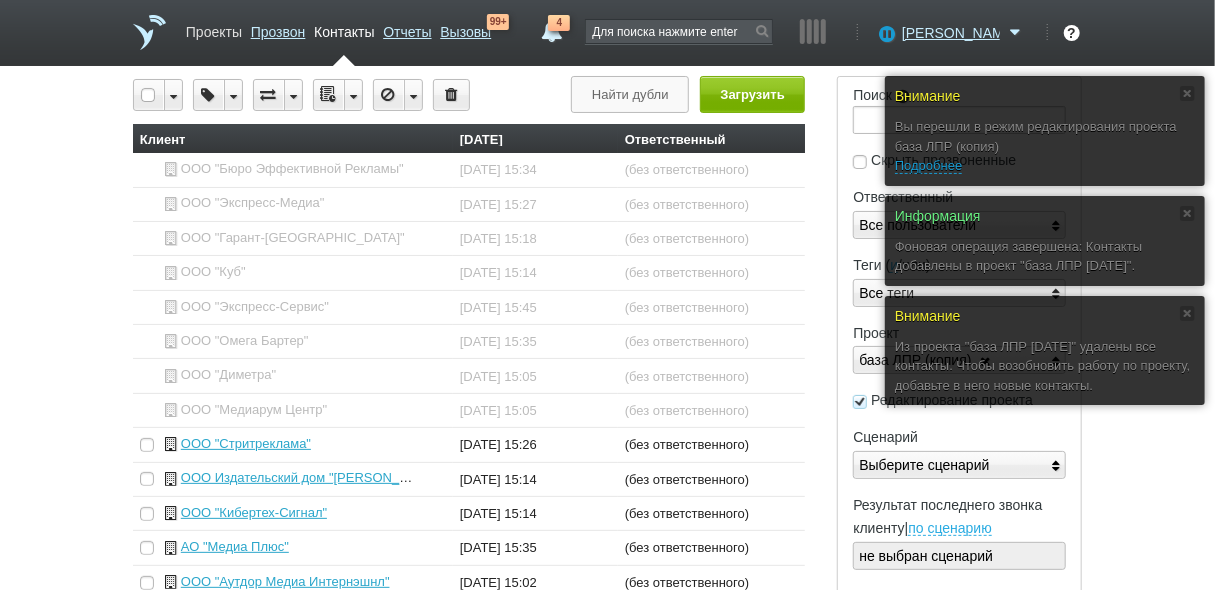 click on "Проекты" at bounding box center [214, 28] 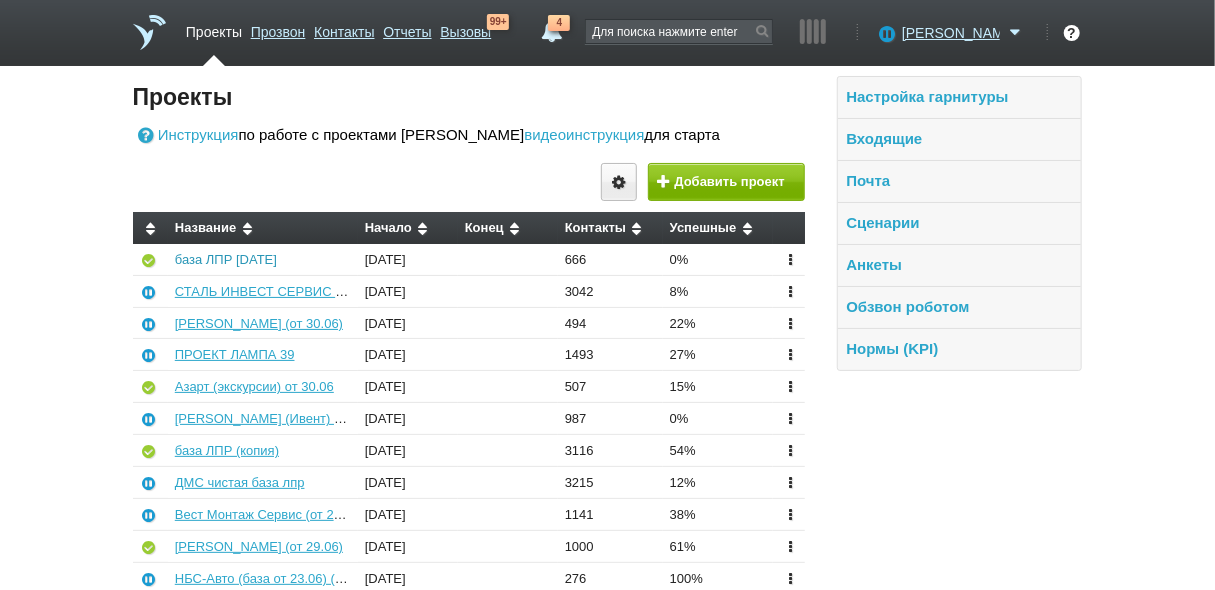 click on "база ЛПР  [DATE]" at bounding box center [226, 259] 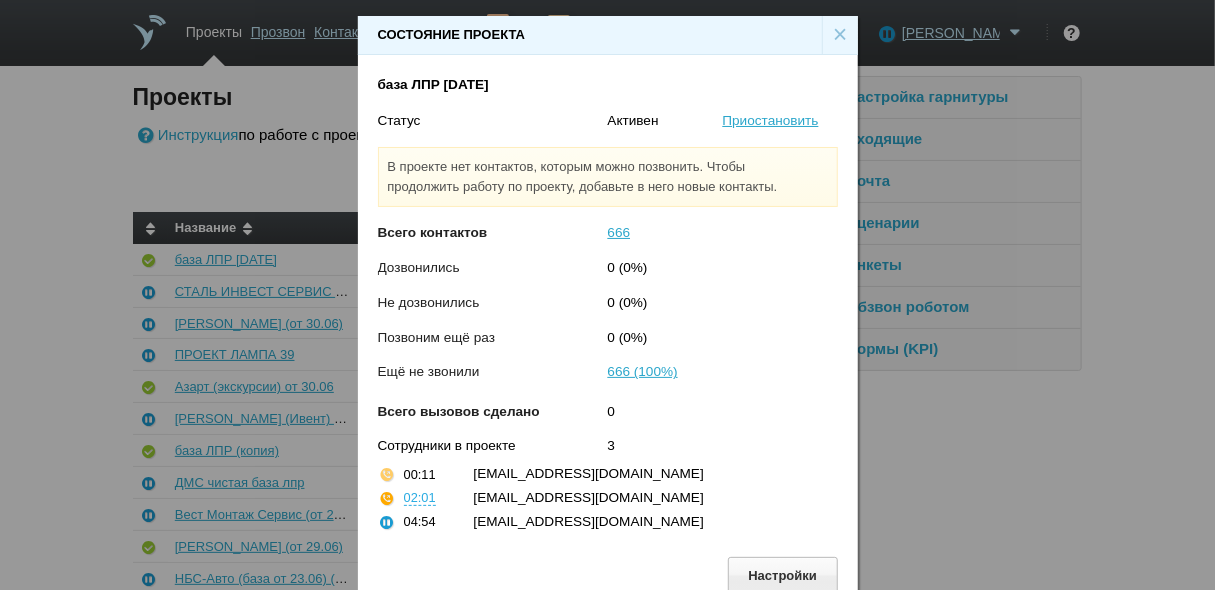 click on "×" at bounding box center (840, 35) 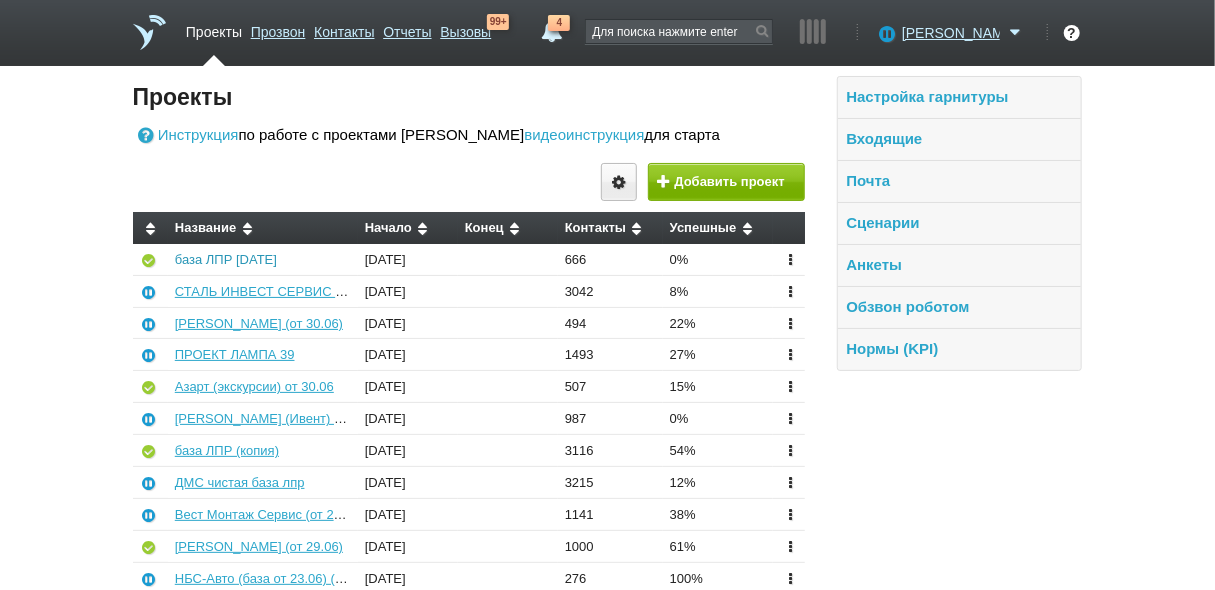 click on "база ЛПР  [DATE]" at bounding box center [226, 259] 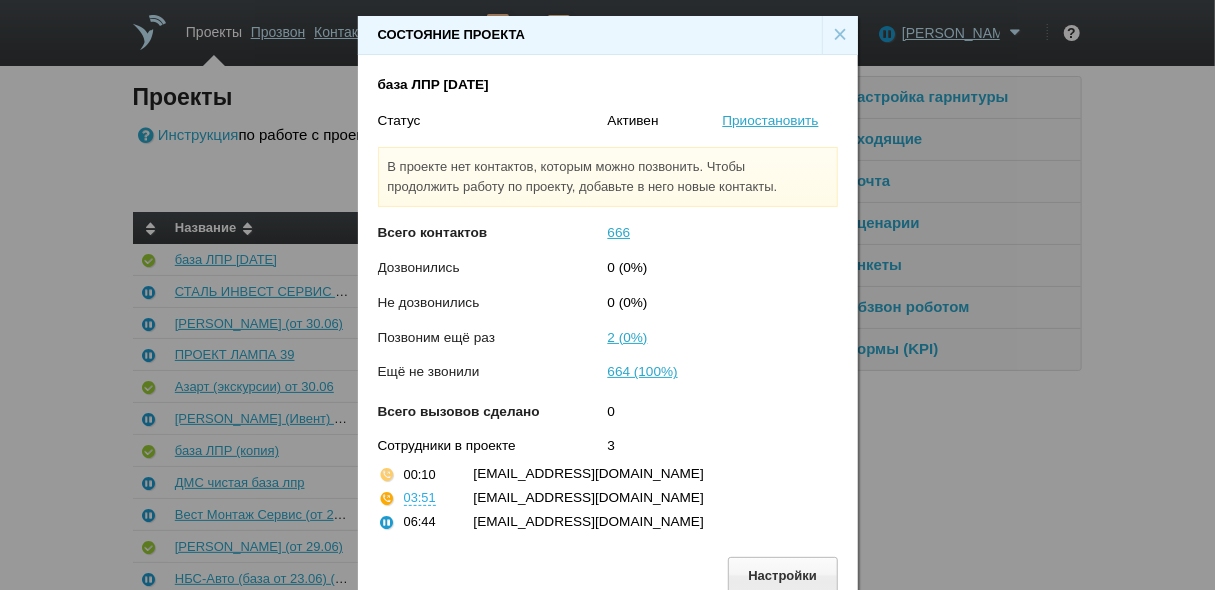 click on "×" at bounding box center [840, 35] 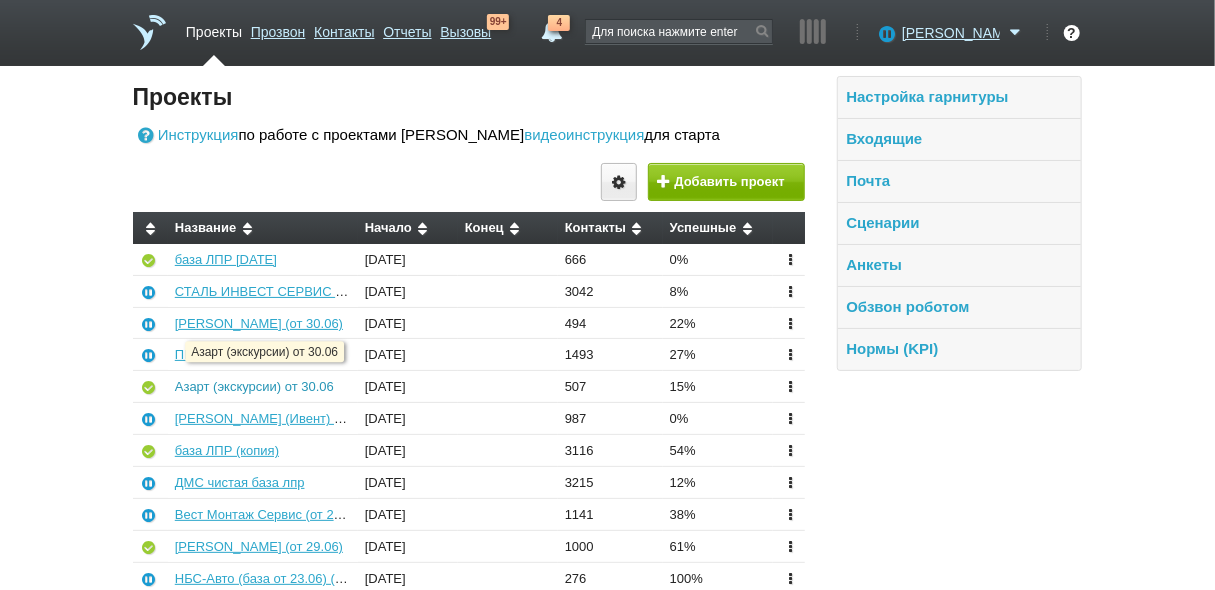 click on "Азарт (экскурсии) от 30.06" at bounding box center (254, 386) 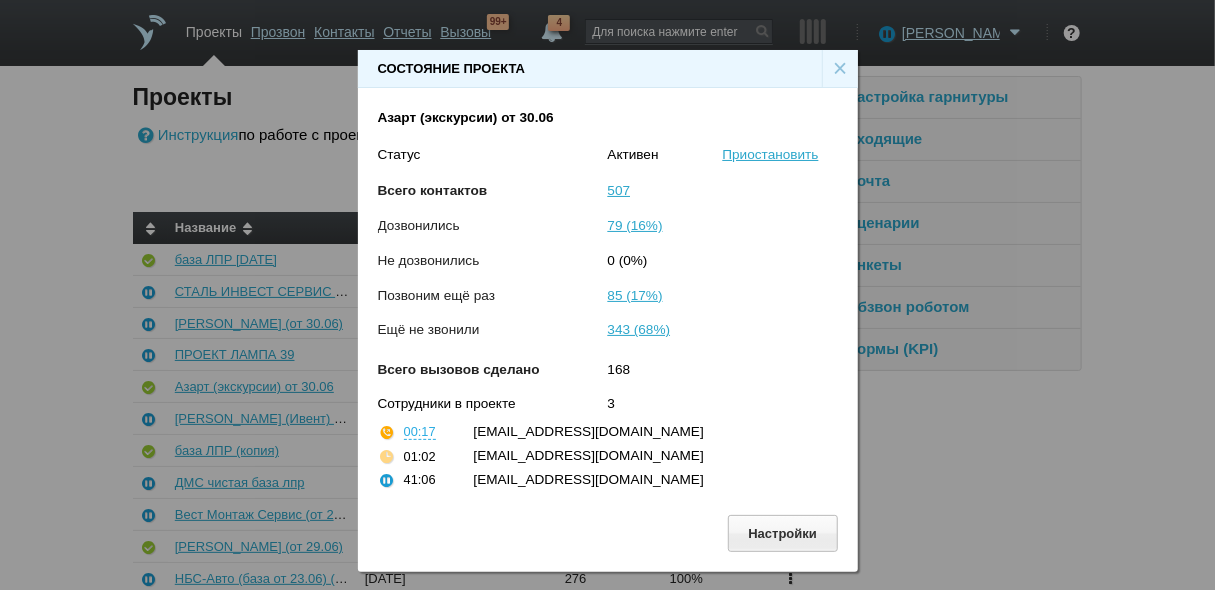 click on "×" at bounding box center [840, 69] 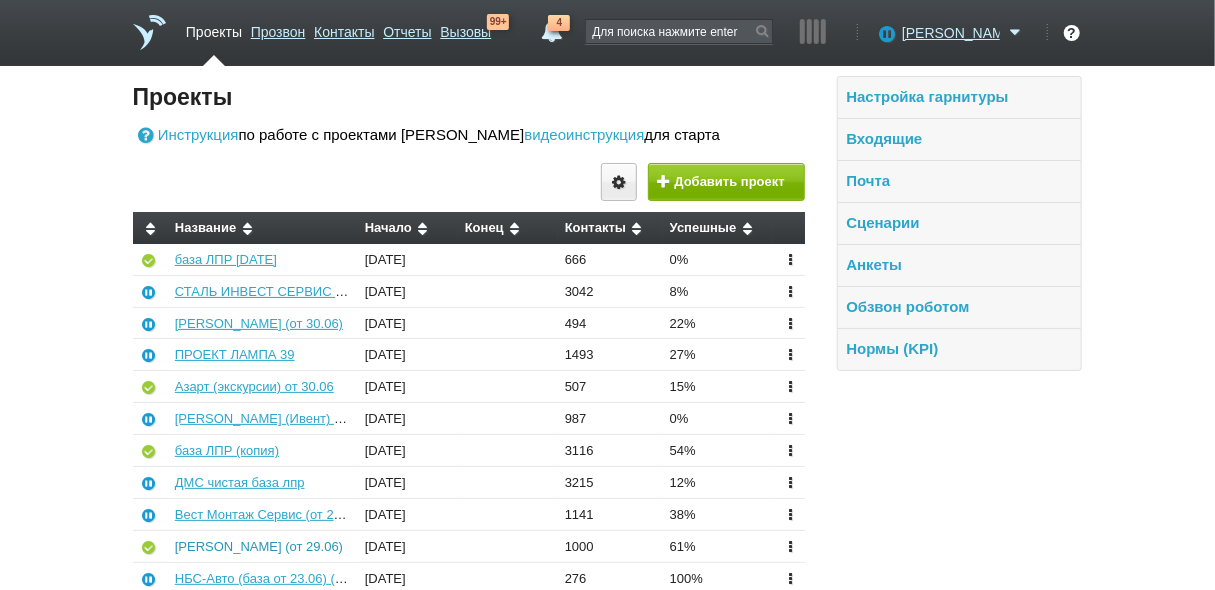 click on "[PERSON_NAME] (от 29.06)" at bounding box center (259, 546) 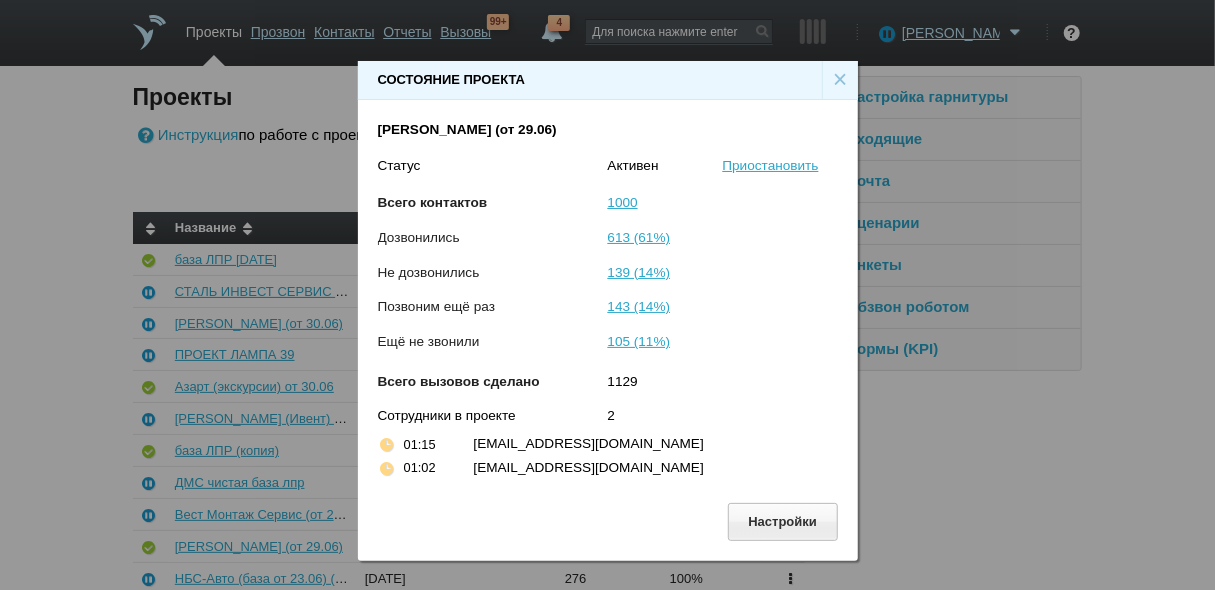 click on "×" at bounding box center [840, 80] 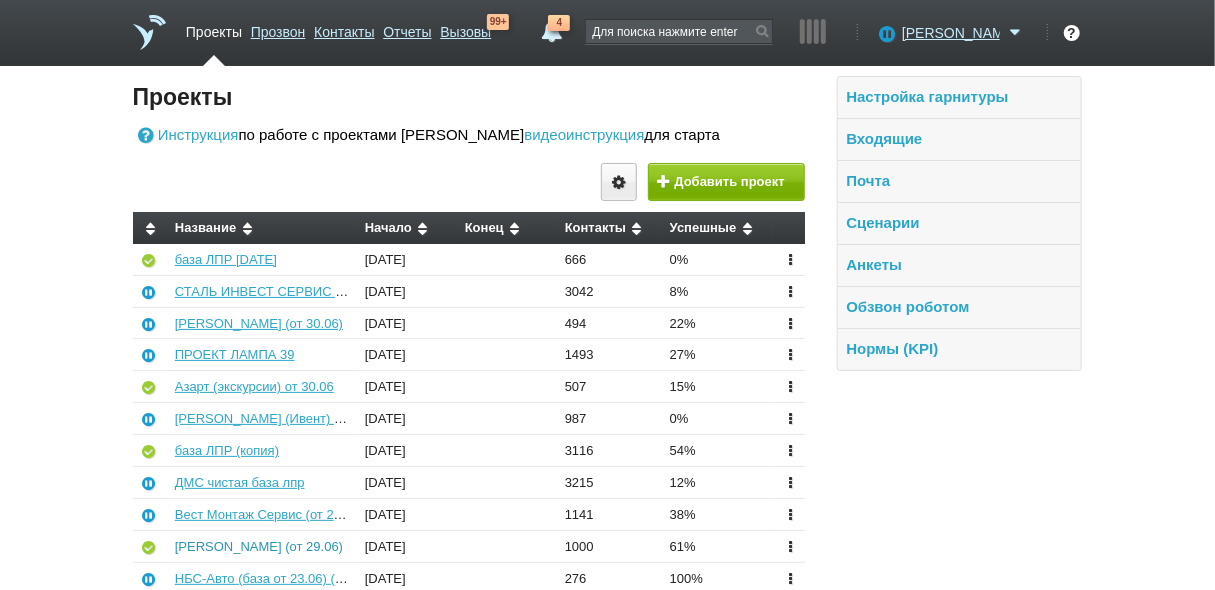 click on "[PERSON_NAME] (от 29.06)" at bounding box center (259, 546) 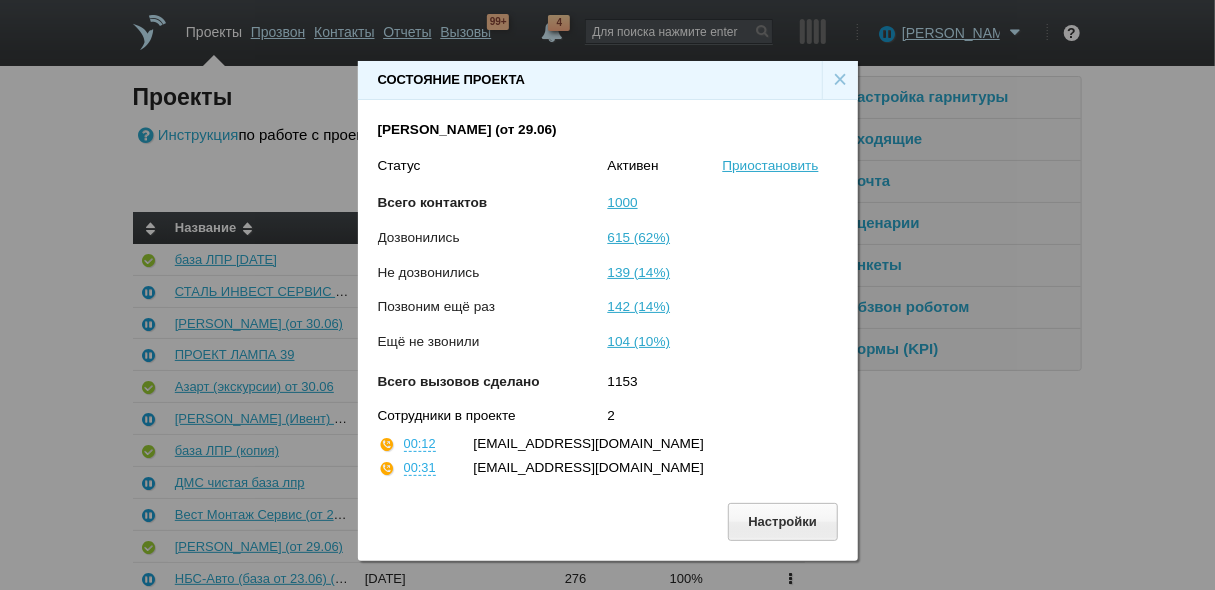 click on "×" at bounding box center [840, 80] 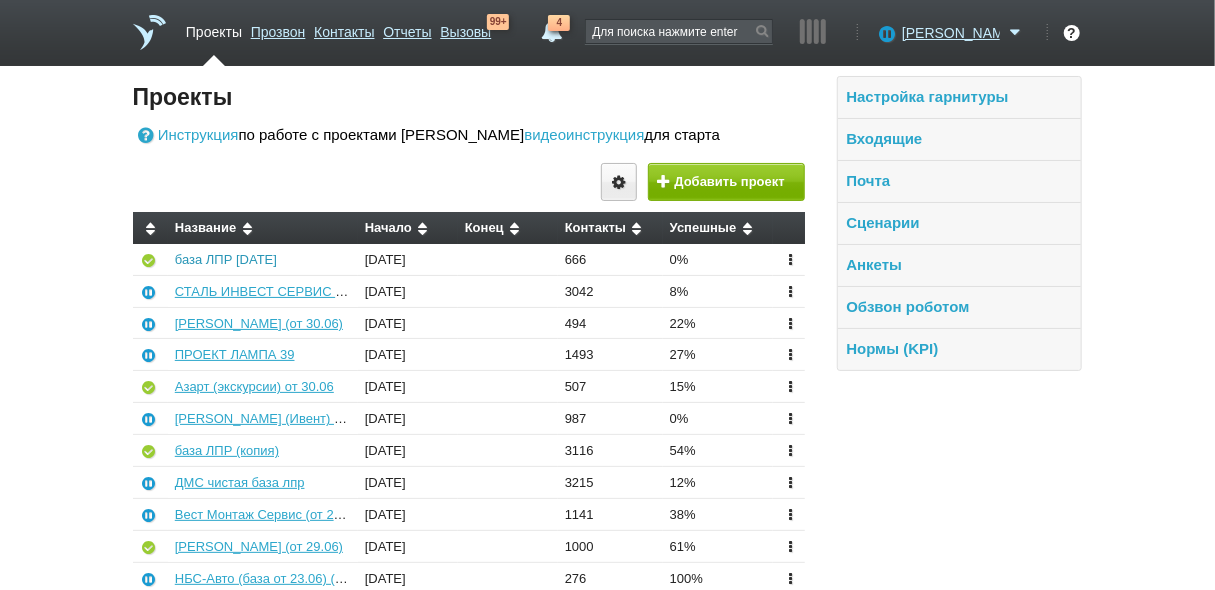 click on "база ЛПР  [DATE]" at bounding box center (226, 259) 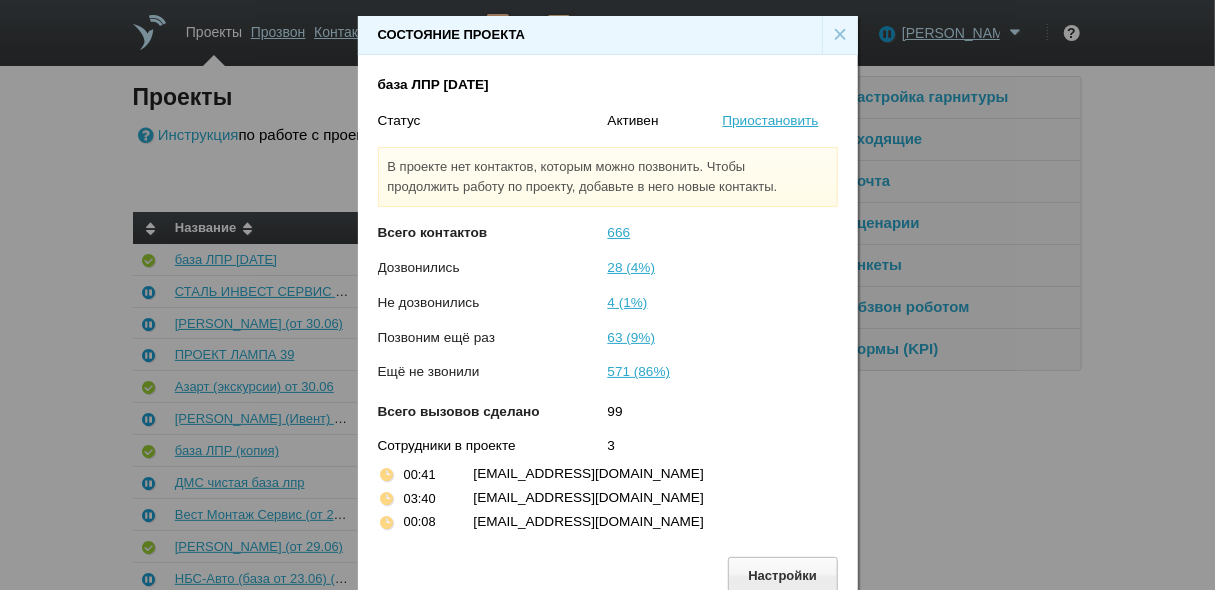 click on "×" at bounding box center [840, 35] 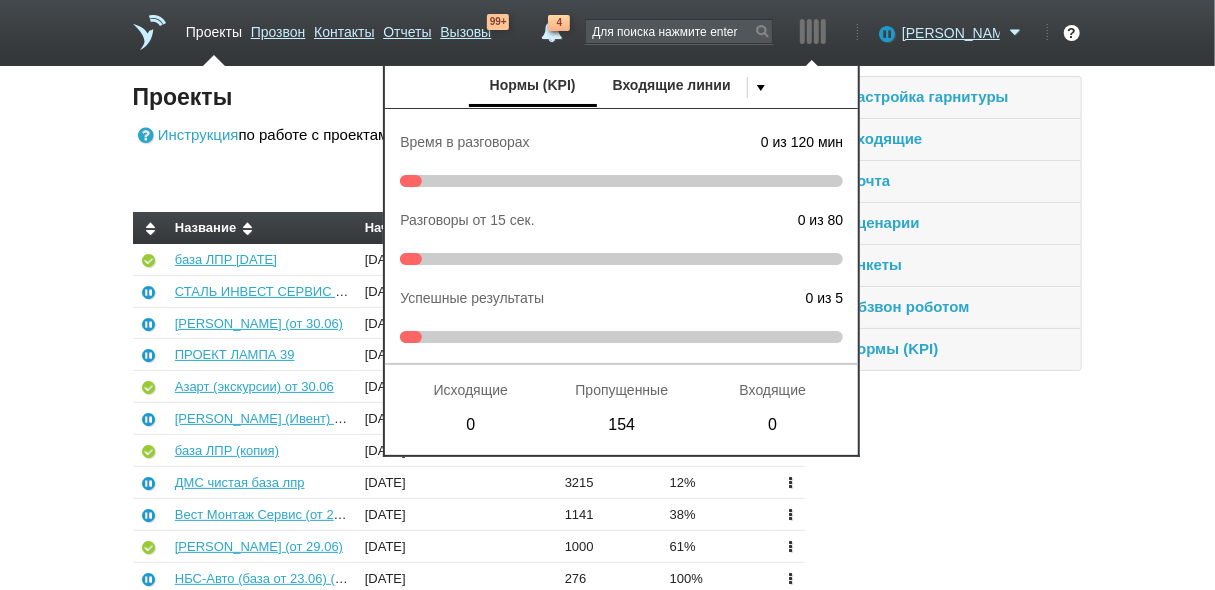click at bounding box center [357, 187] 